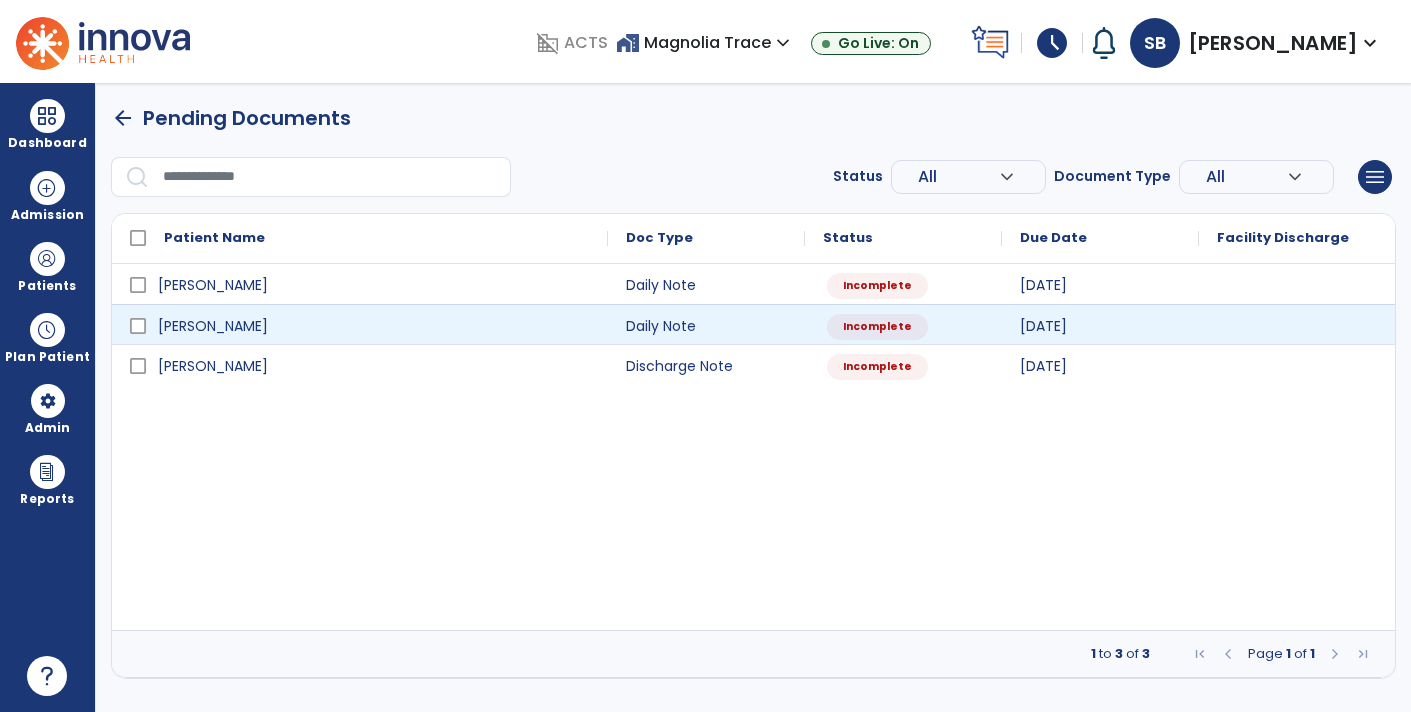 scroll, scrollTop: 0, scrollLeft: 0, axis: both 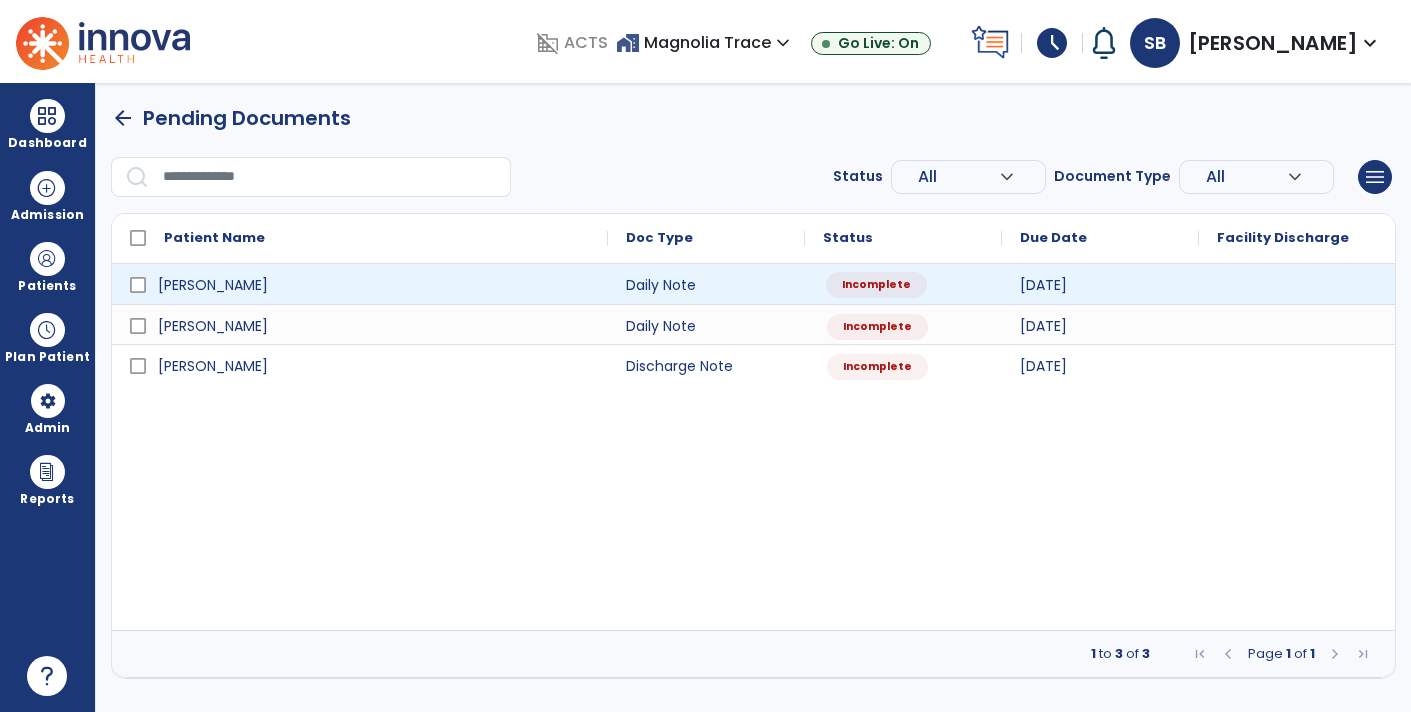 click on "Incomplete" at bounding box center [876, 285] 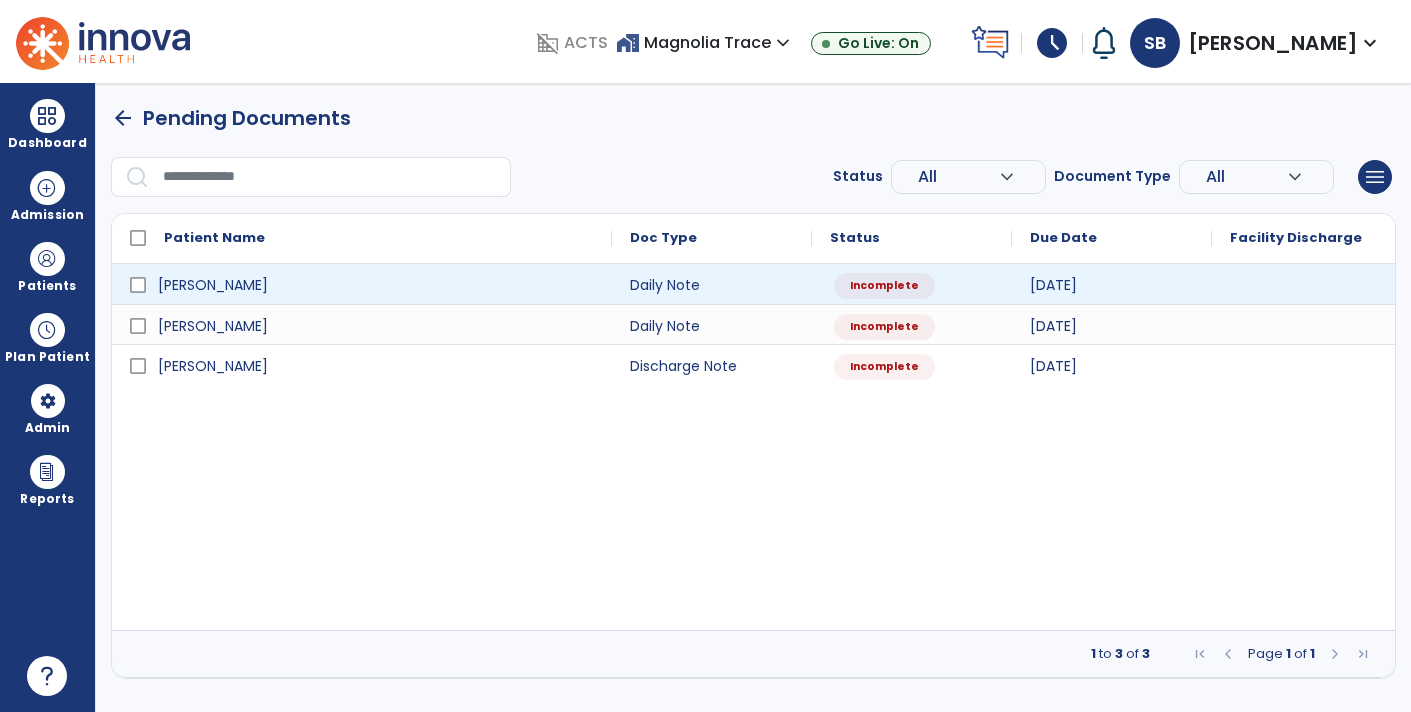 select on "*" 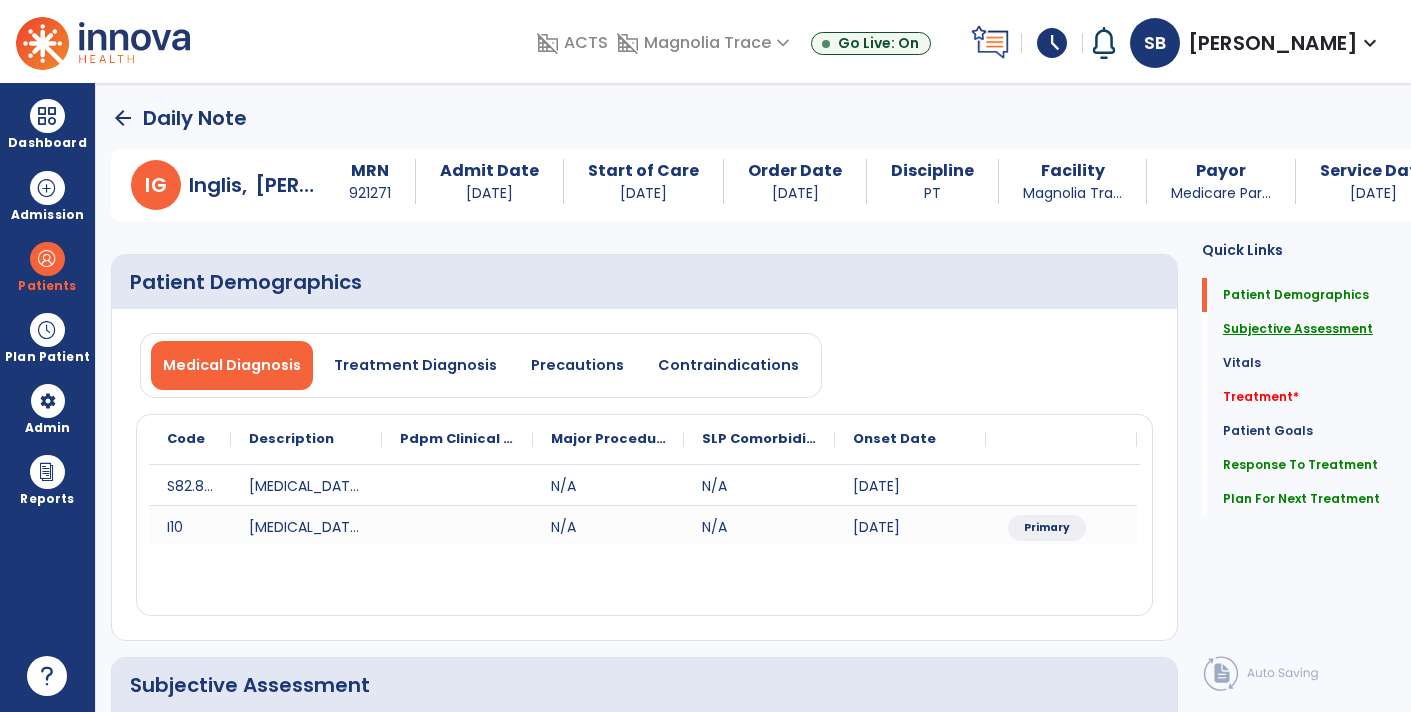 click on "Subjective Assessment" 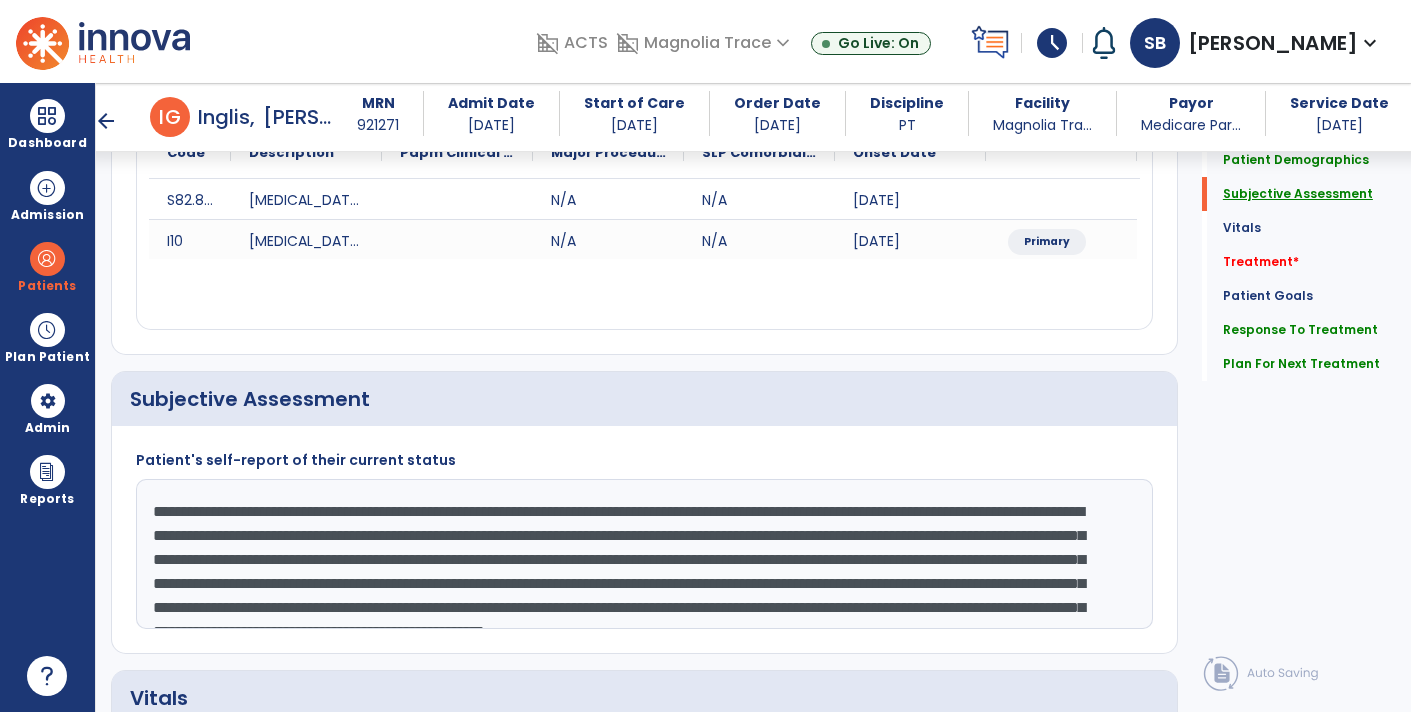 scroll, scrollTop: 399, scrollLeft: 0, axis: vertical 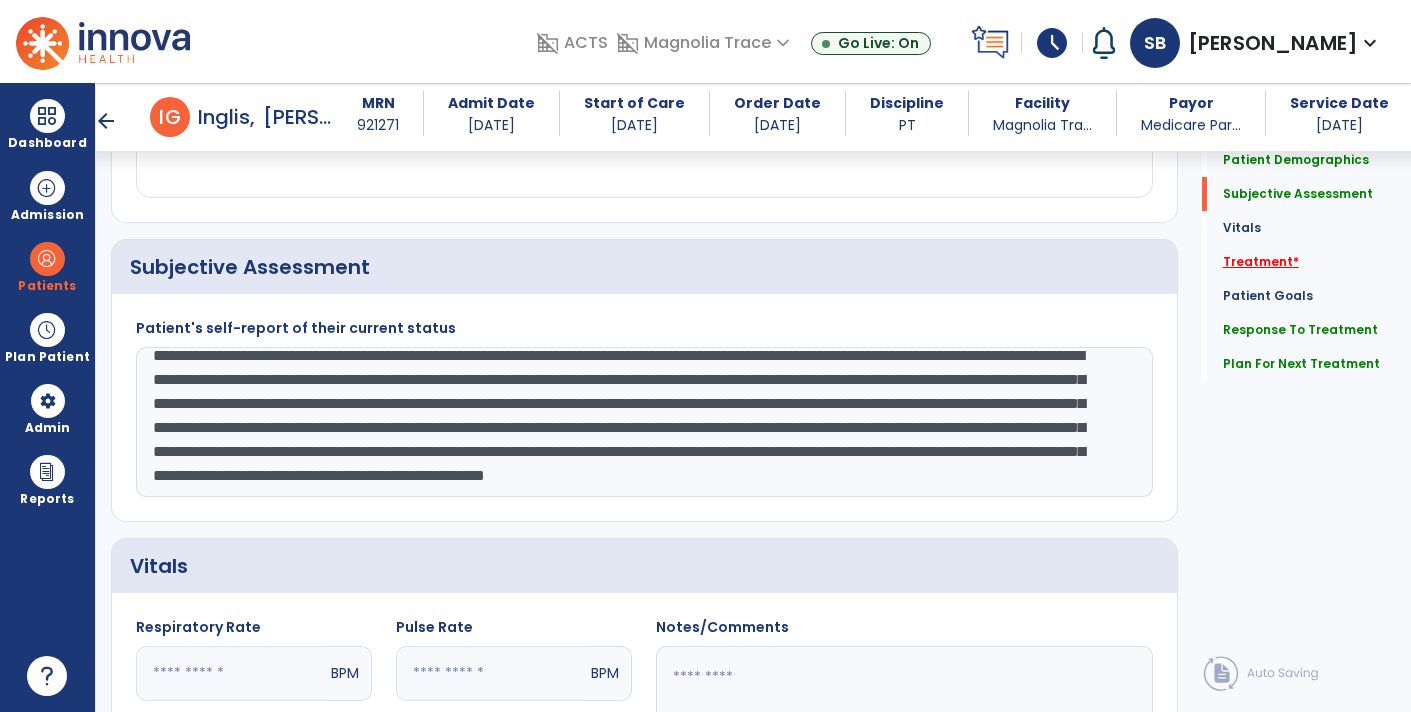 click on "Treatment   *" 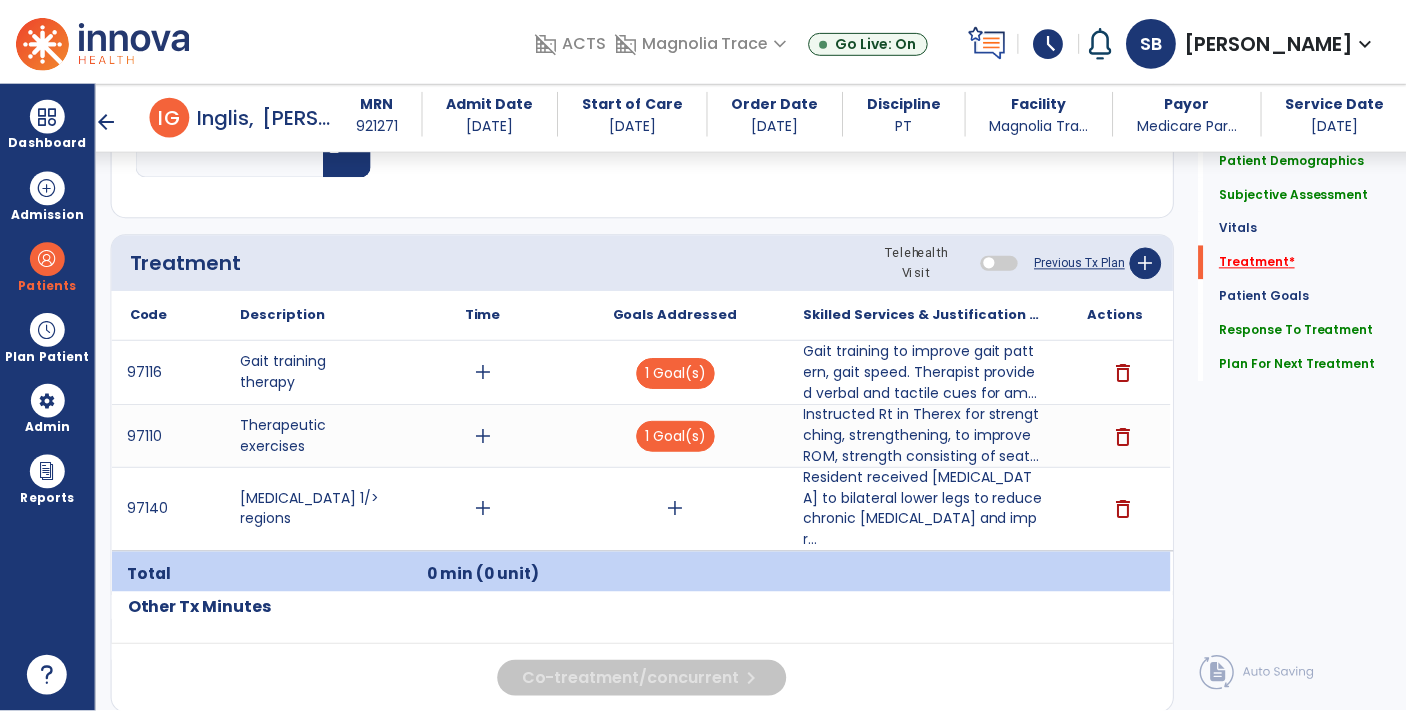 scroll 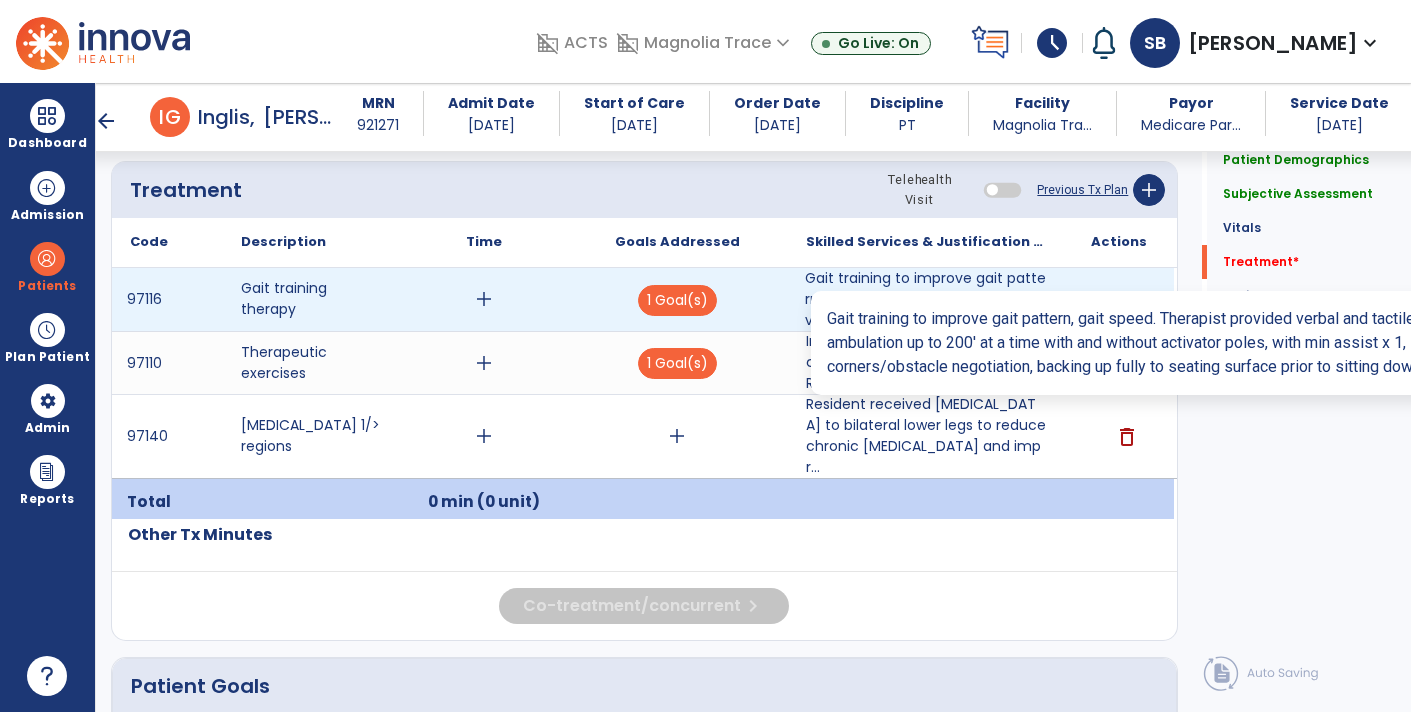 click on "Gait training to improve gait pattern, gait speed. Therapist provided verbal and tactile cues for am..." at bounding box center [926, 299] 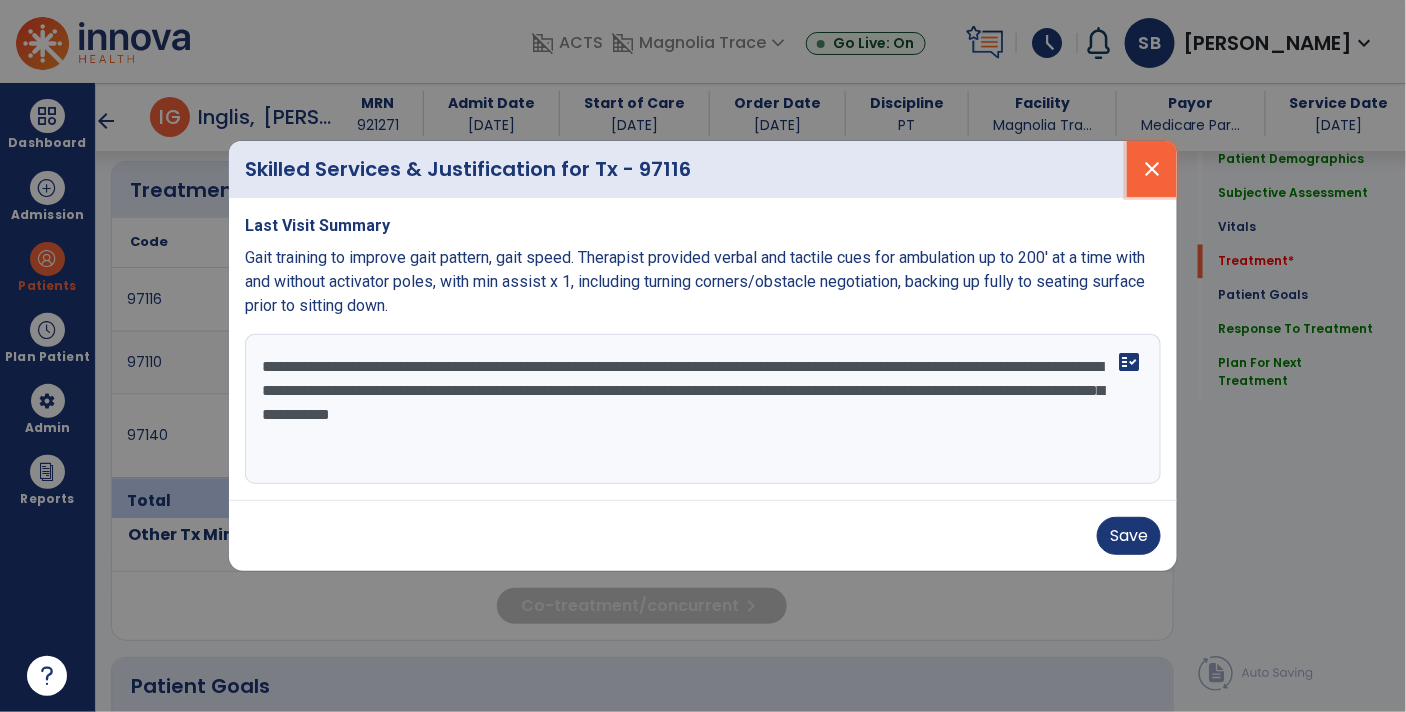 click on "close" at bounding box center [1152, 169] 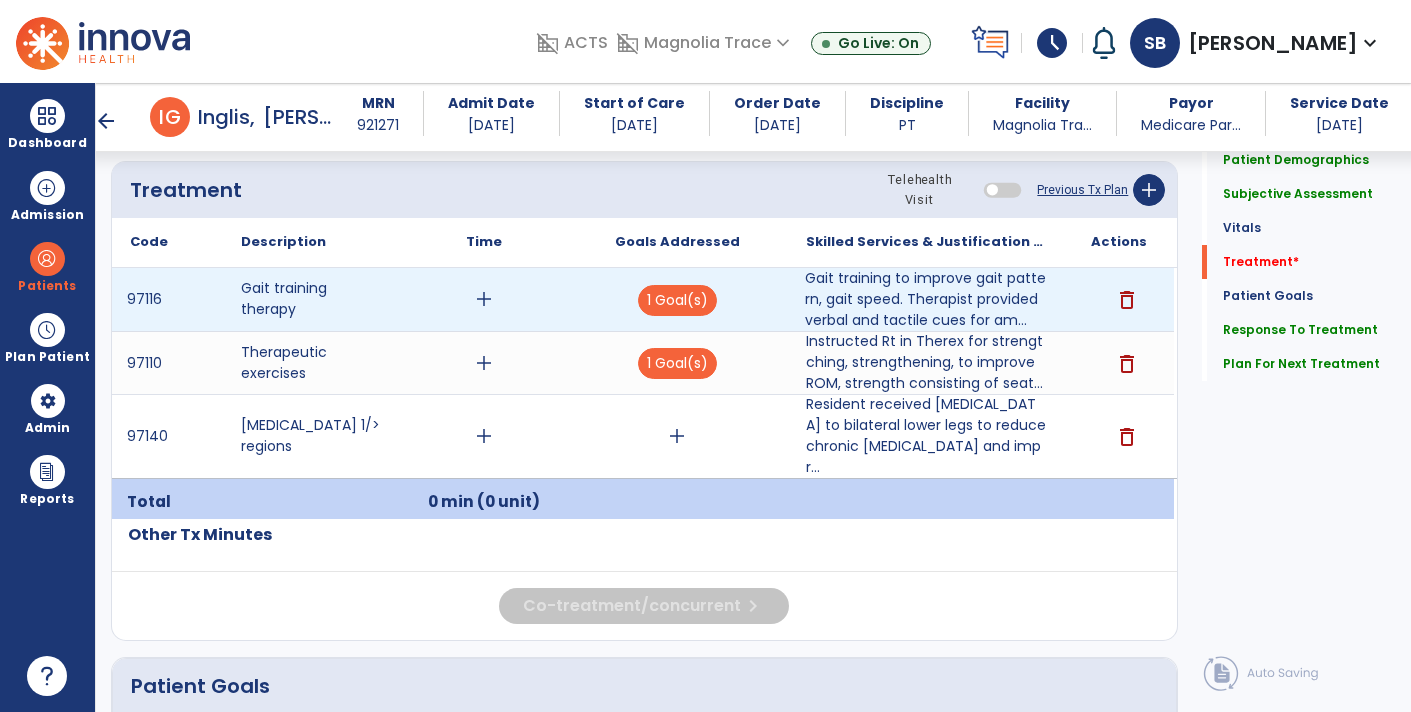 click on "add" at bounding box center (484, 299) 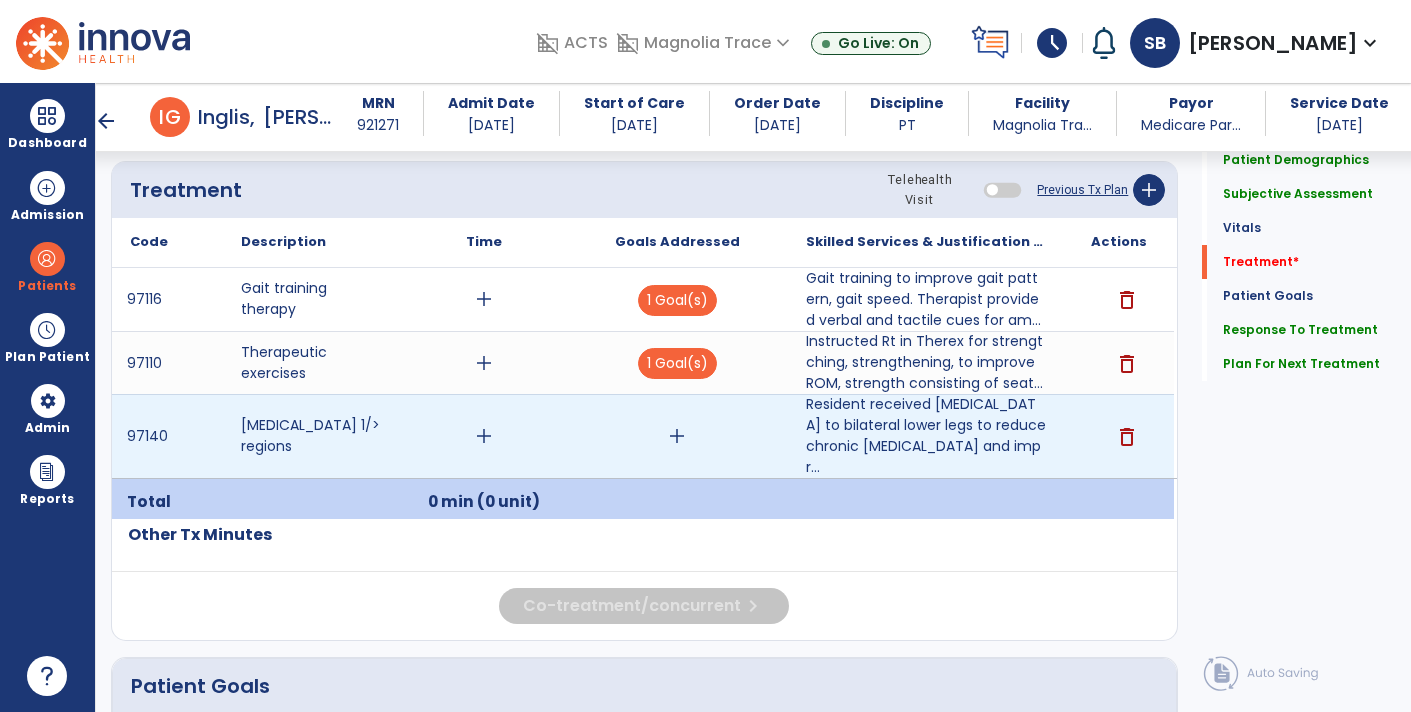 click on "delete" at bounding box center [1127, 437] 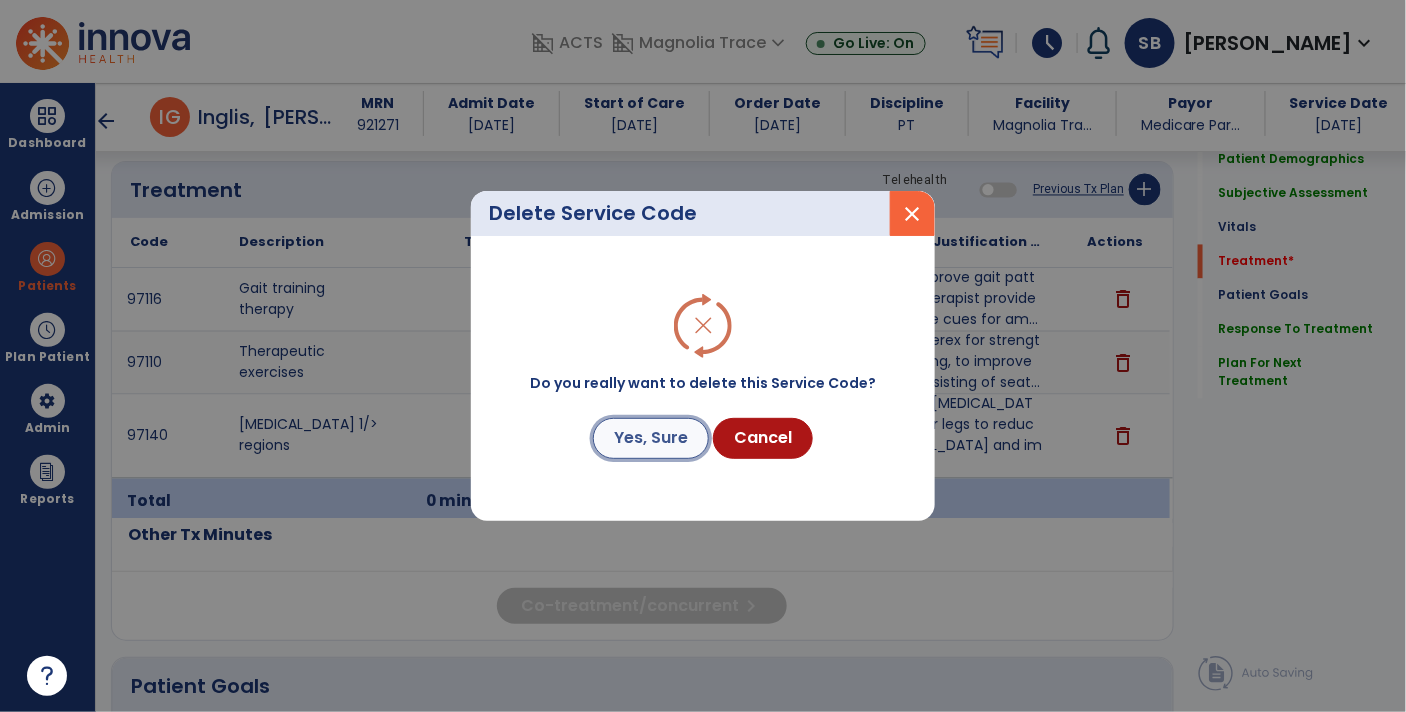 click on "Yes, Sure" at bounding box center [651, 438] 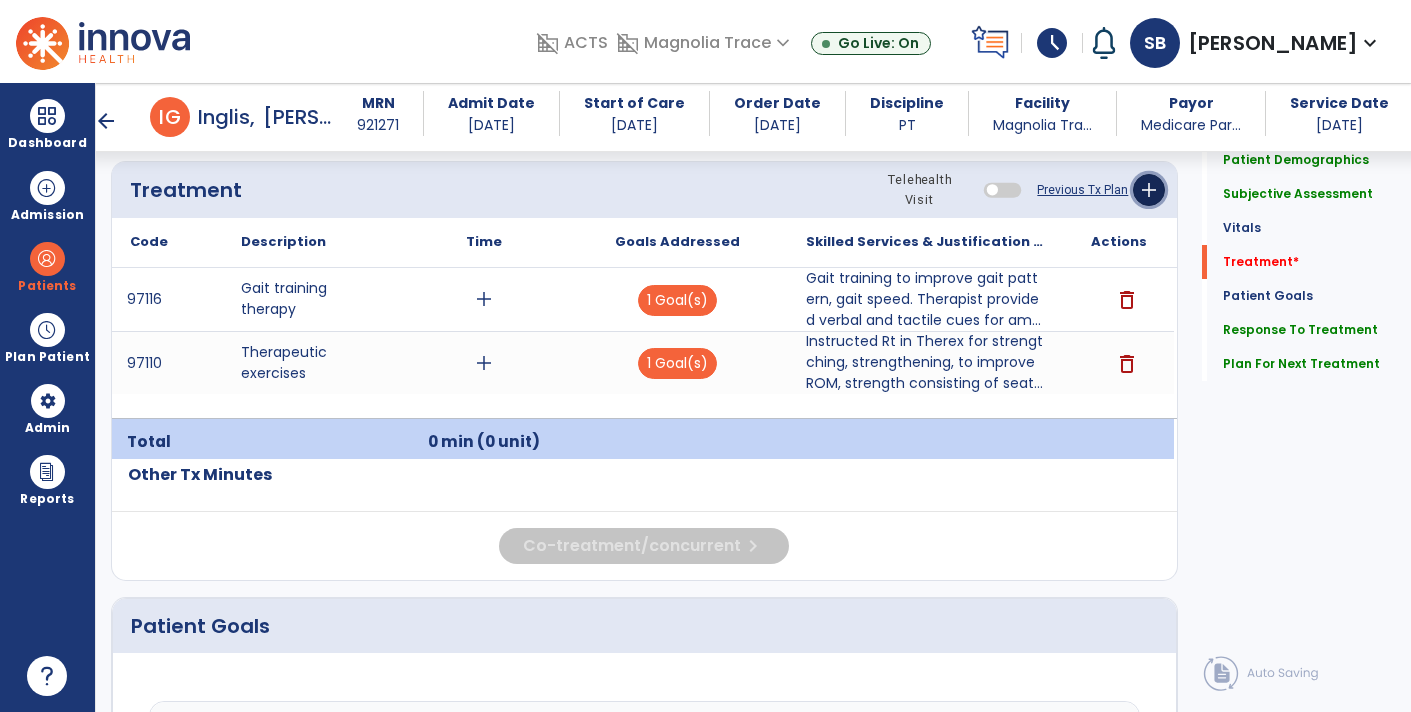 click on "add" 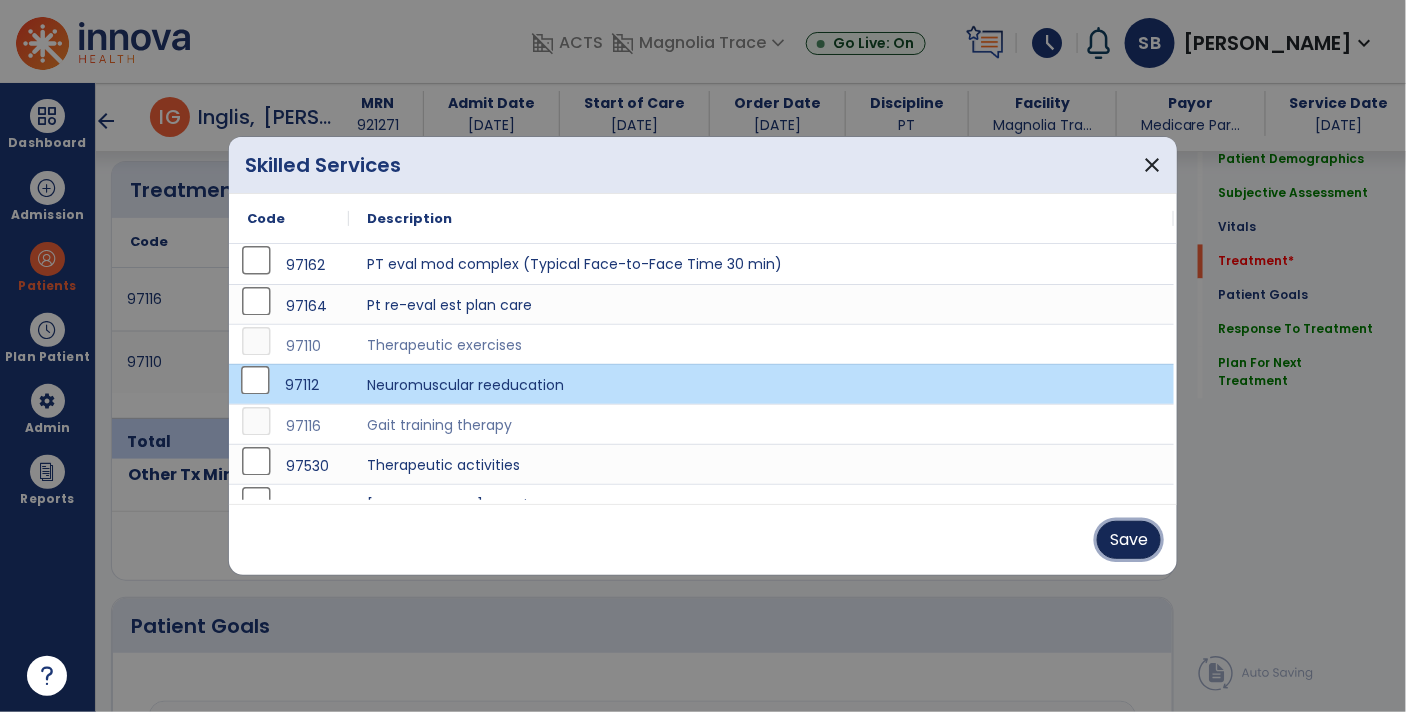 click on "Save" at bounding box center [1129, 540] 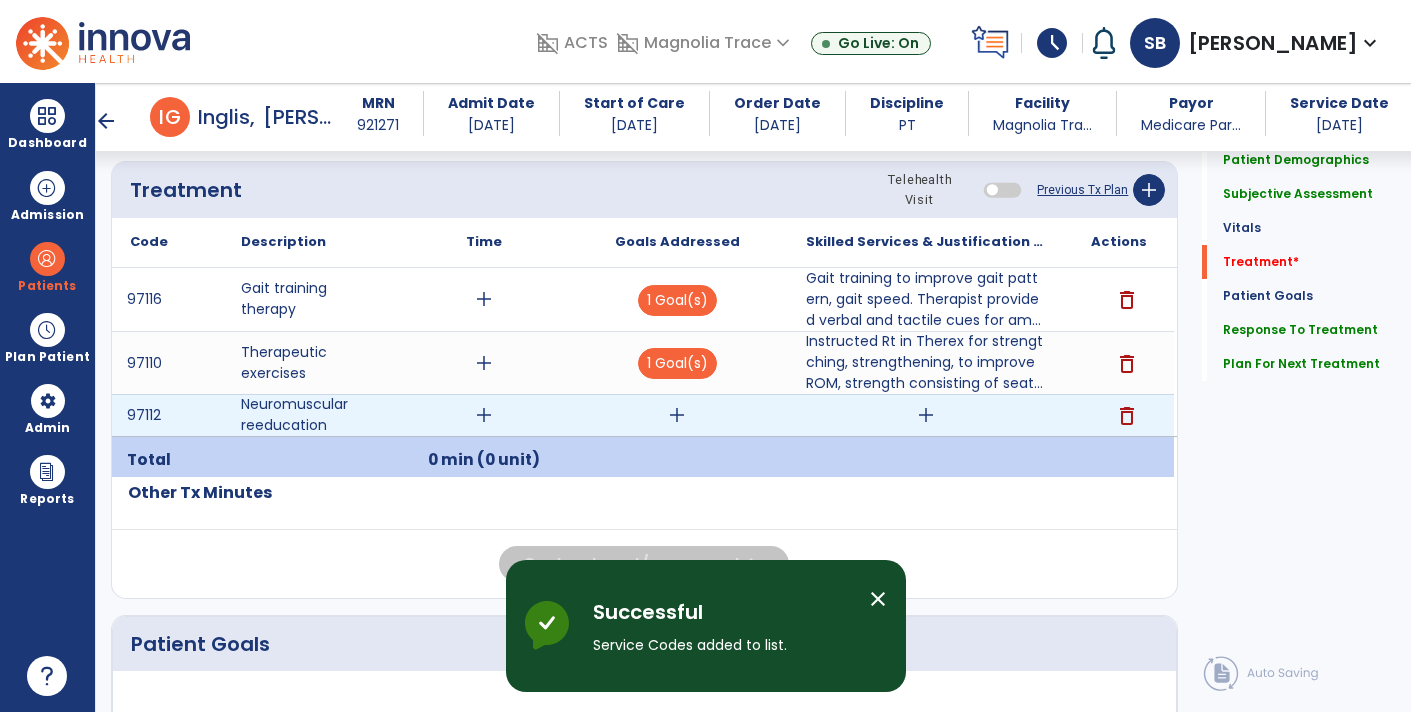 click on "add" at bounding box center (926, 415) 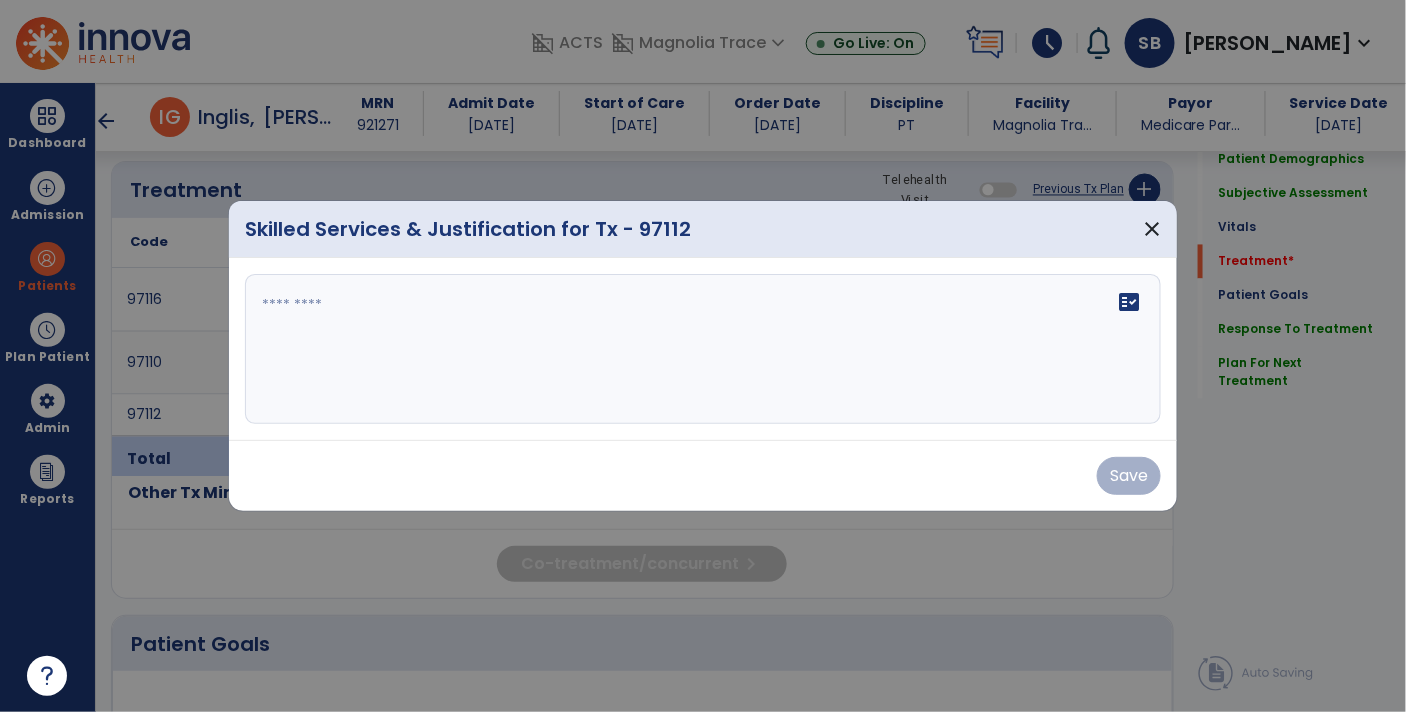click on "fact_check" at bounding box center (703, 349) 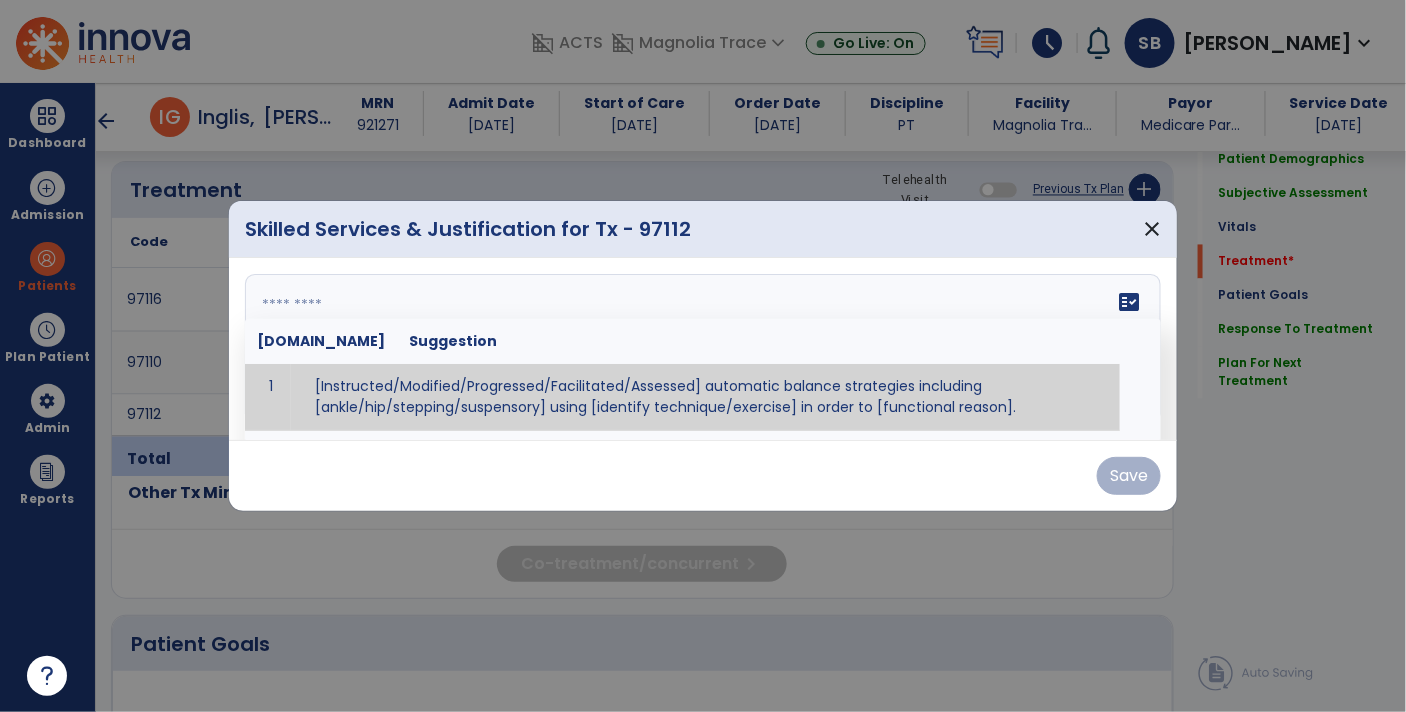 paste on "**********" 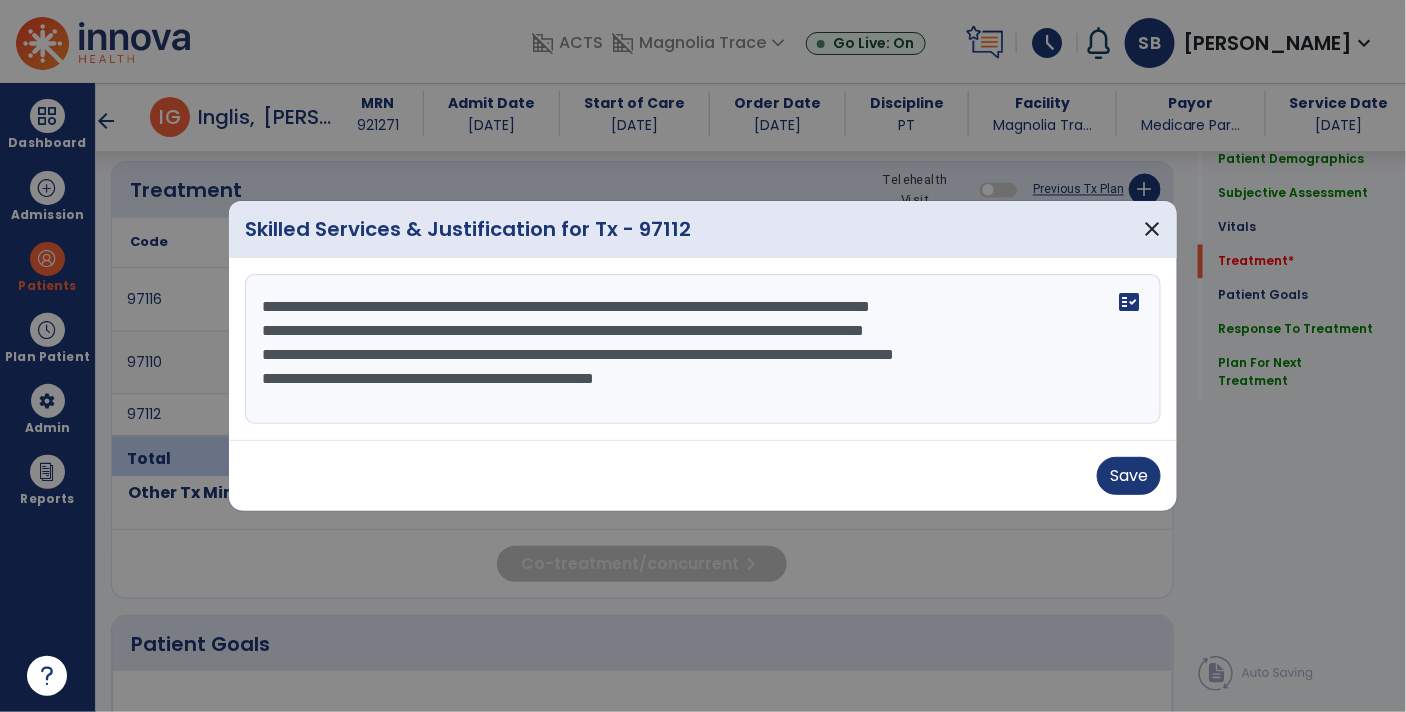 click on "**********" at bounding box center (703, 349) 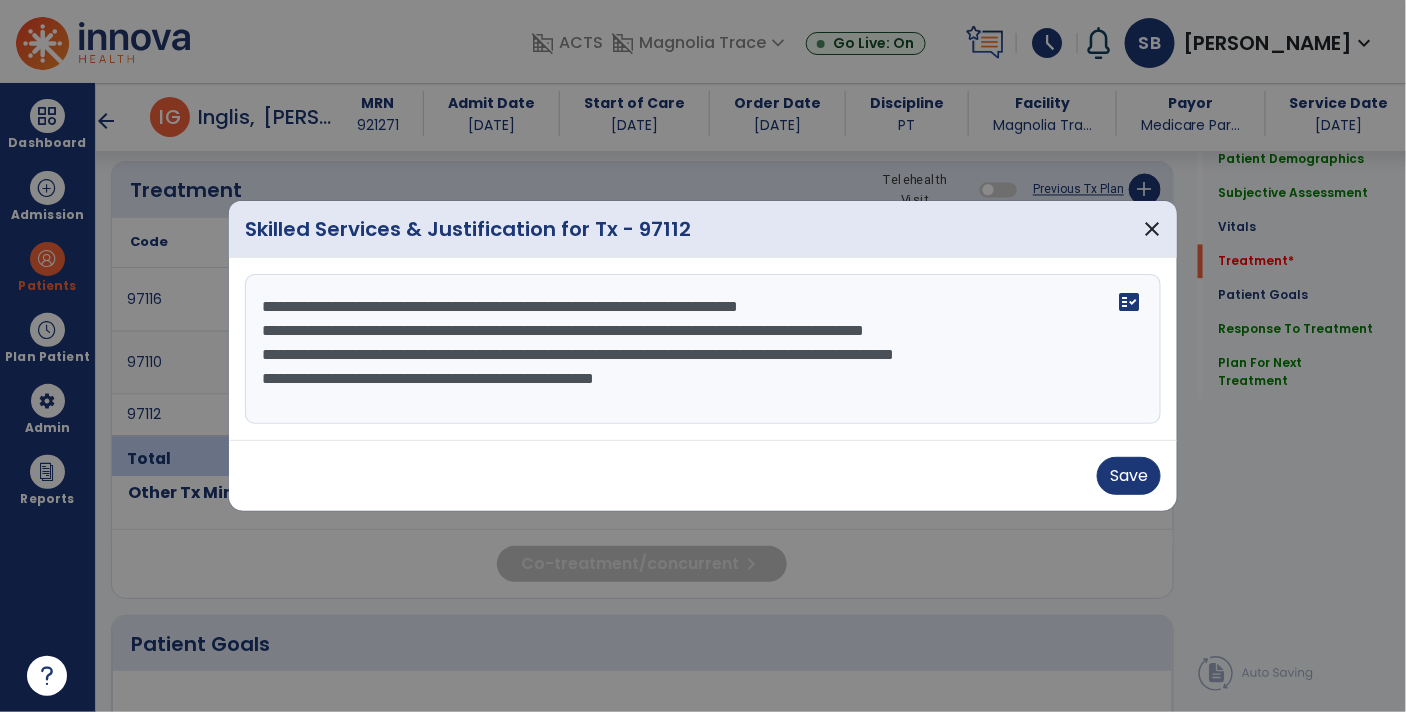 click on "**********" at bounding box center (703, 349) 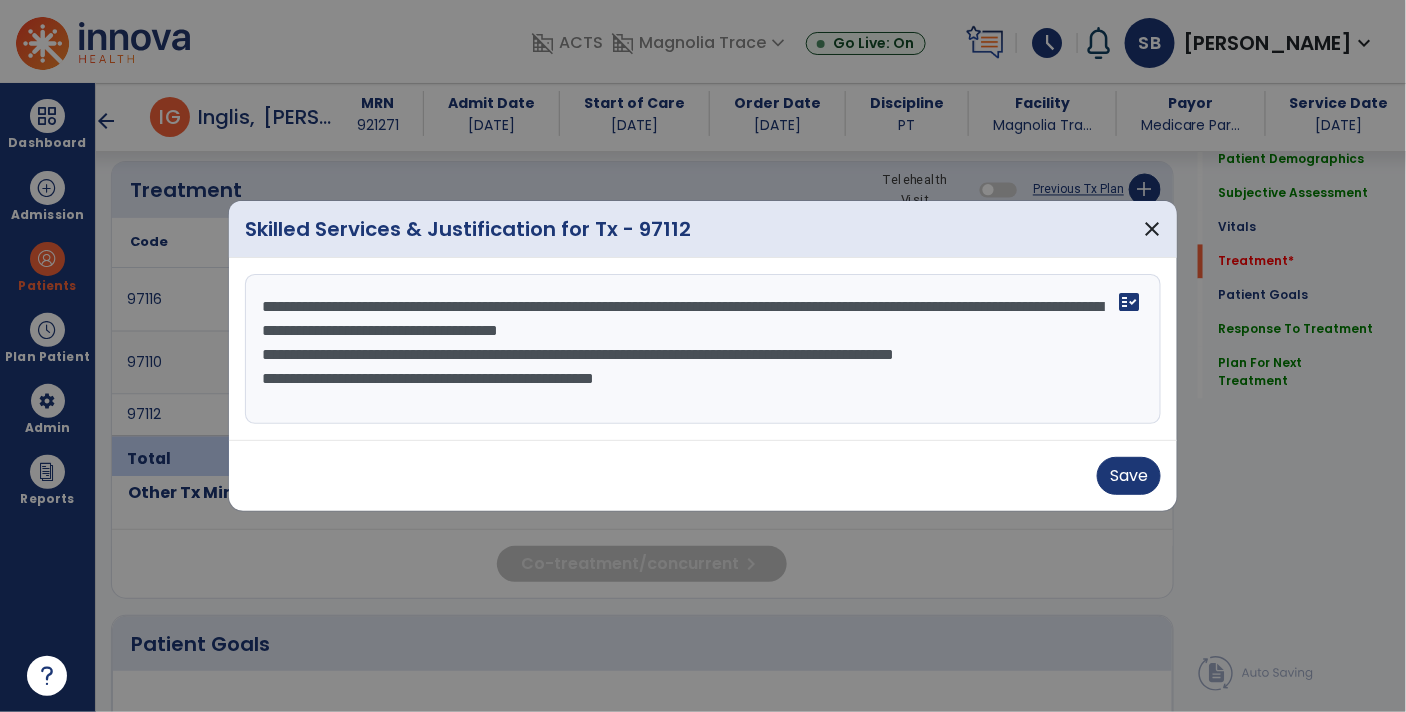 click on "**********" at bounding box center (703, 349) 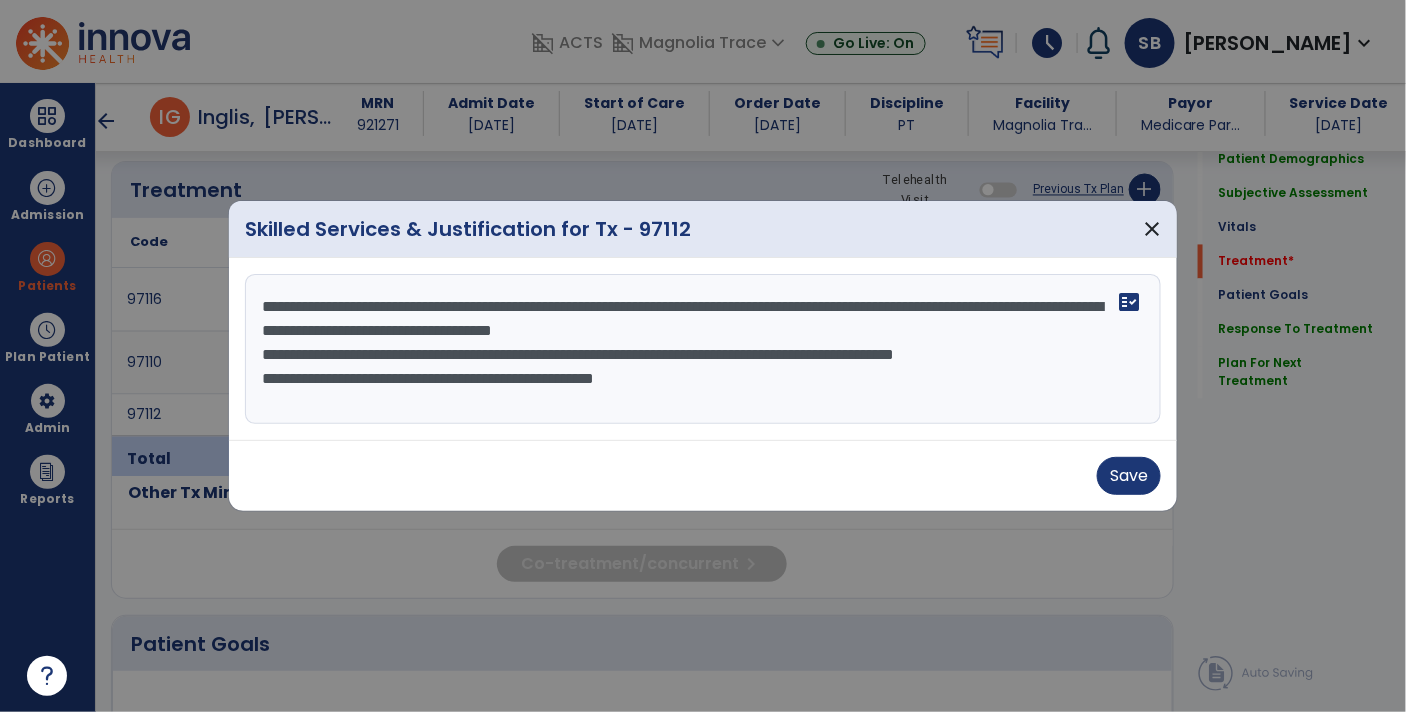 click on "**********" at bounding box center (703, 349) 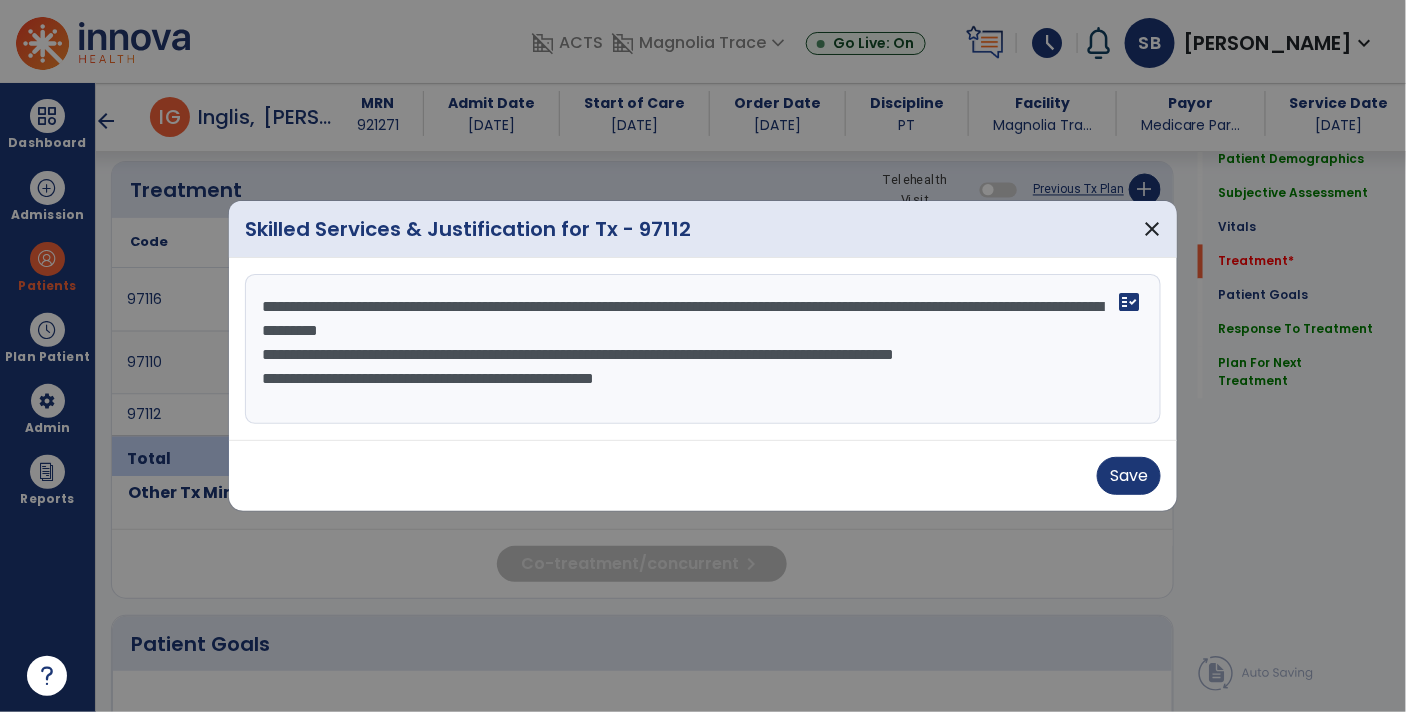click on "**********" at bounding box center [703, 349] 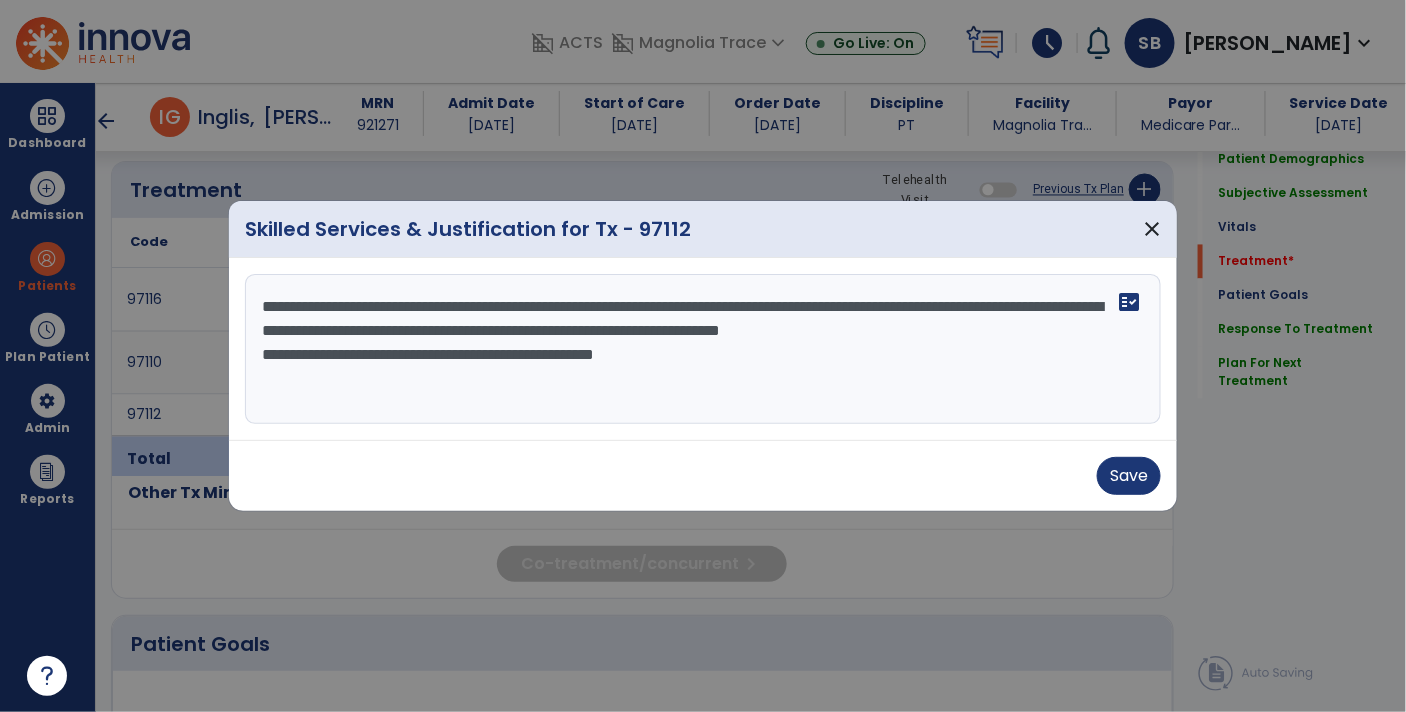 click on "**********" at bounding box center [703, 349] 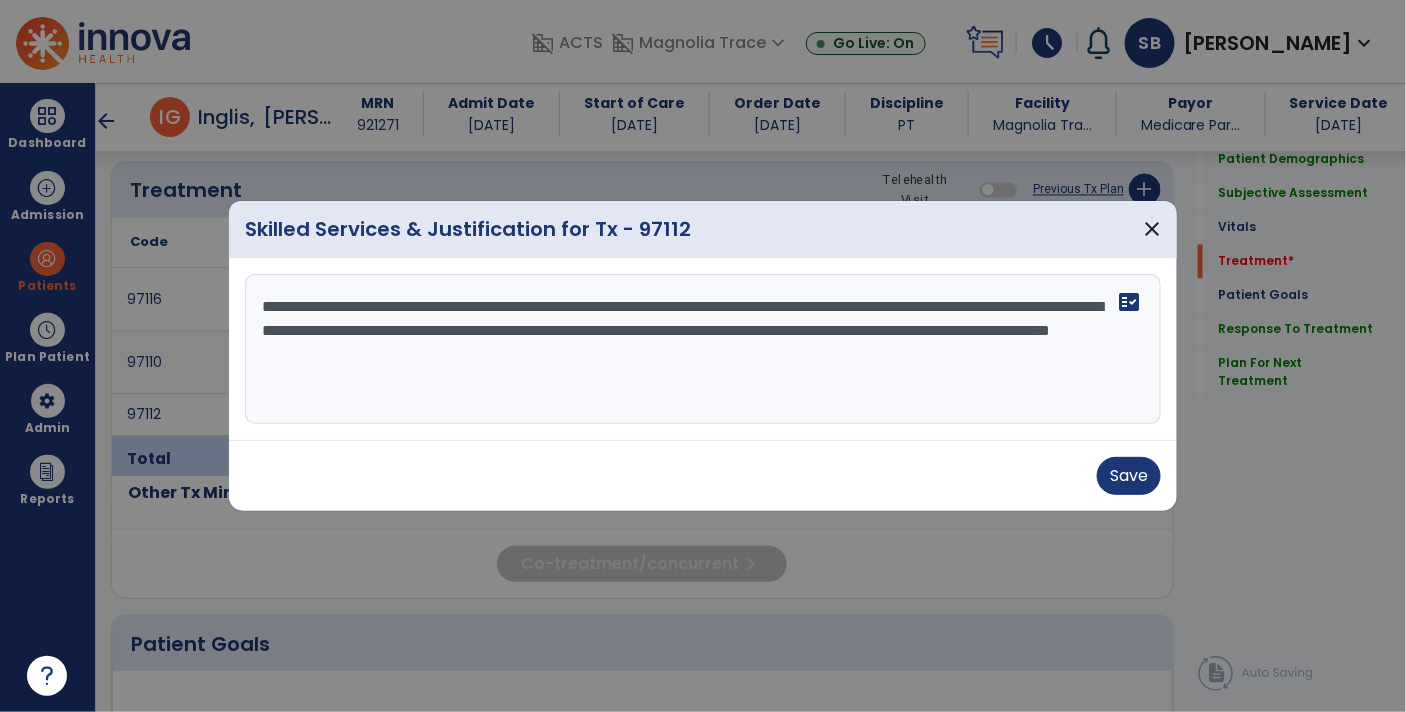 click on "**********" at bounding box center (703, 349) 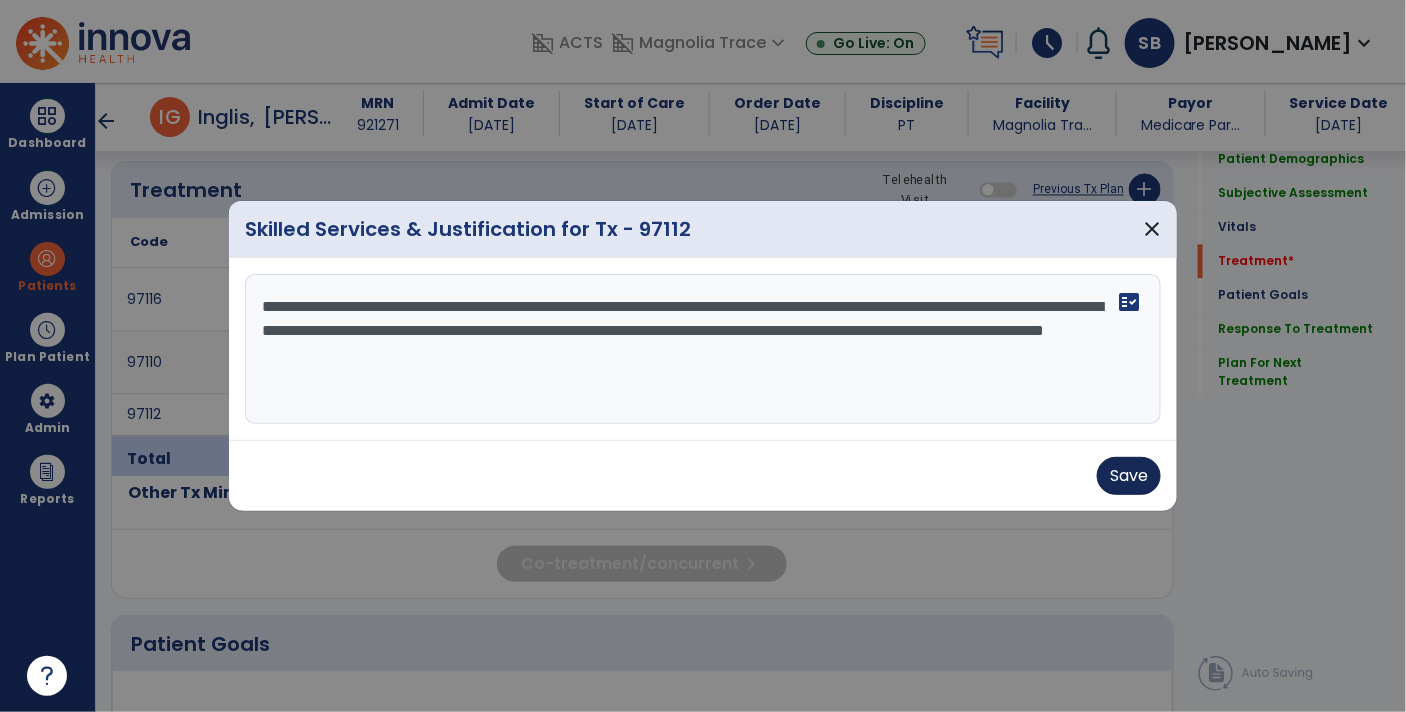 type on "**********" 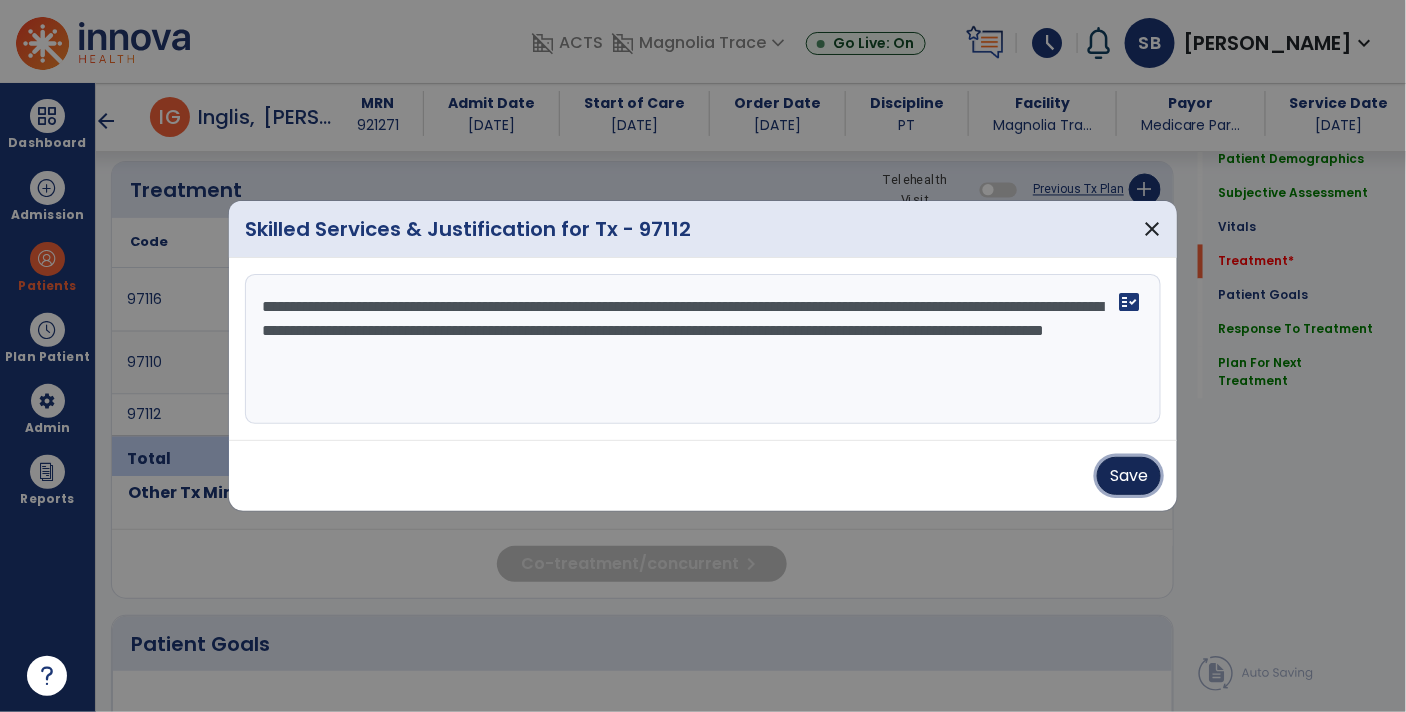 click on "Save" at bounding box center (1129, 476) 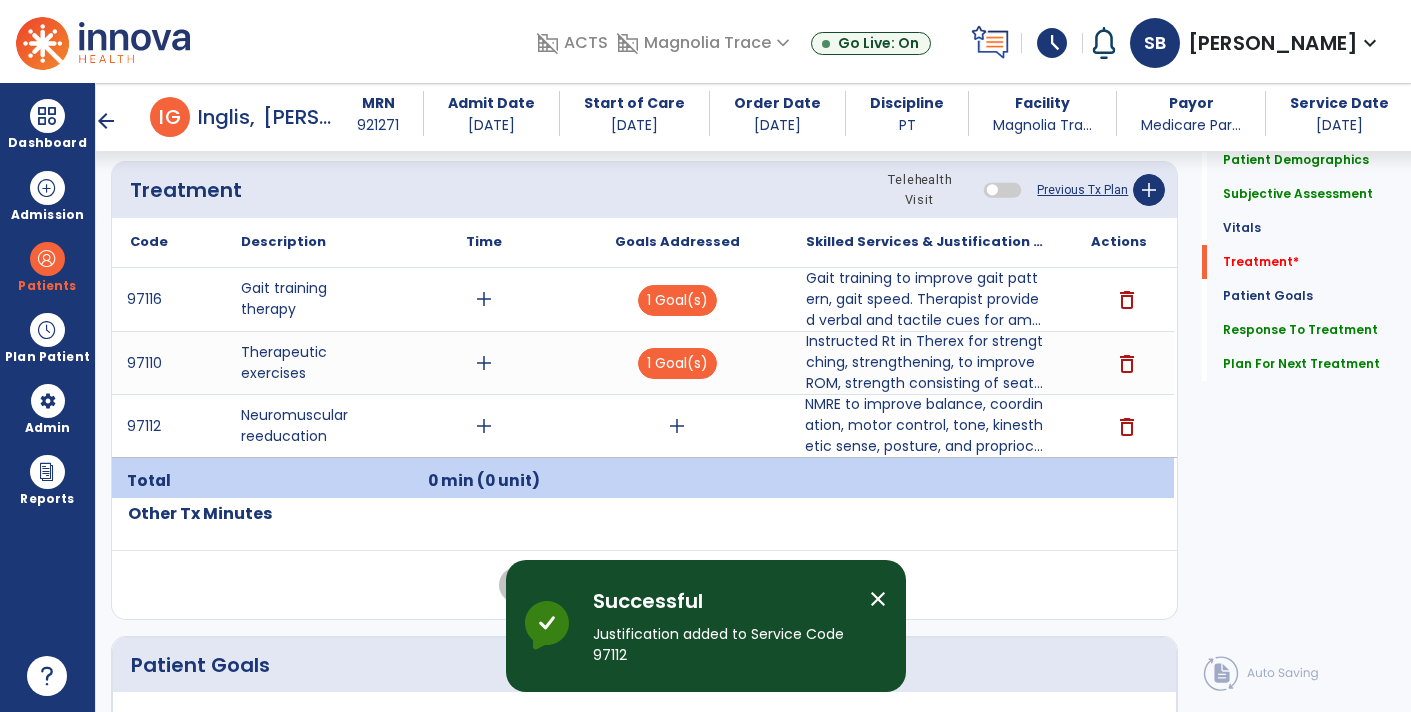 click on "add" at bounding box center [677, 426] 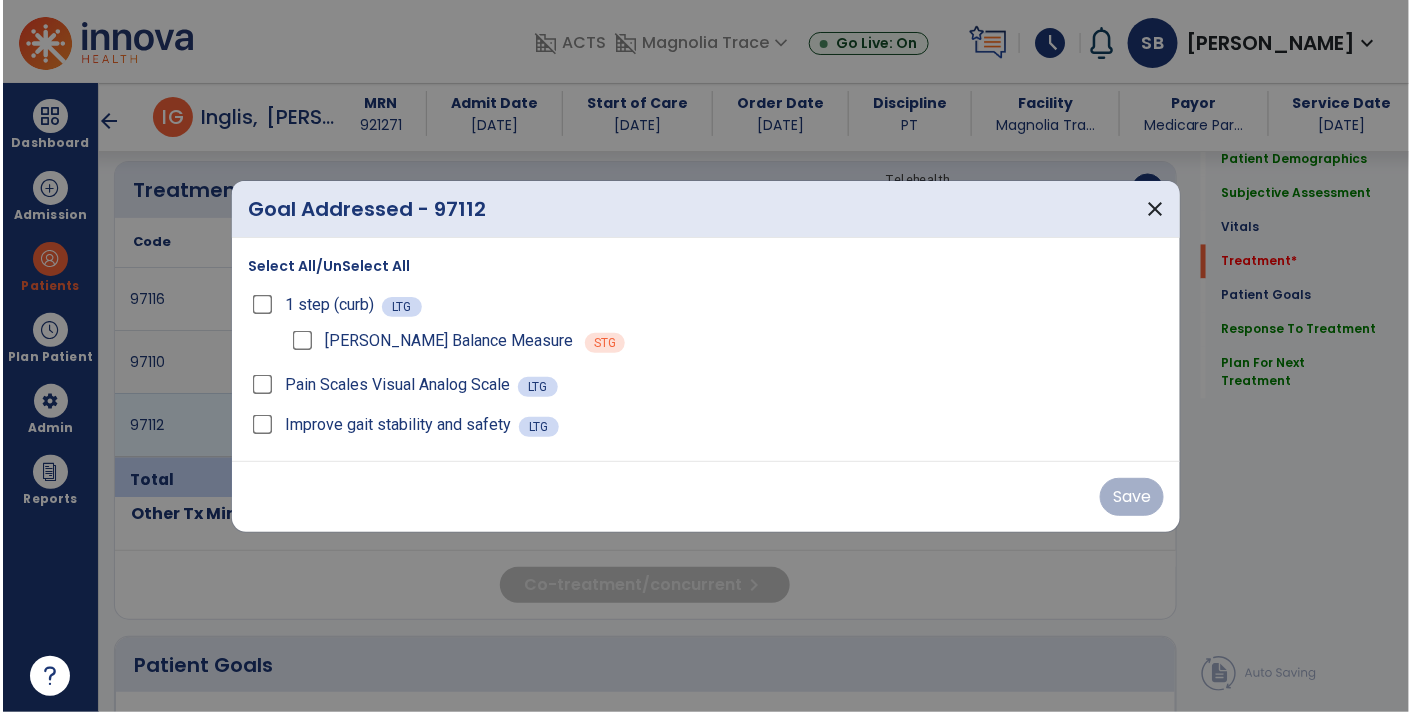 scroll, scrollTop: 1198, scrollLeft: 0, axis: vertical 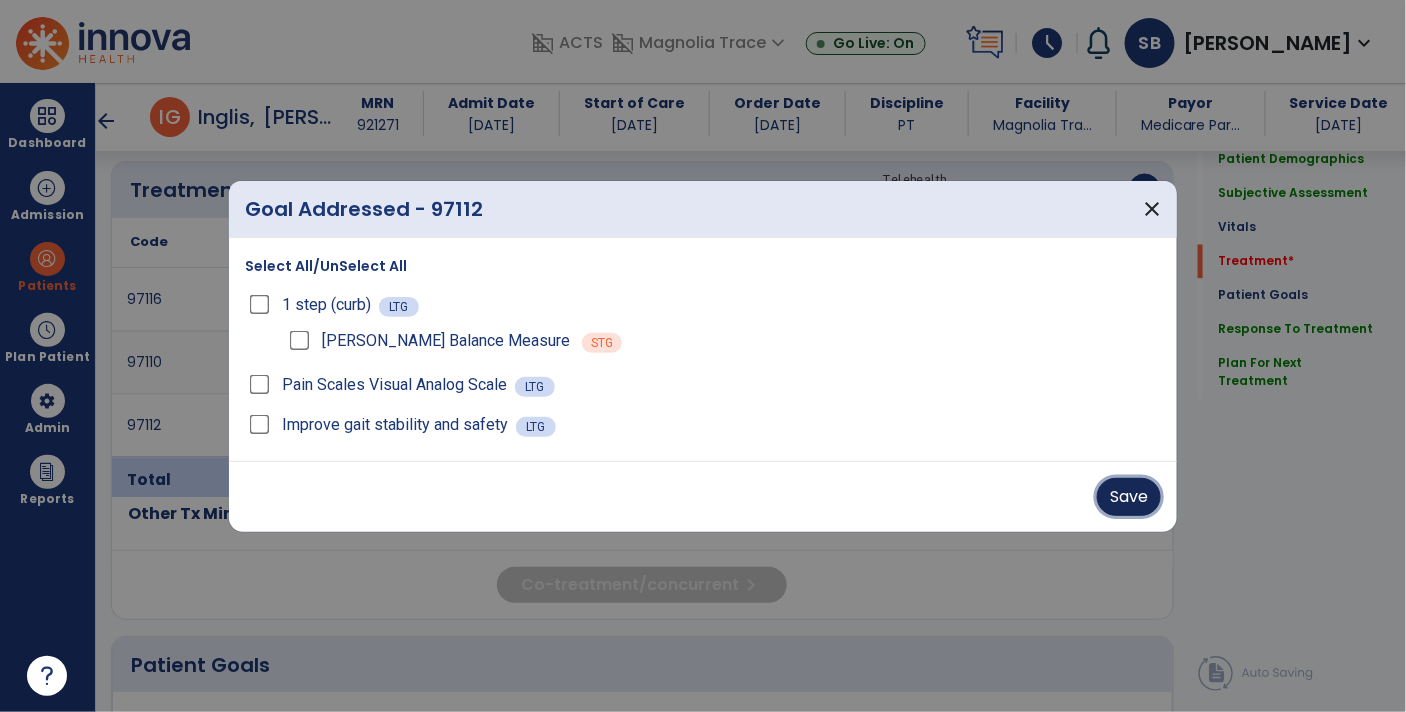 click on "Save" at bounding box center (1129, 497) 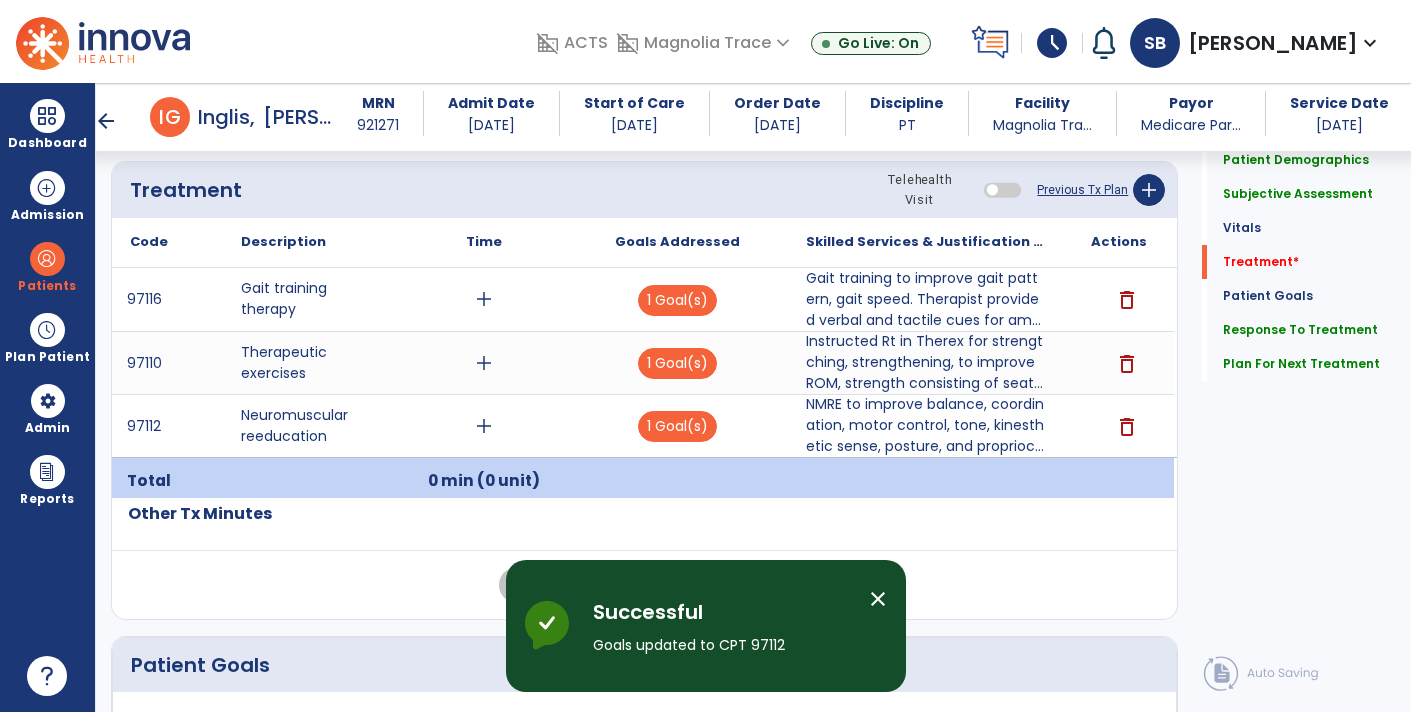 click on "add" at bounding box center (484, 299) 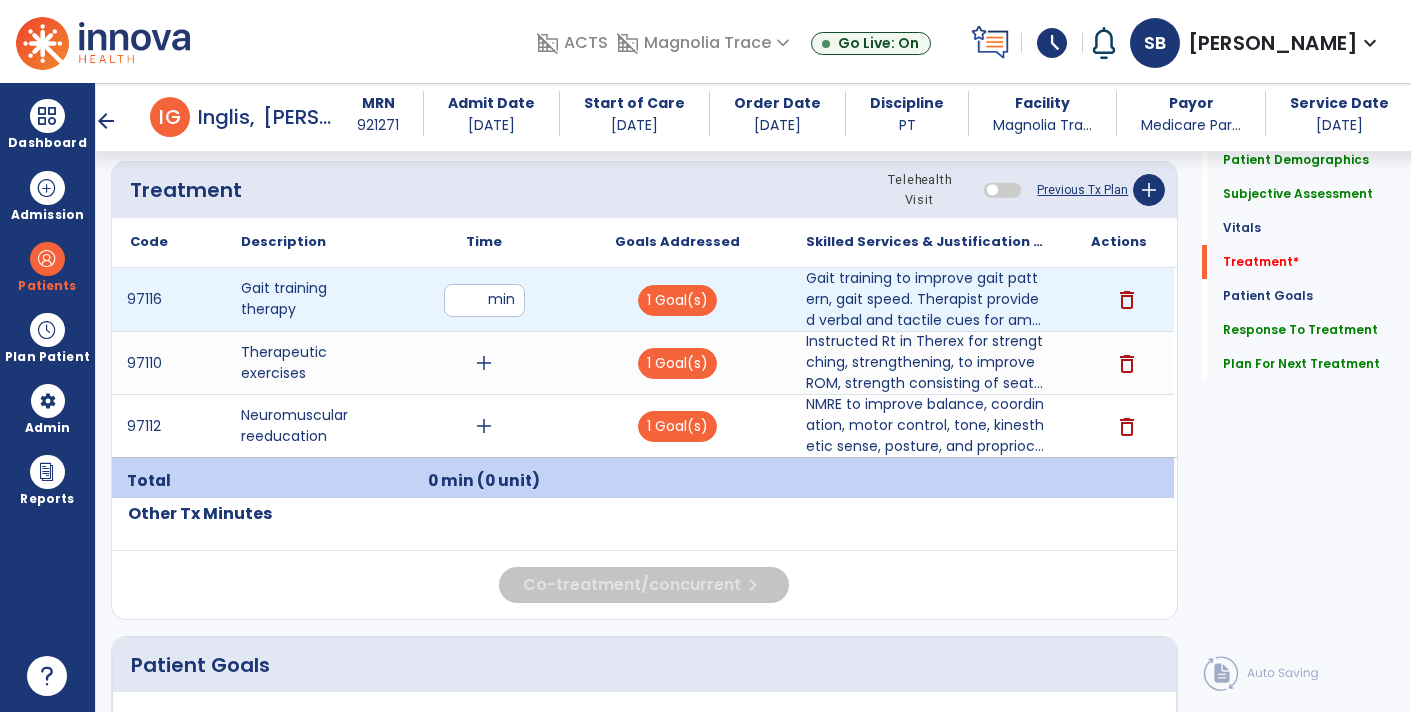 type on "**" 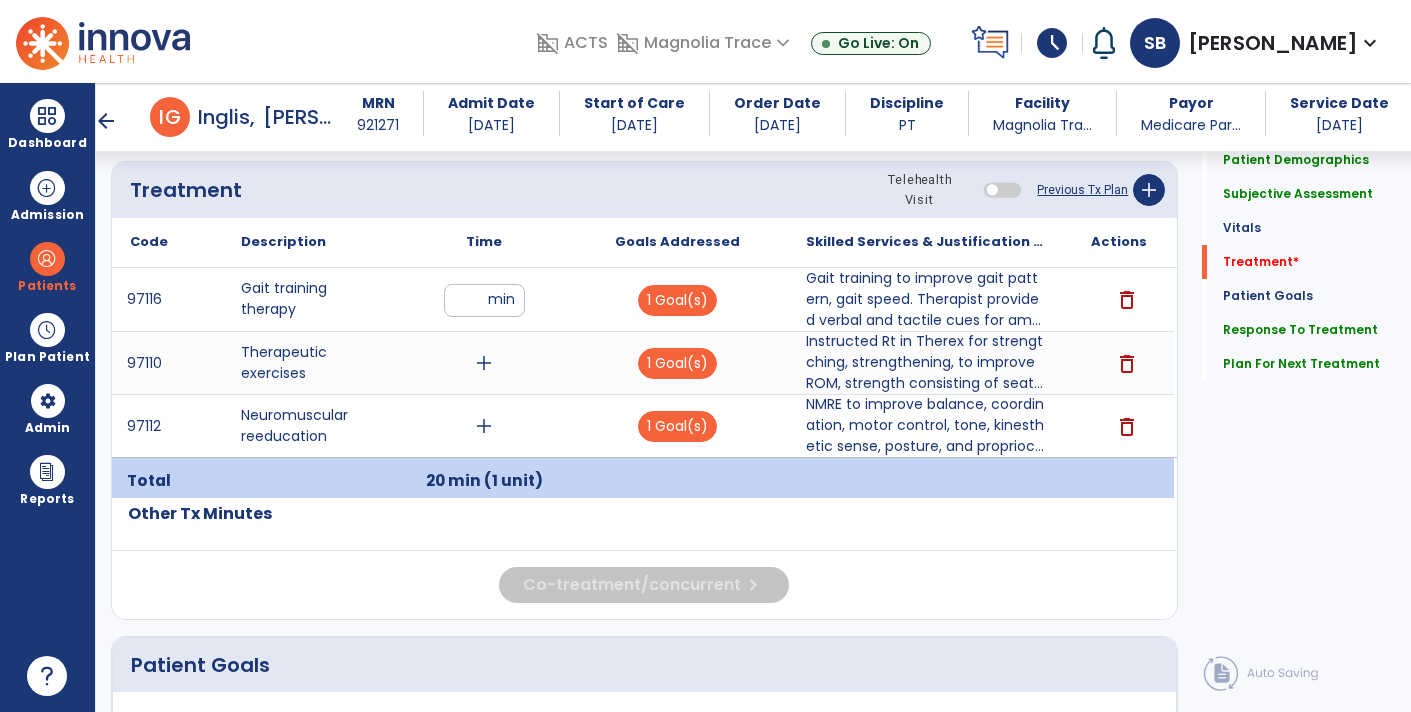 click on "add" at bounding box center [484, 363] 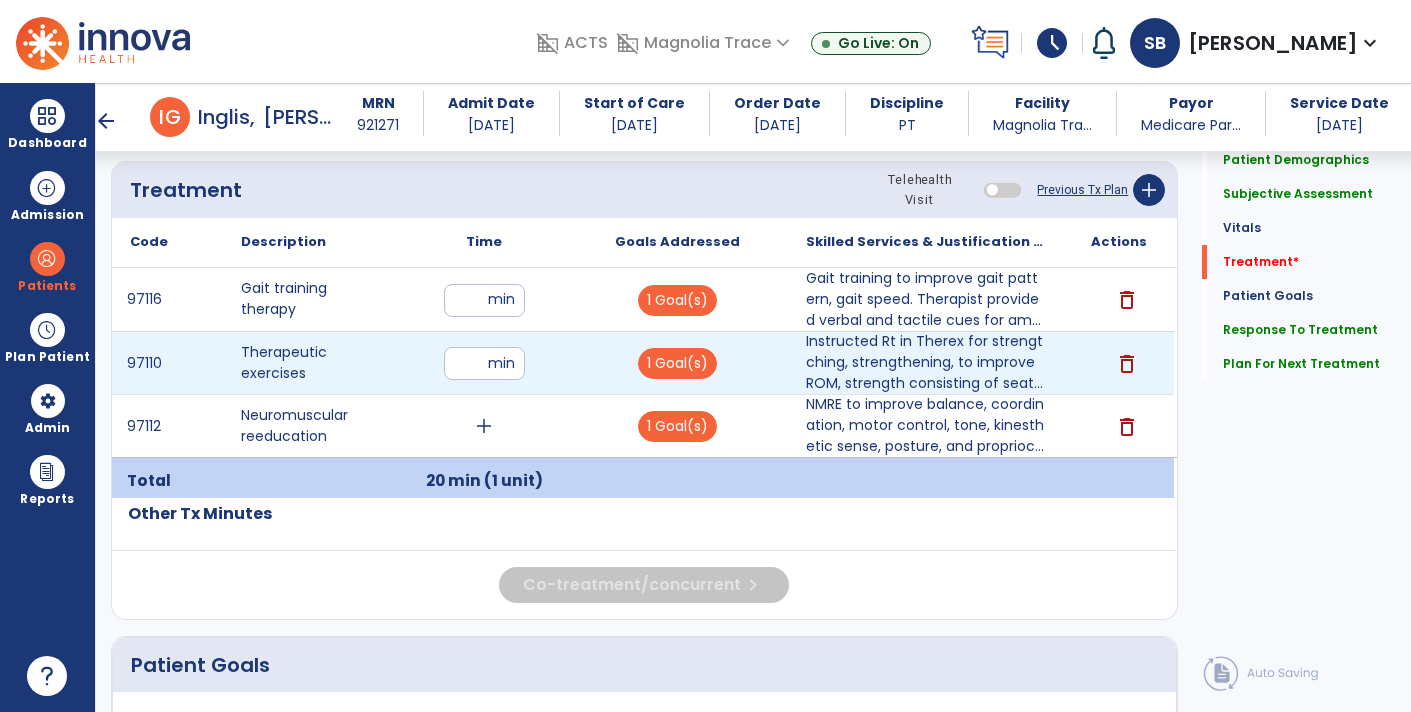 type on "**" 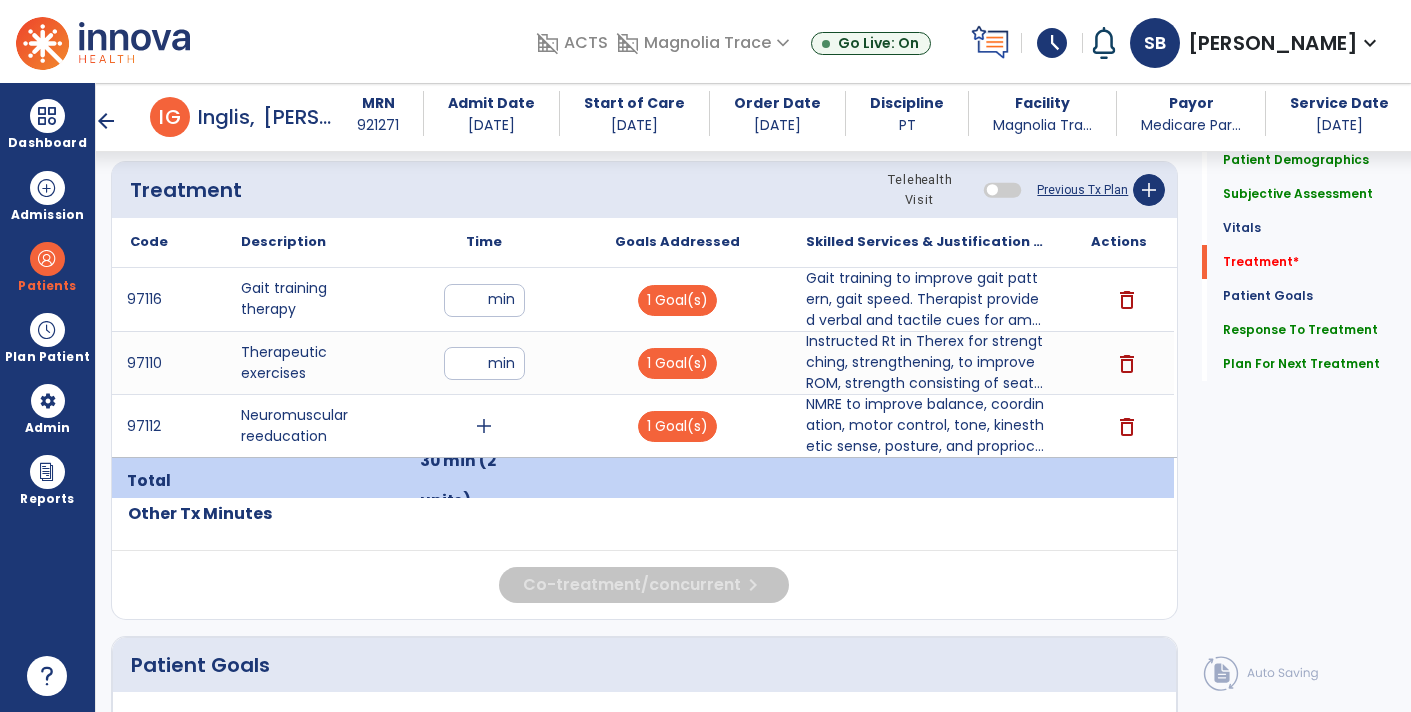click on "add" at bounding box center (484, 426) 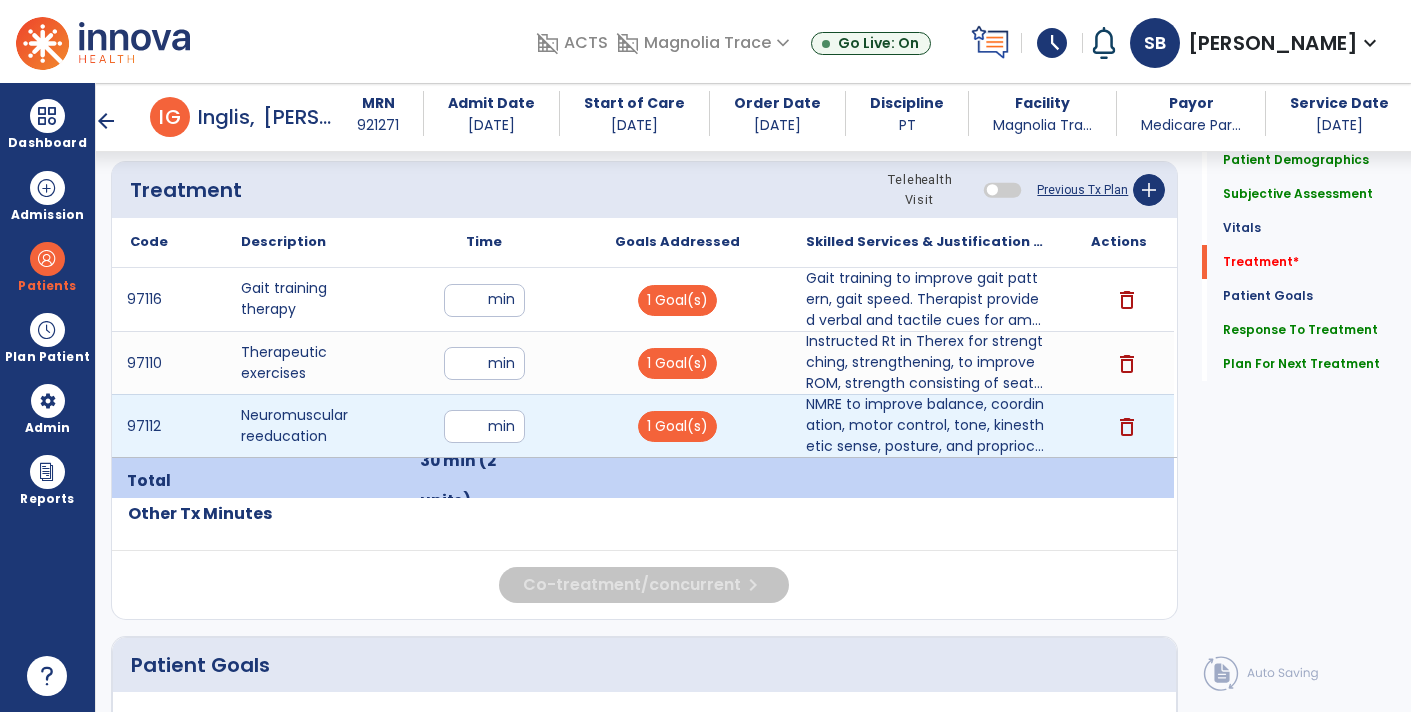 type on "*" 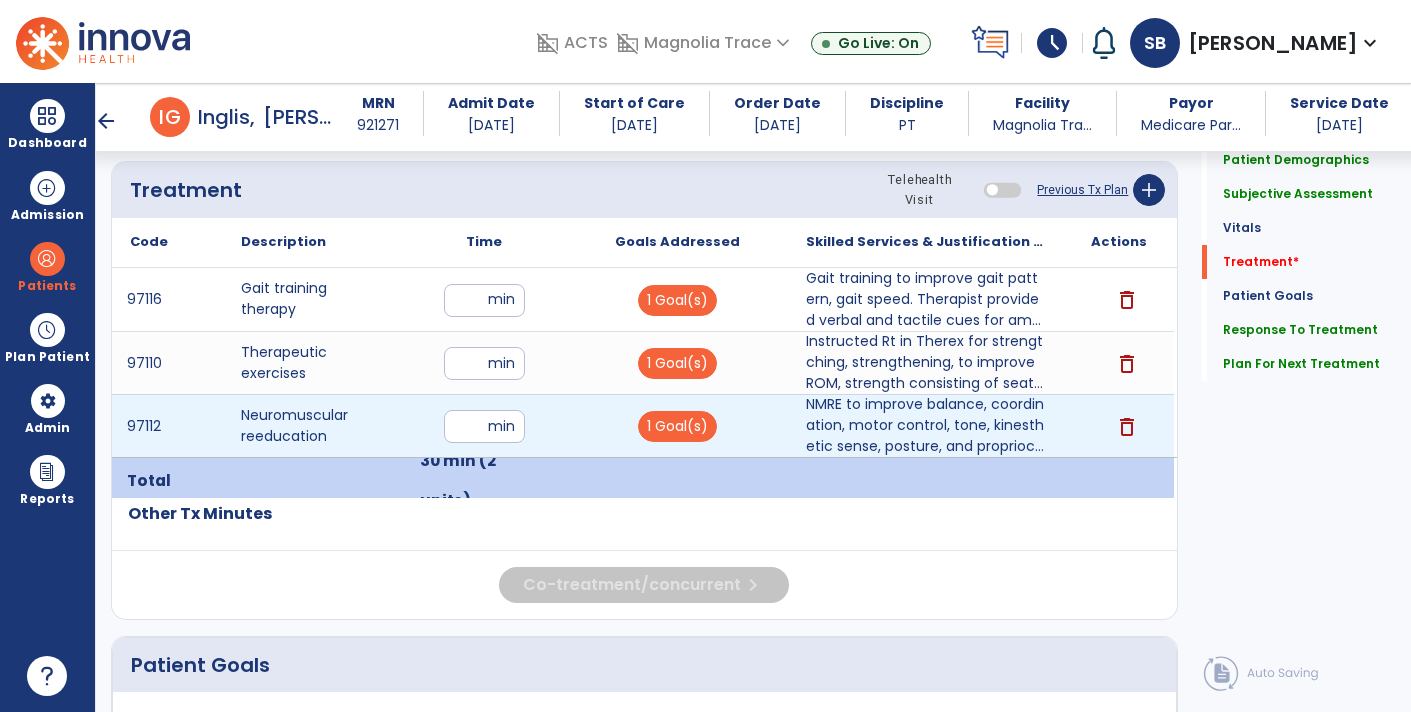 type on "**" 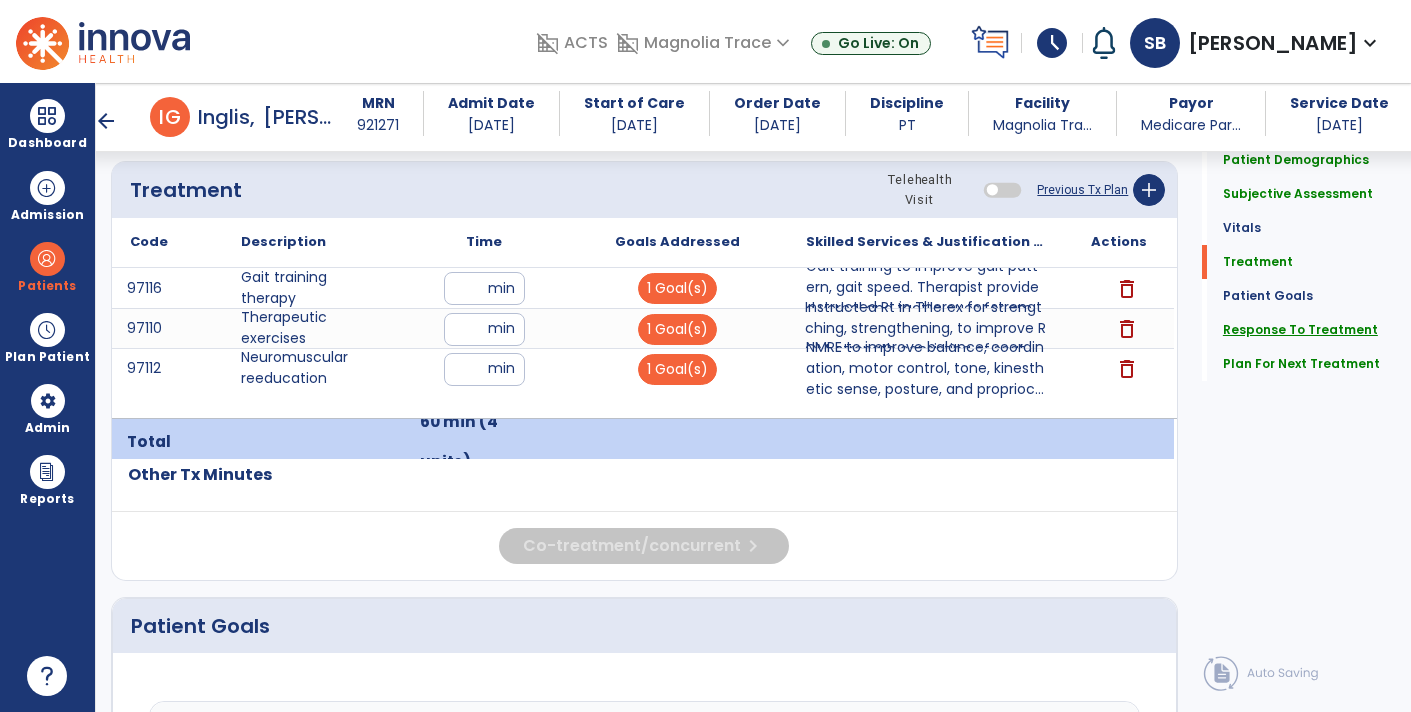 click on "Response To Treatment" 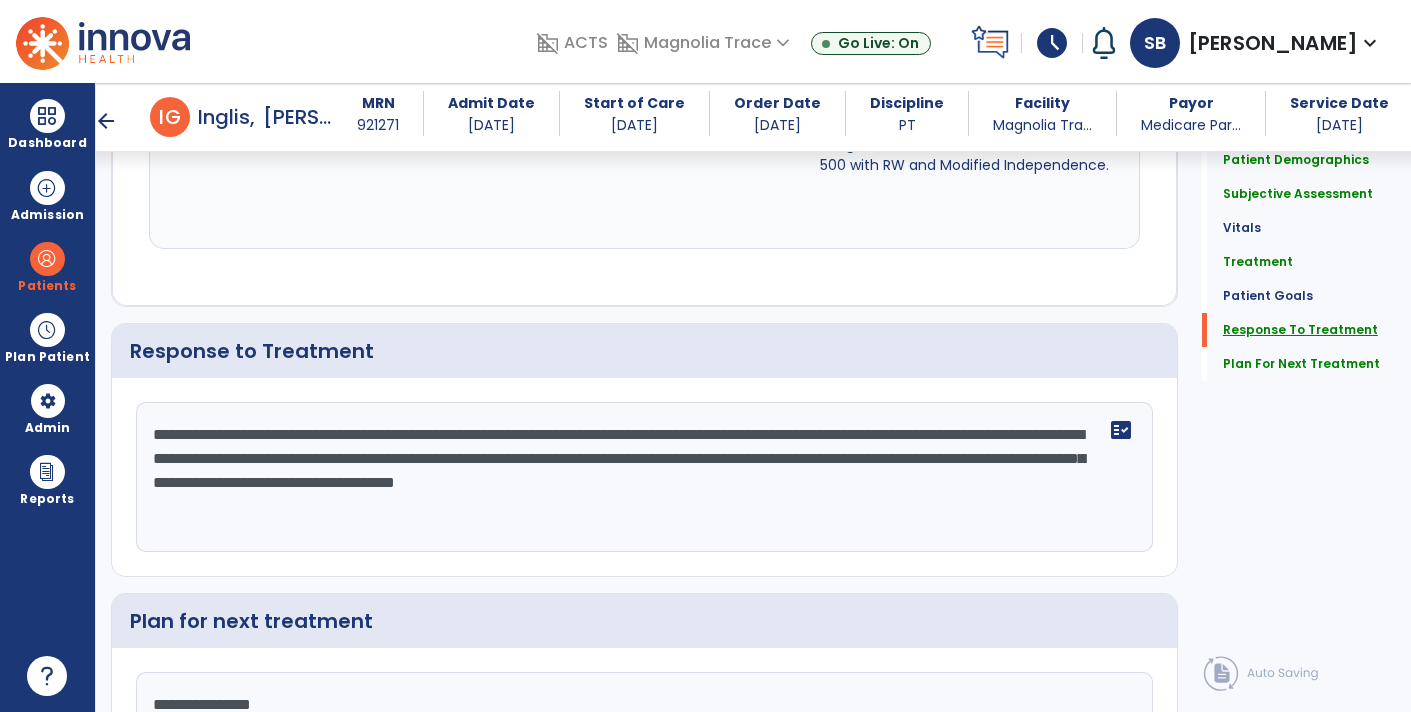 scroll, scrollTop: 2404, scrollLeft: 0, axis: vertical 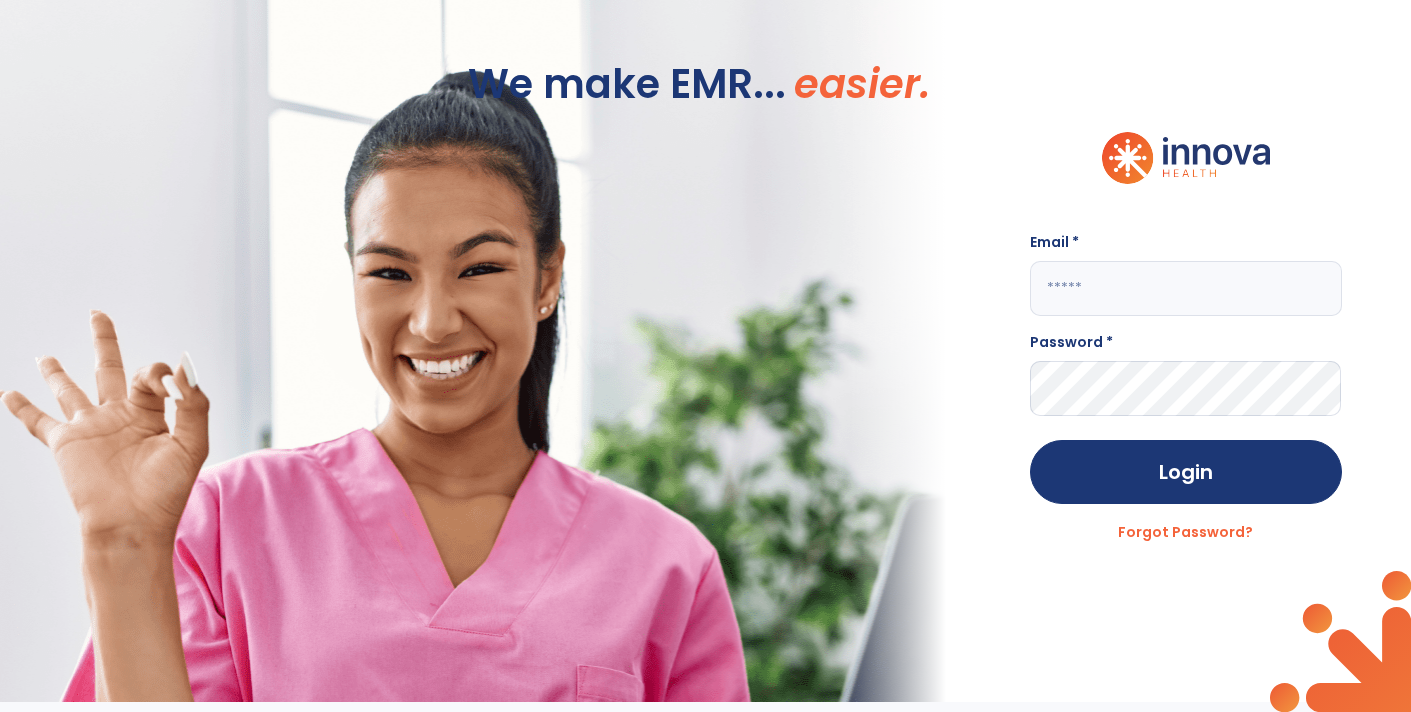 click 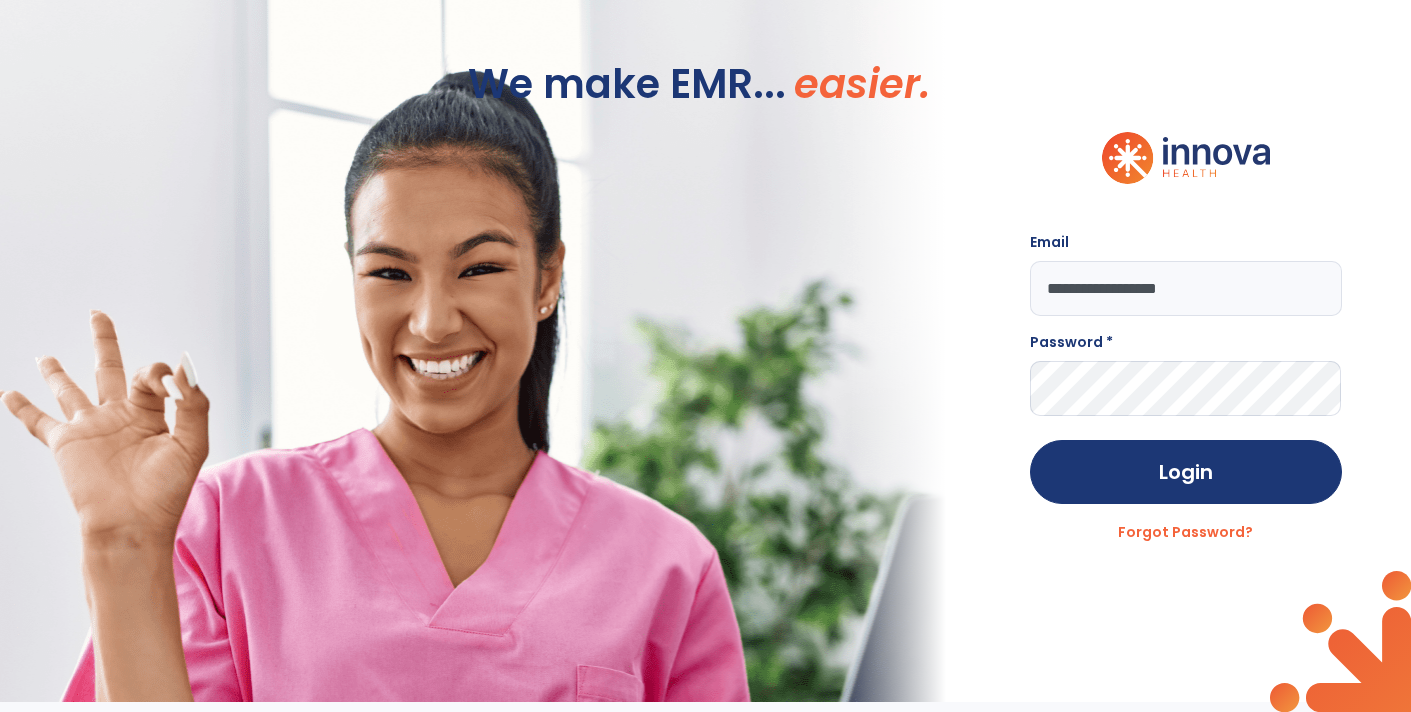 type on "**********" 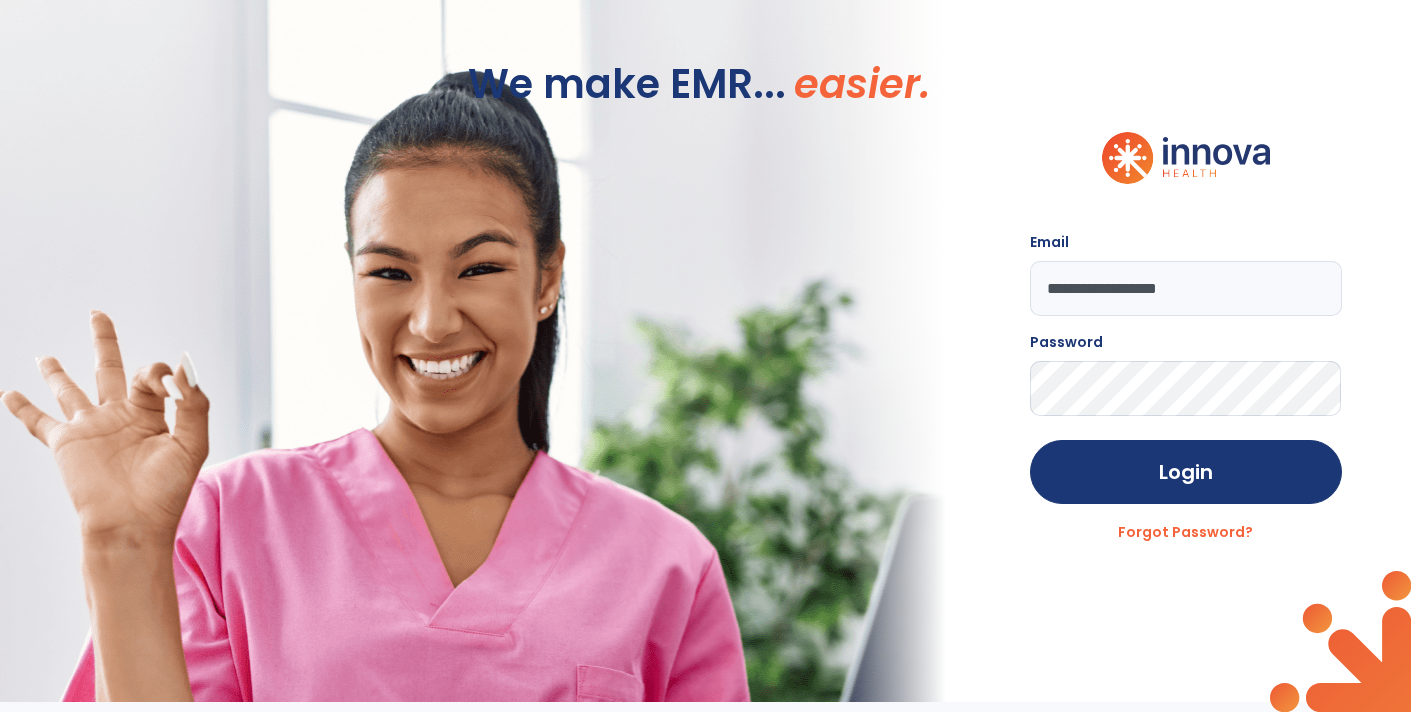 click on "Login" 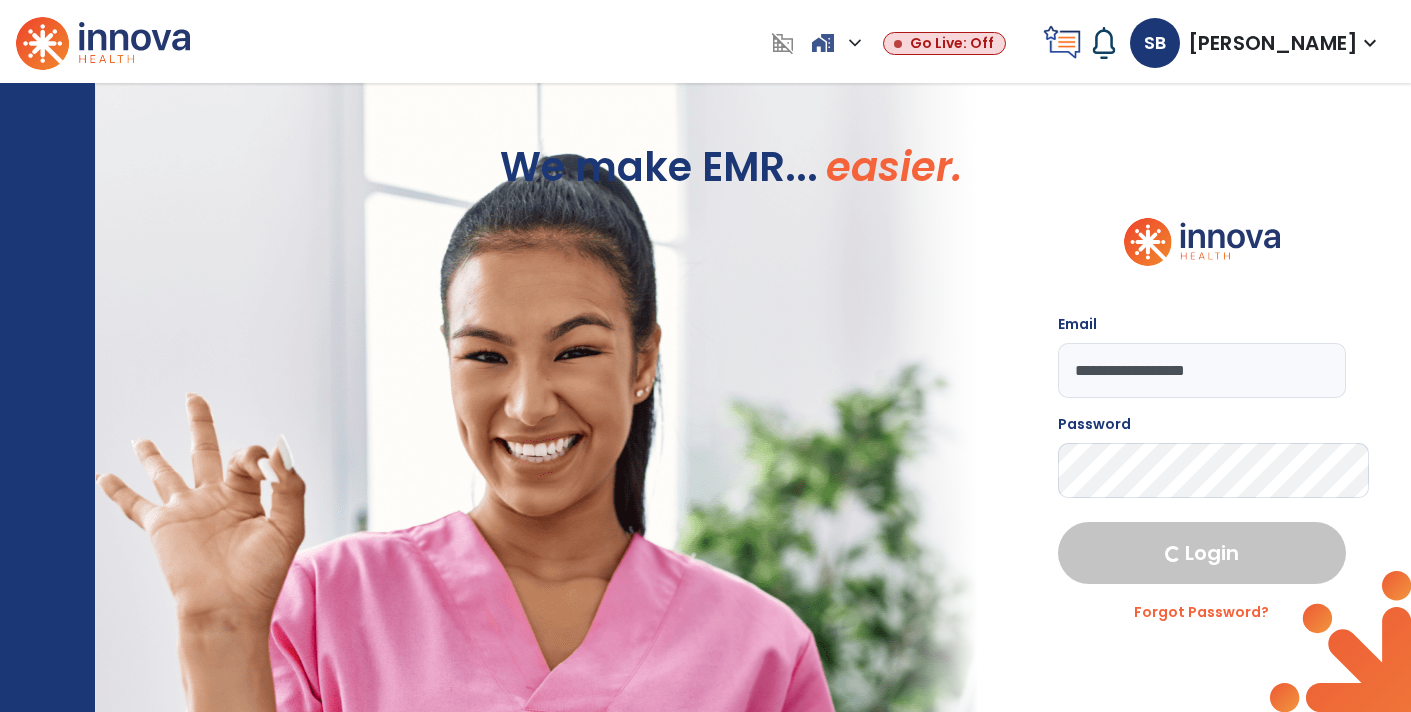 select on "****" 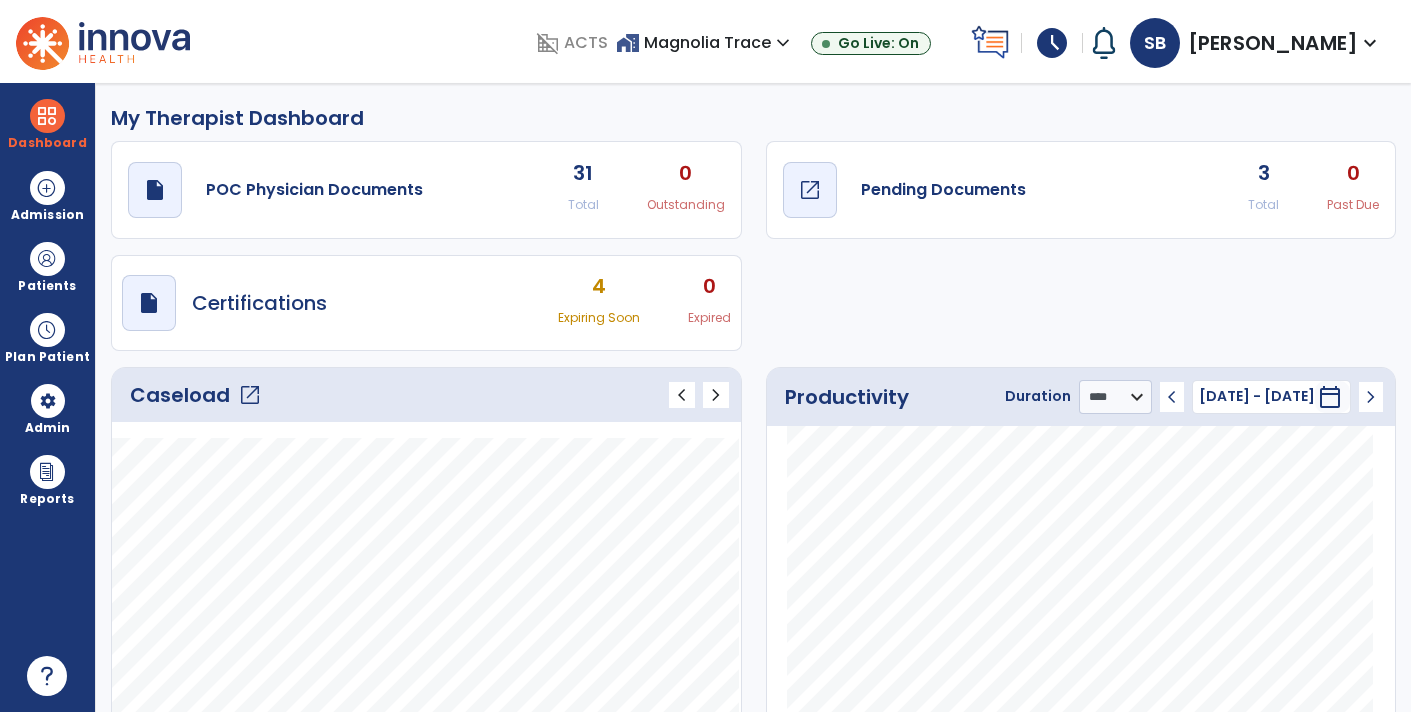 click on "Pending Documents" 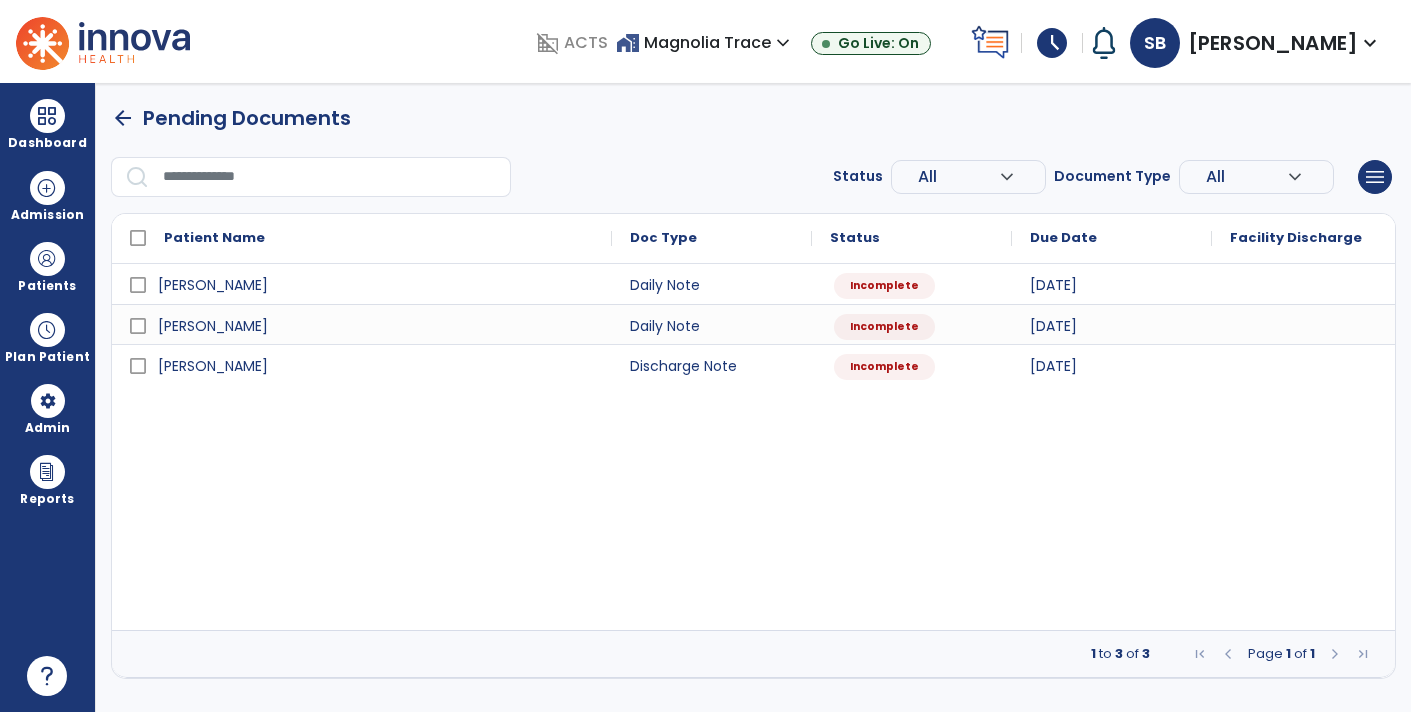 scroll, scrollTop: 0, scrollLeft: 0, axis: both 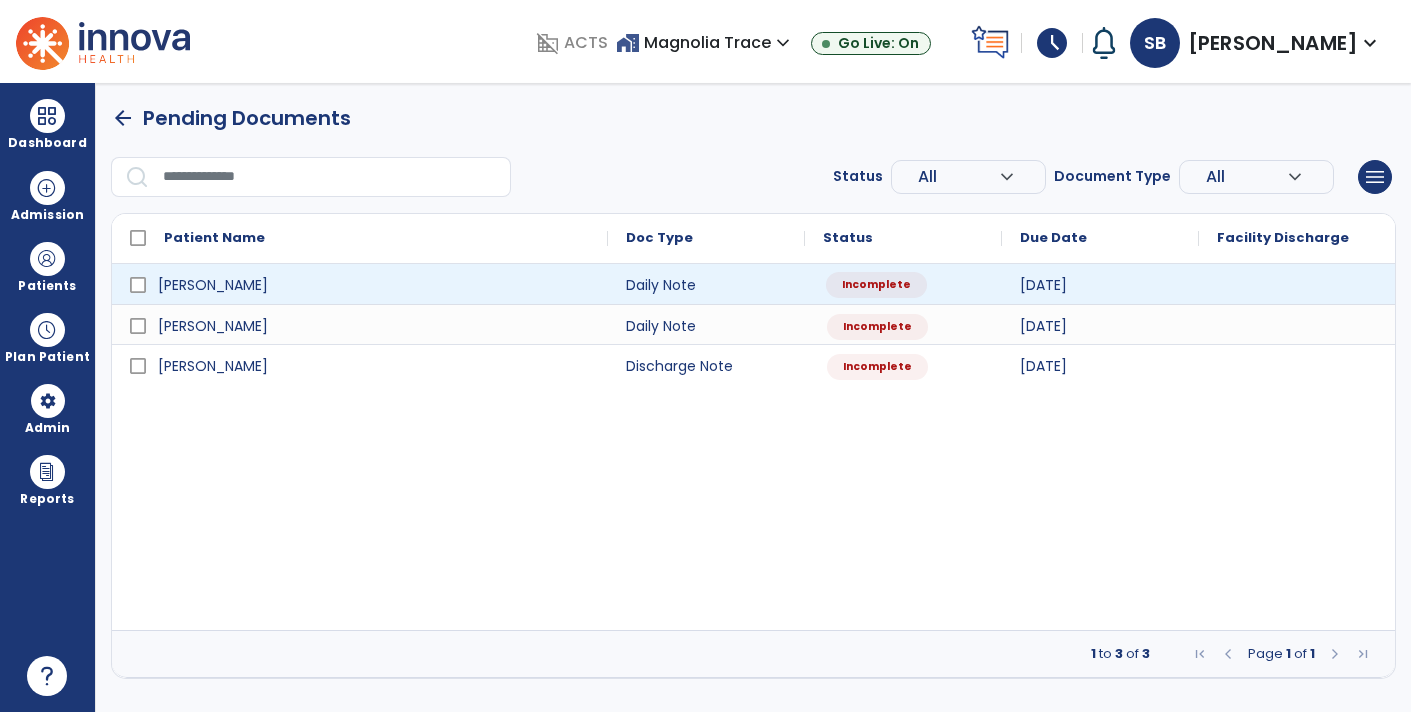 click on "Incomplete" at bounding box center (876, 285) 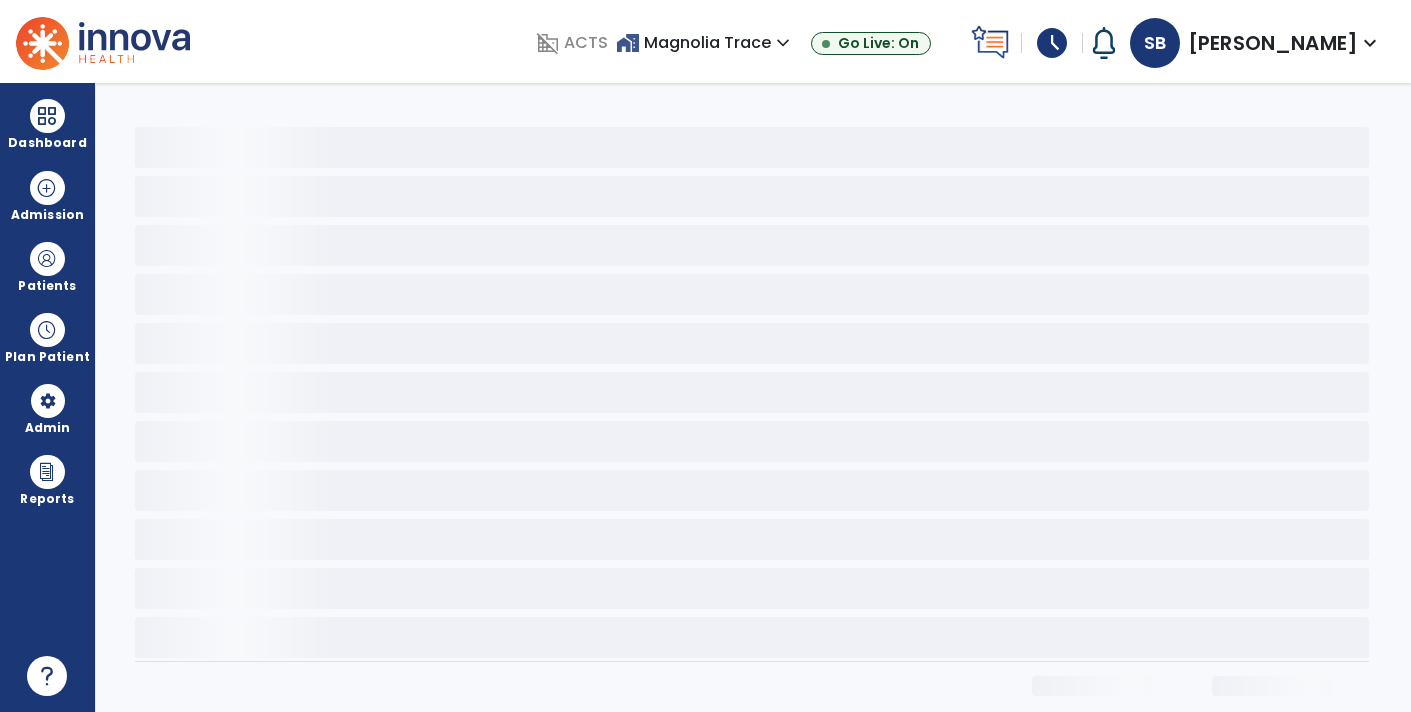 select on "*" 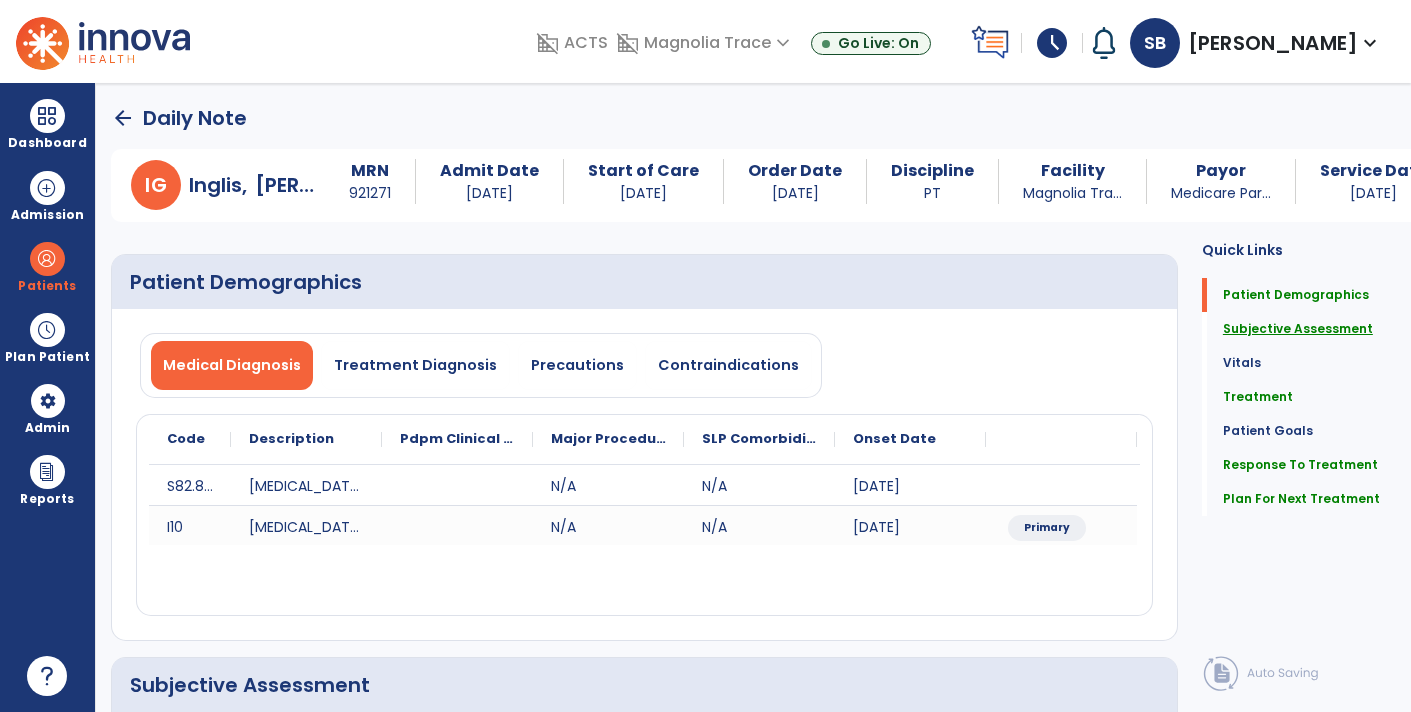 click on "Subjective Assessment" 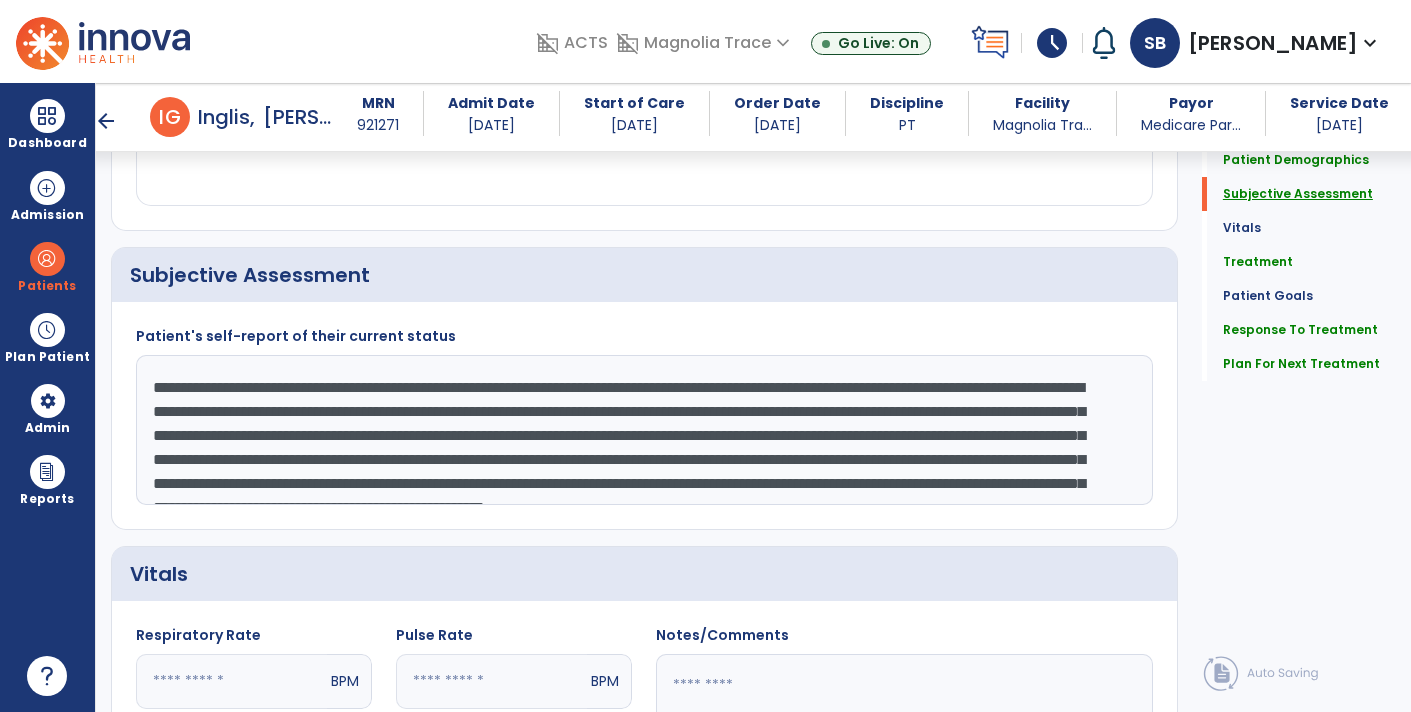 scroll, scrollTop: 399, scrollLeft: 0, axis: vertical 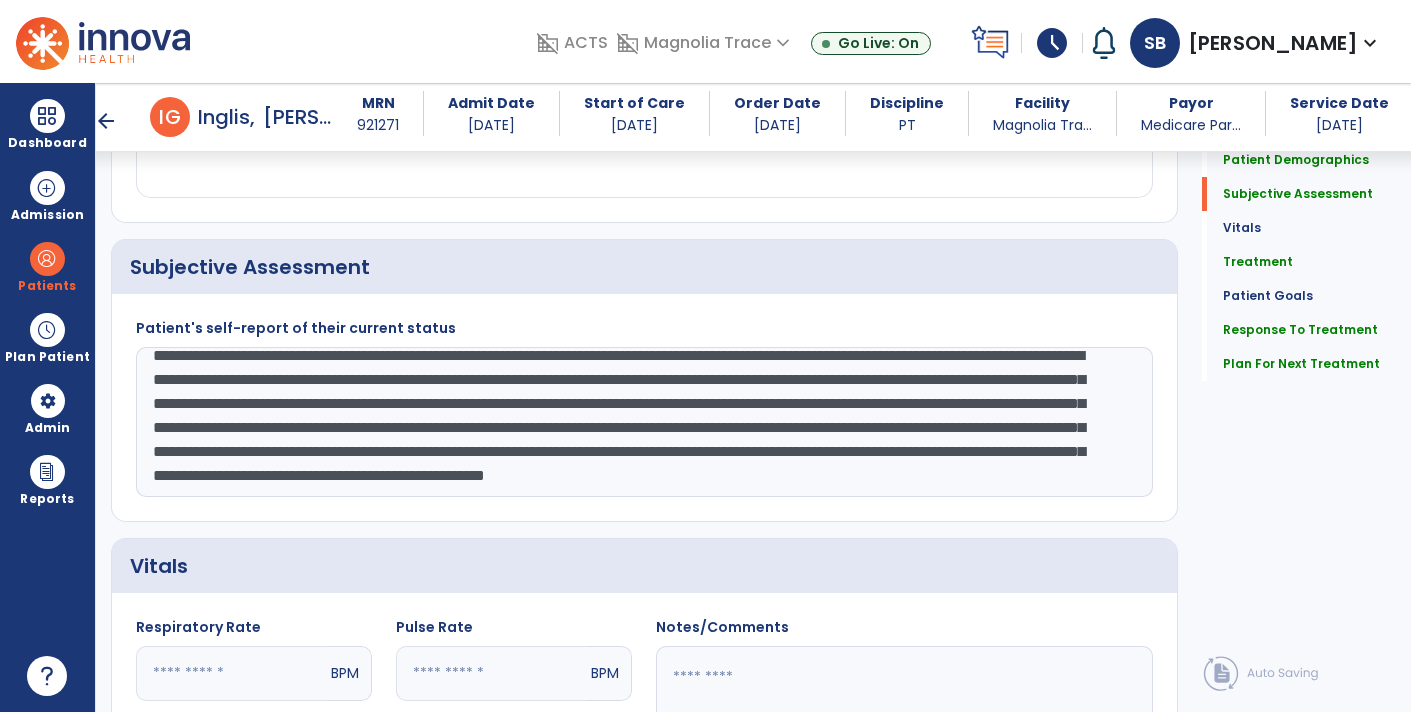 click on "**********" 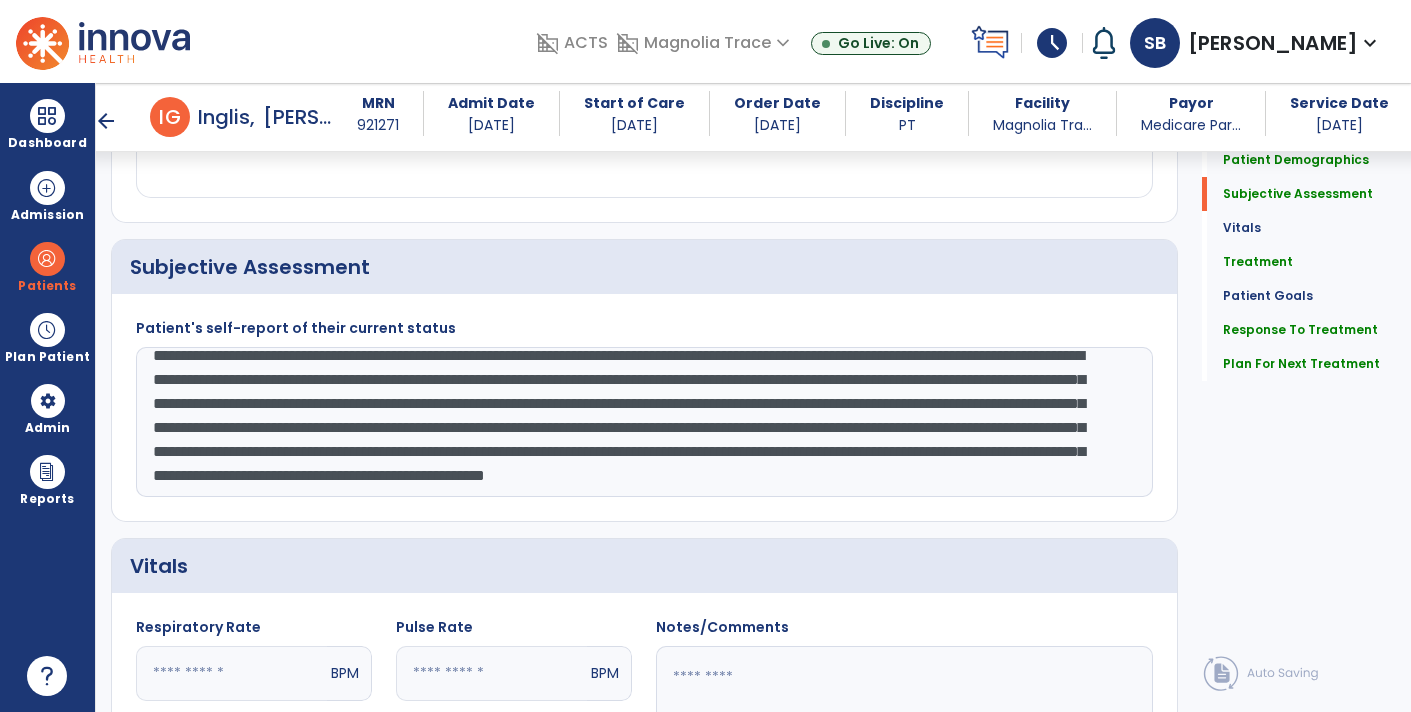 drag, startPoint x: 1044, startPoint y: 400, endPoint x: 777, endPoint y: 380, distance: 267.74802 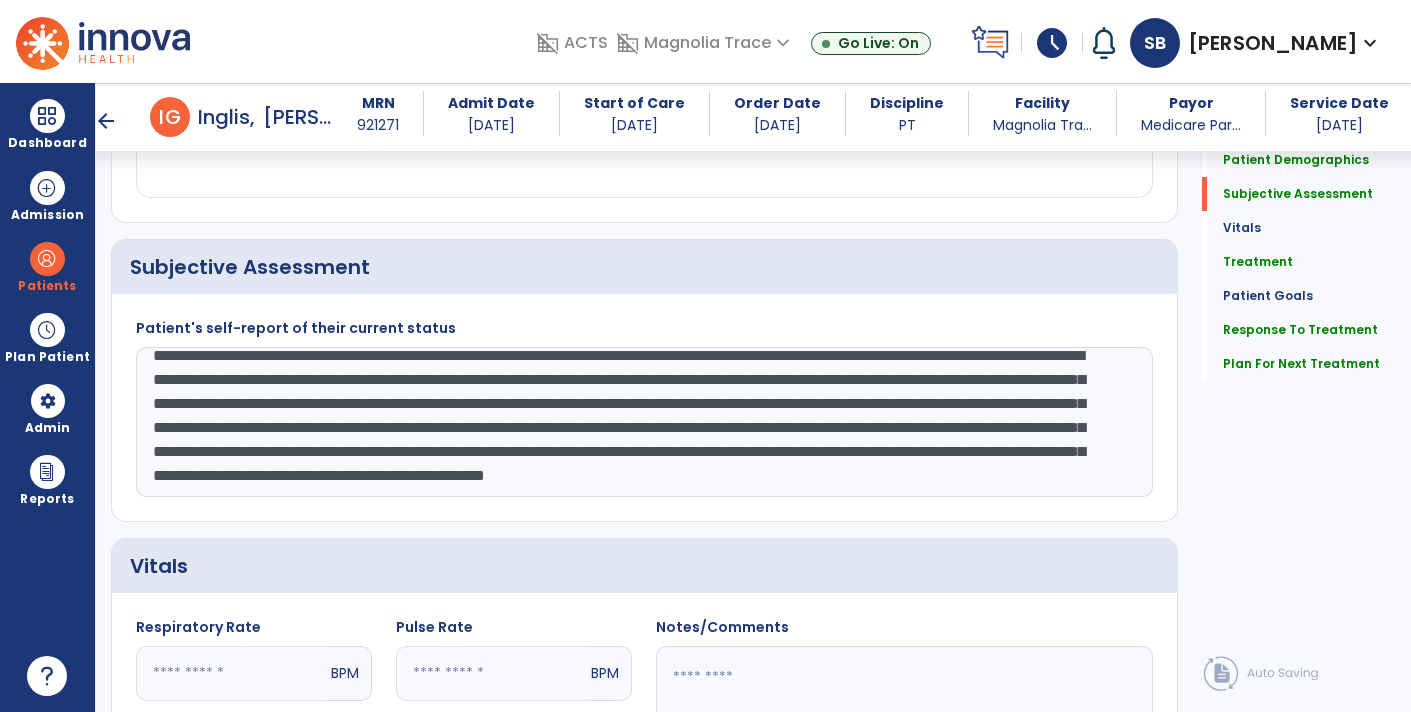 click on "**********" 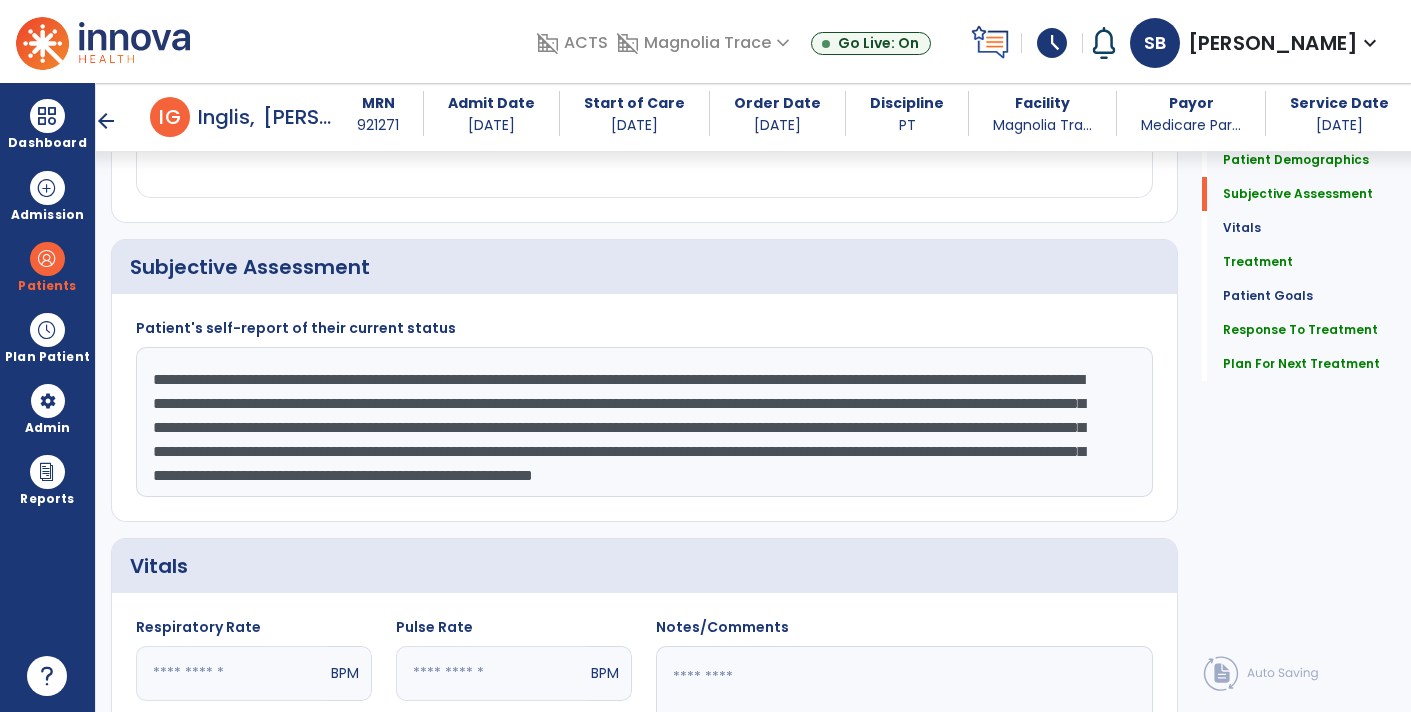 scroll, scrollTop: 24, scrollLeft: 0, axis: vertical 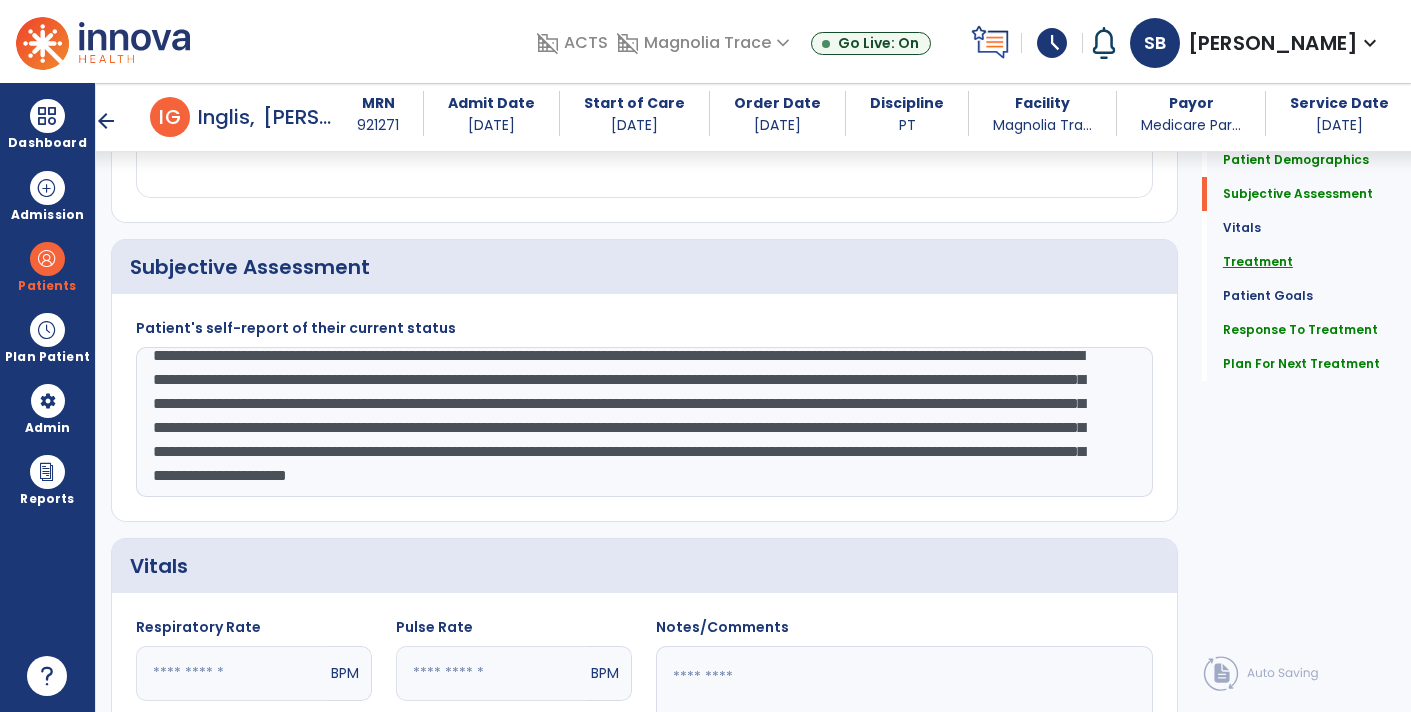 type on "**********" 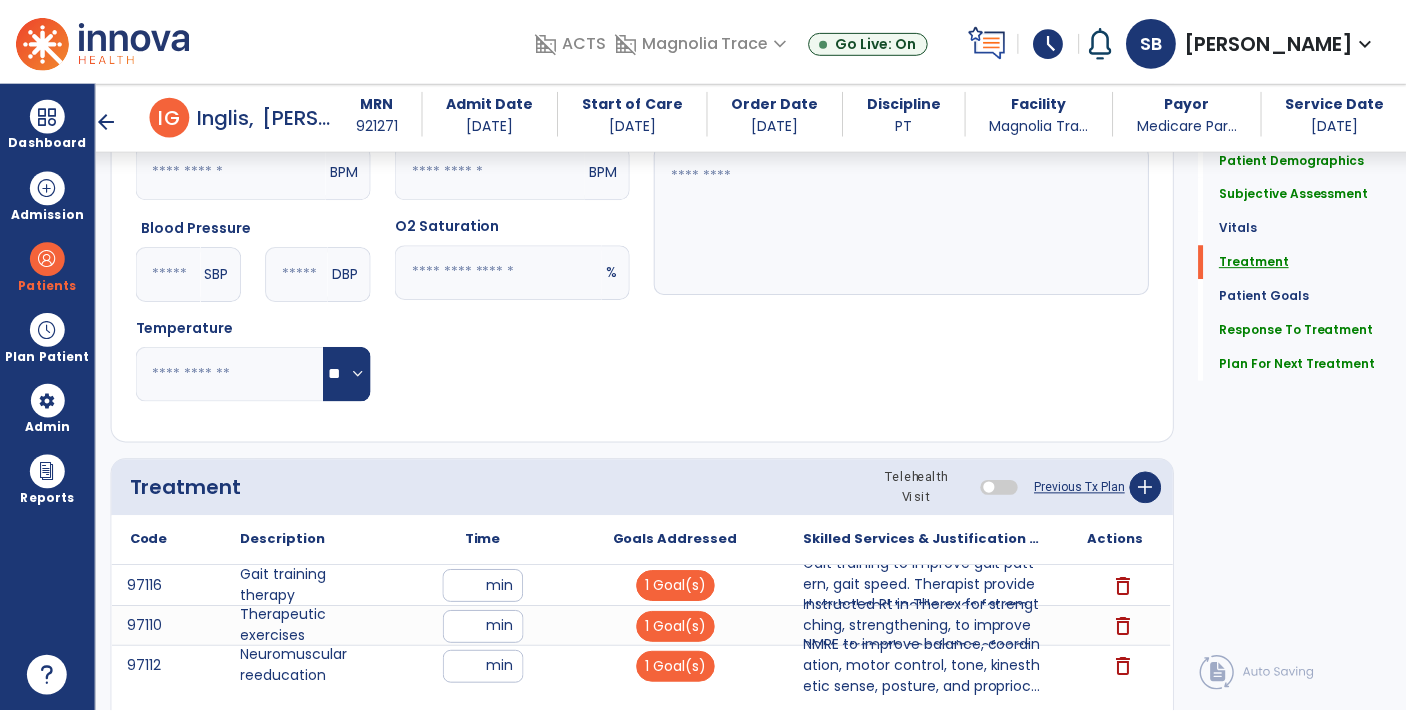 scroll, scrollTop: 1187, scrollLeft: 0, axis: vertical 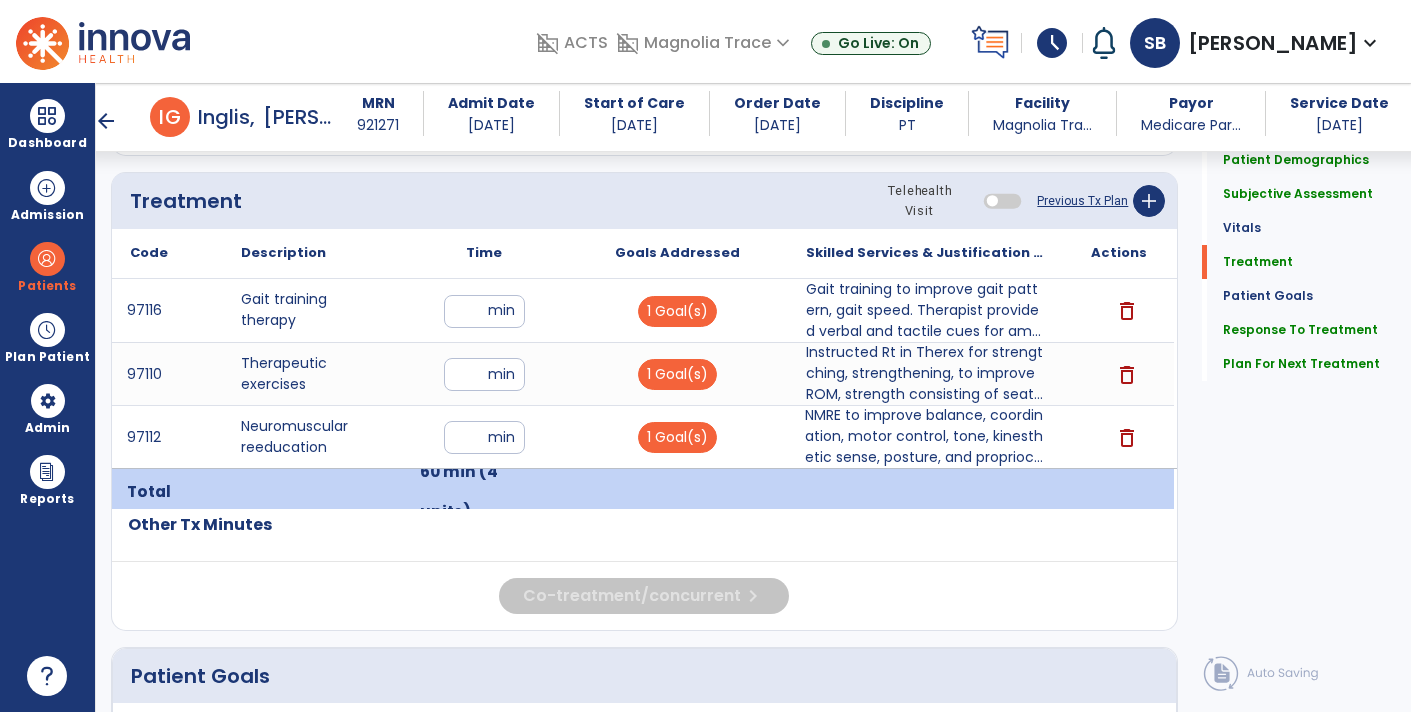 click on "NMRE to improve balance, coordination, motor control, tone, kinesthetic sense, posture, and proprioc..." at bounding box center [926, 436] 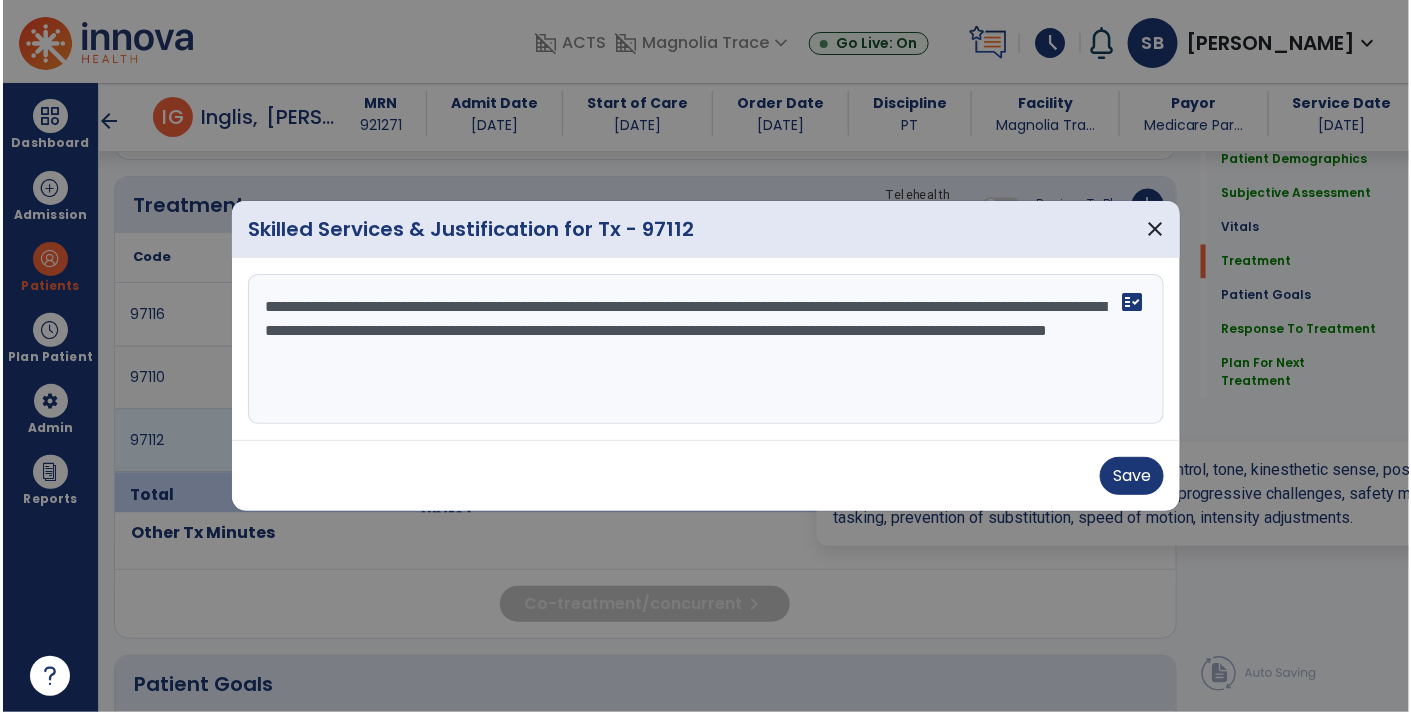 scroll, scrollTop: 1187, scrollLeft: 0, axis: vertical 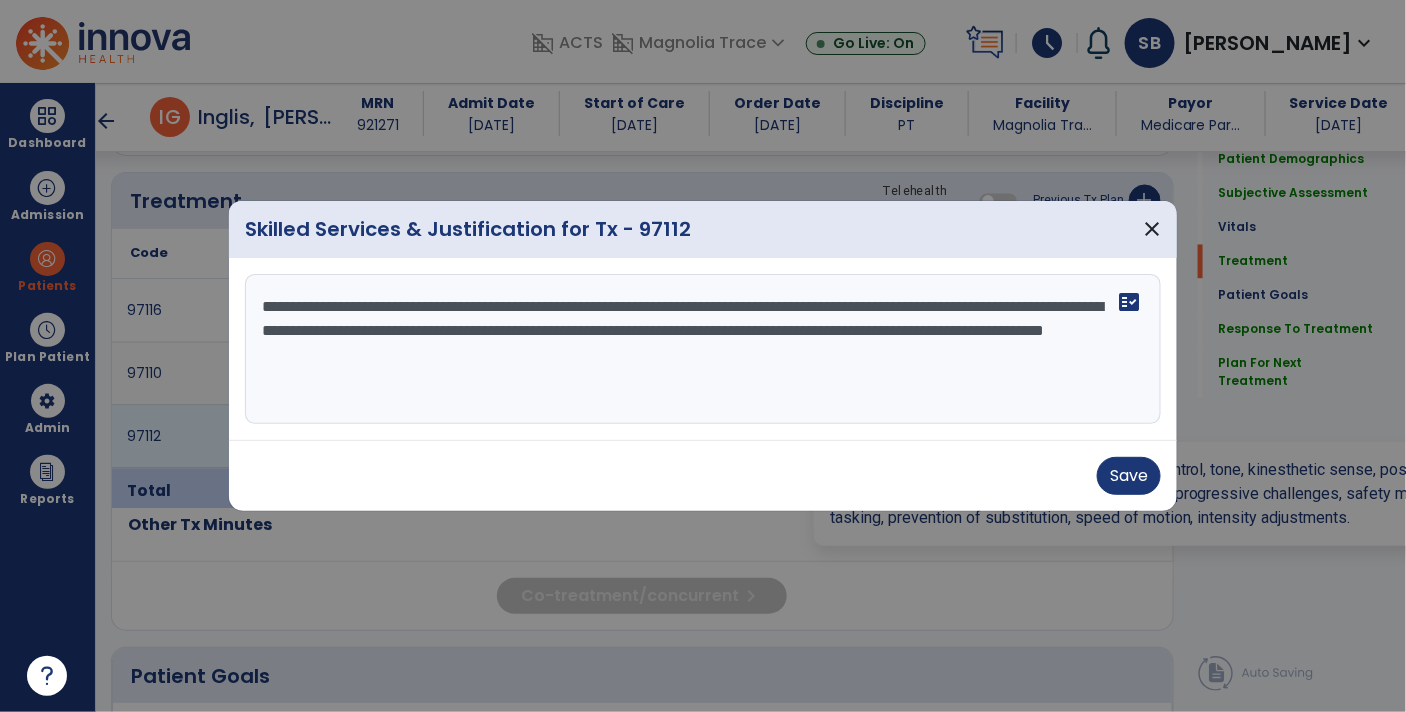 click on "**********" at bounding box center [703, 349] 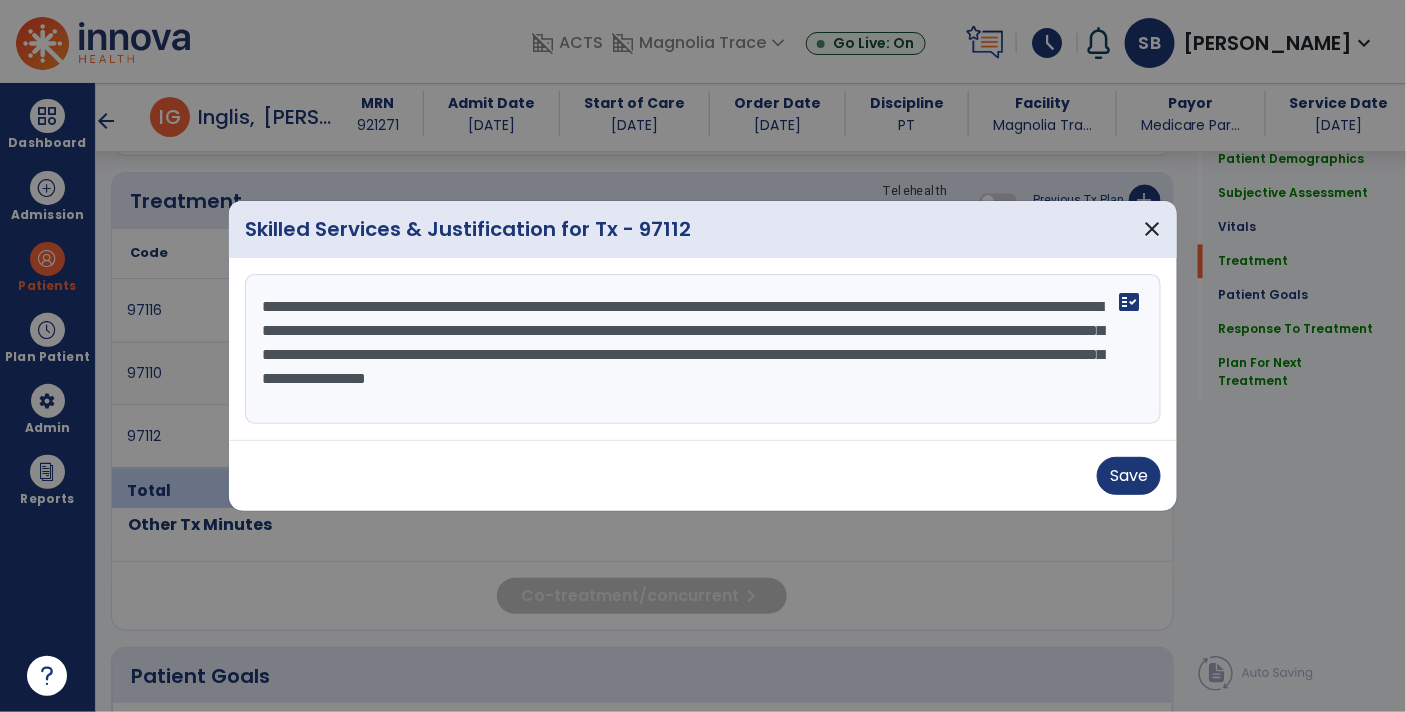 type on "**********" 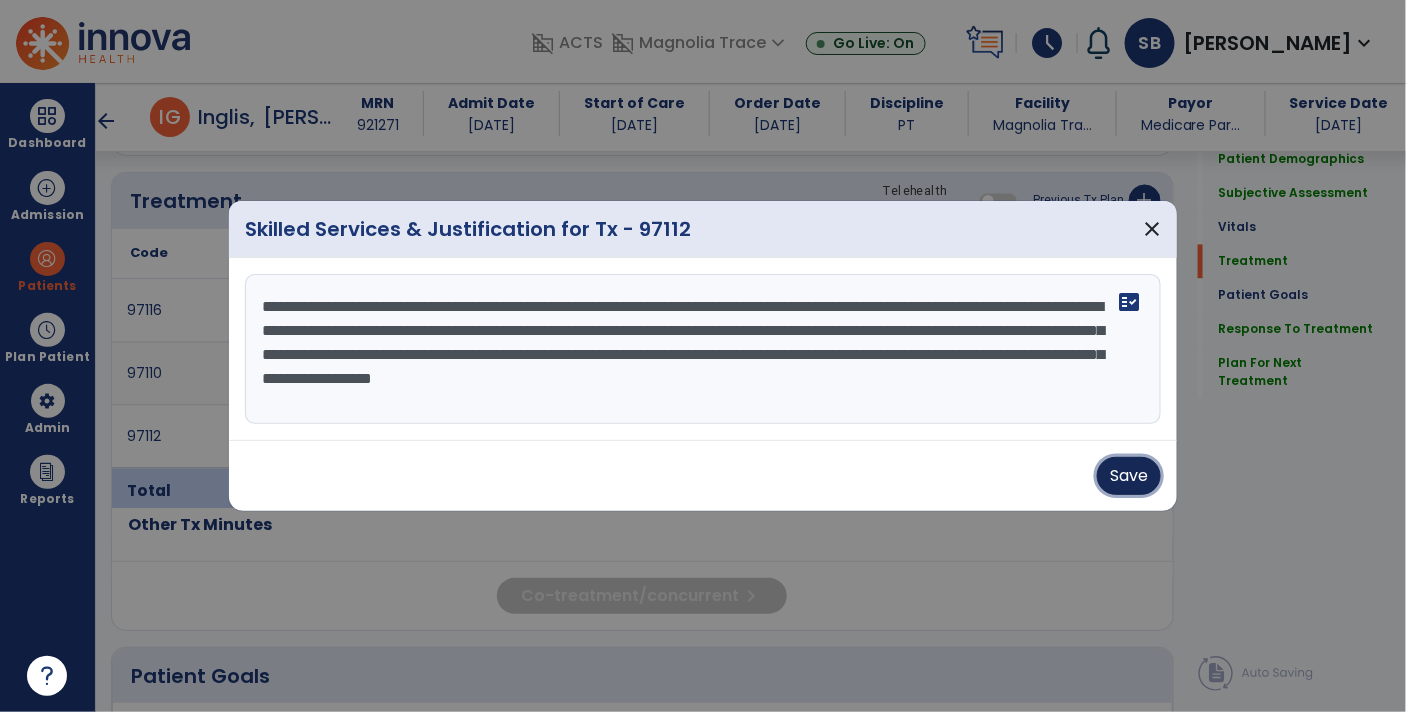 click on "Save" at bounding box center (1129, 476) 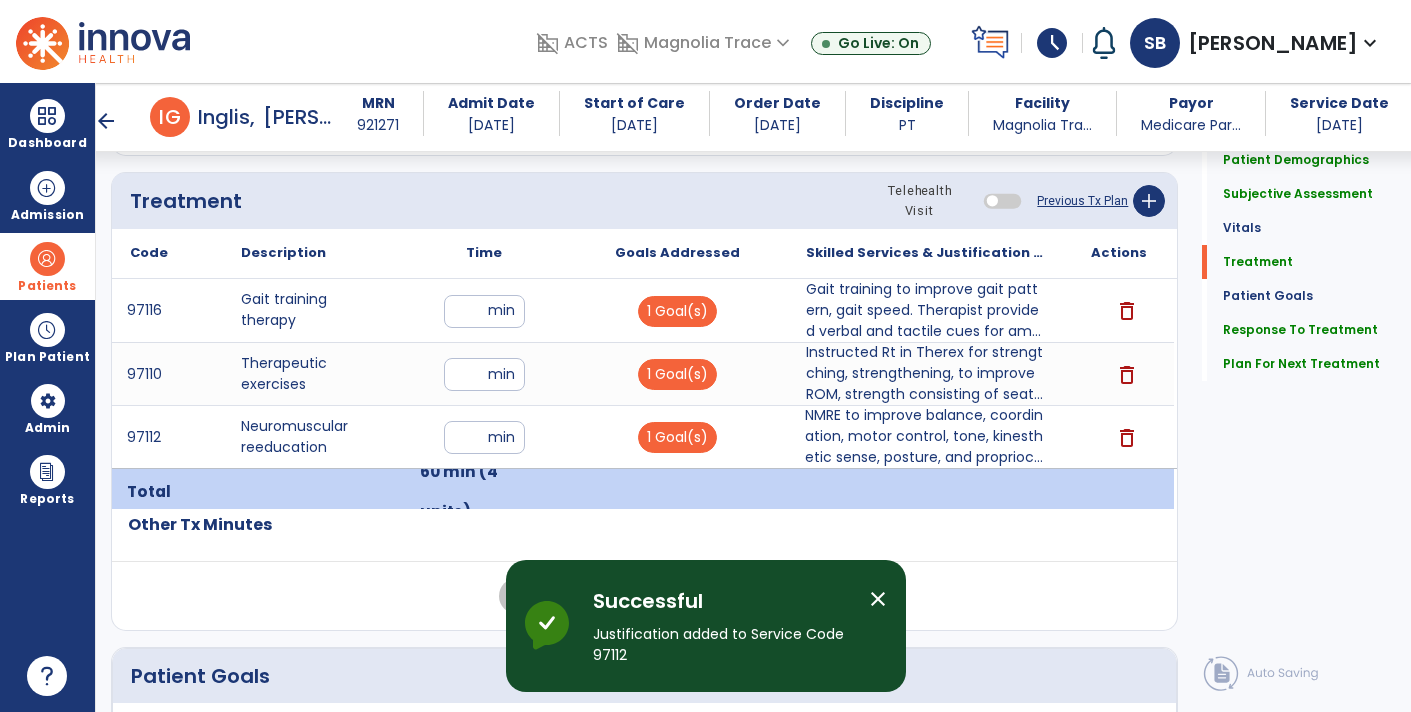 click at bounding box center [47, 259] 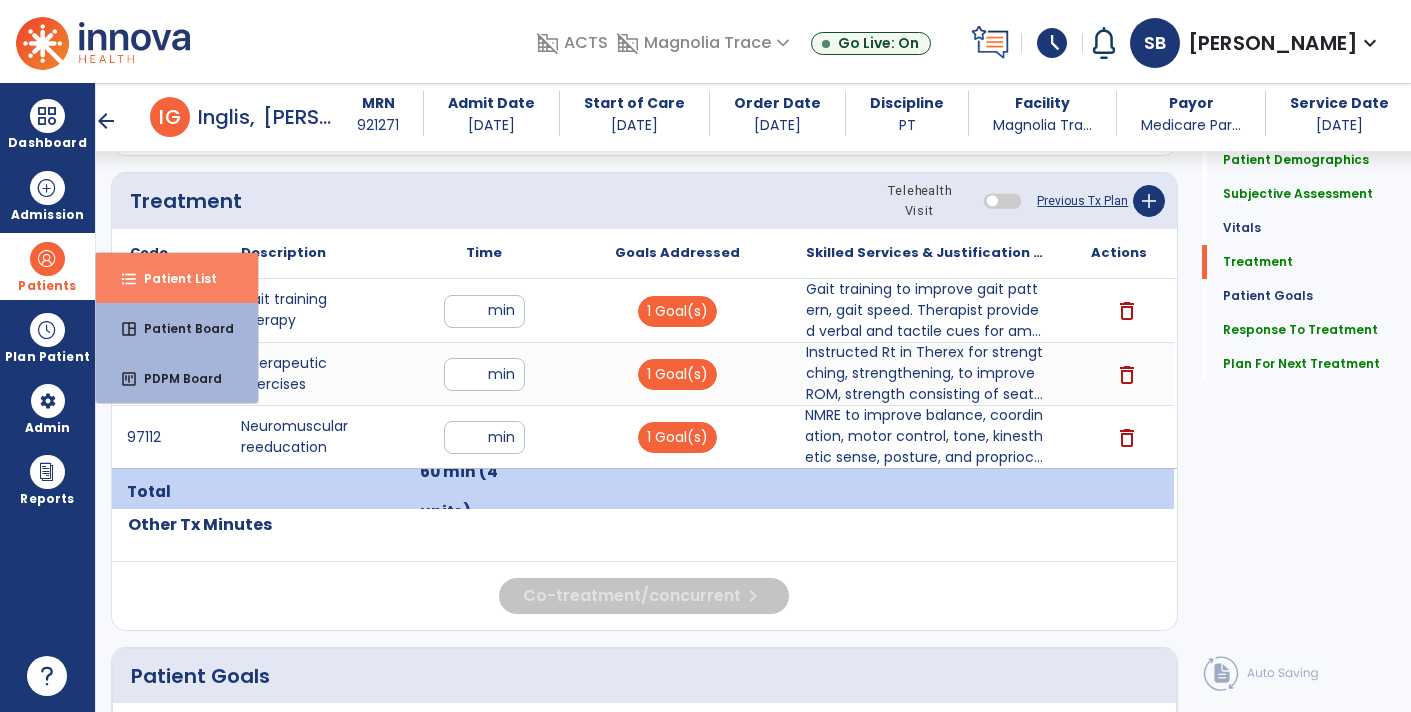 click on "format_list_bulleted  Patient List" at bounding box center (177, 278) 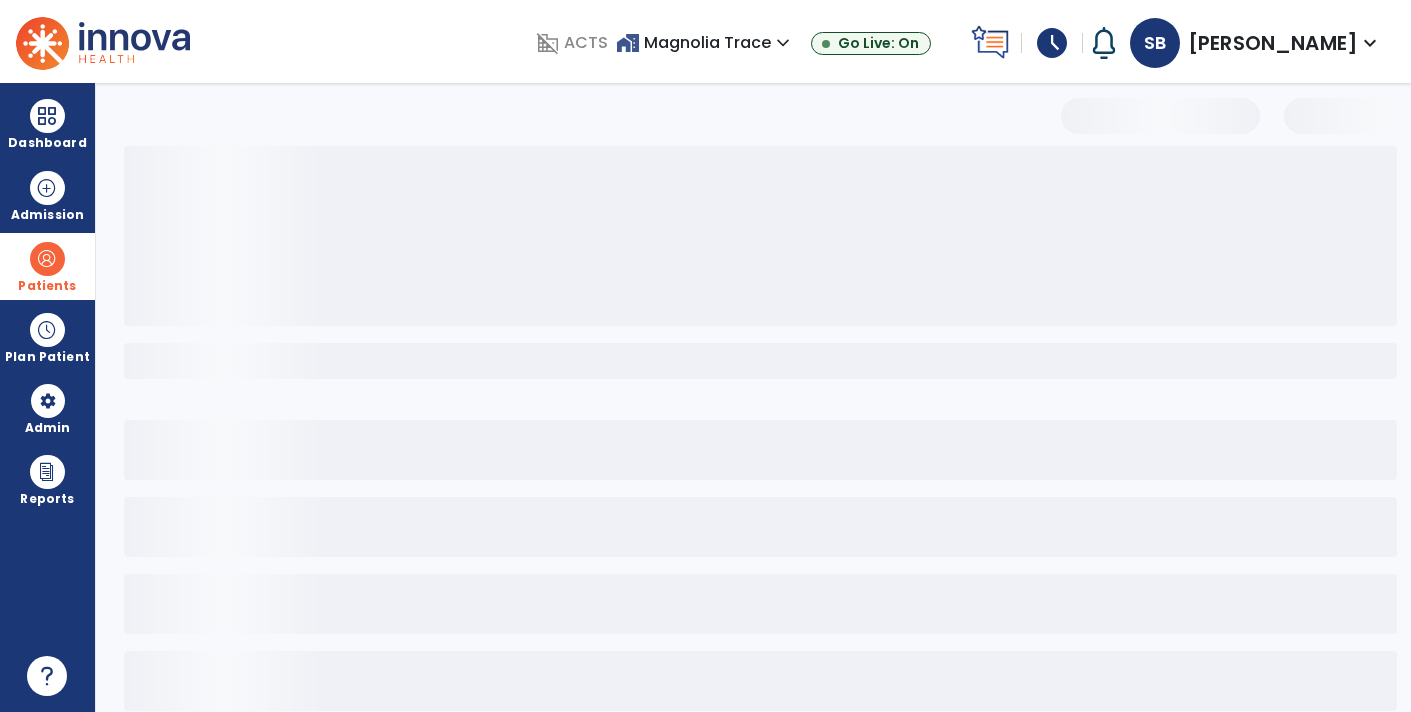 scroll, scrollTop: 30, scrollLeft: 0, axis: vertical 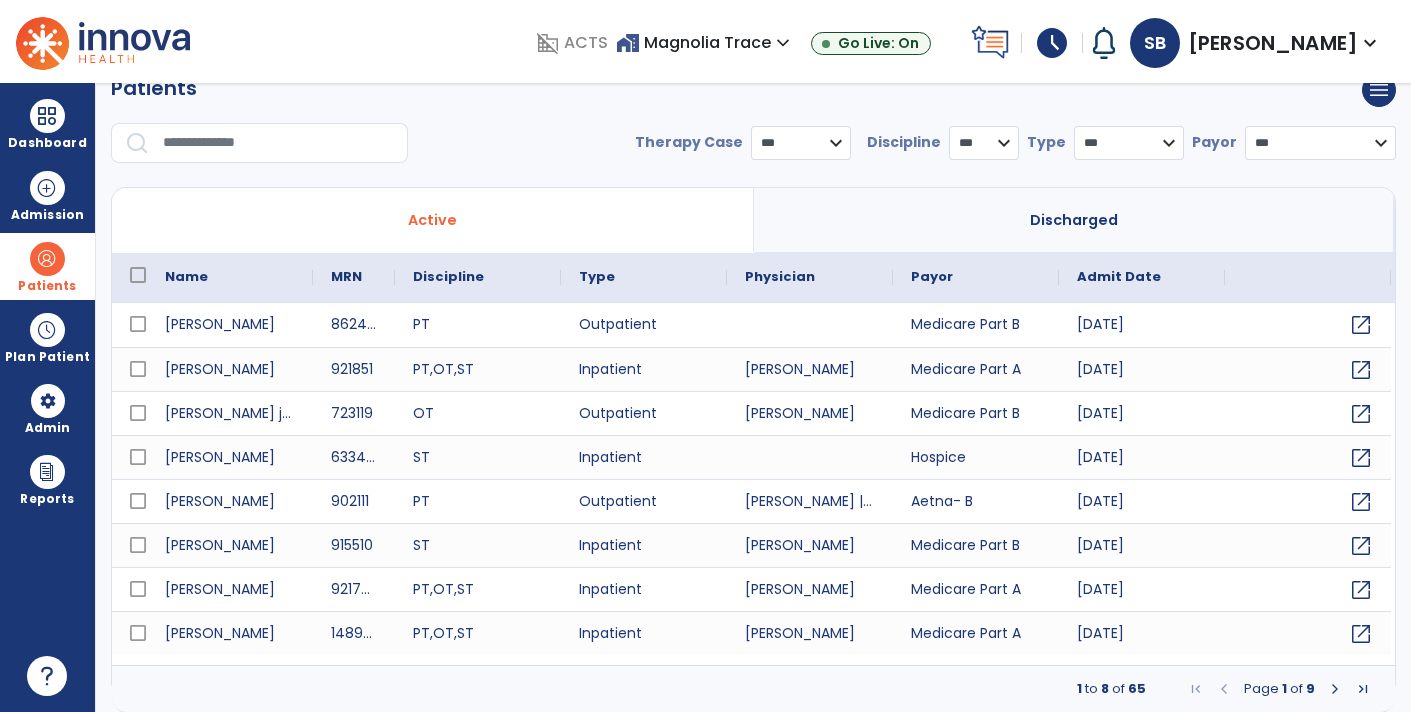 click at bounding box center [278, 143] 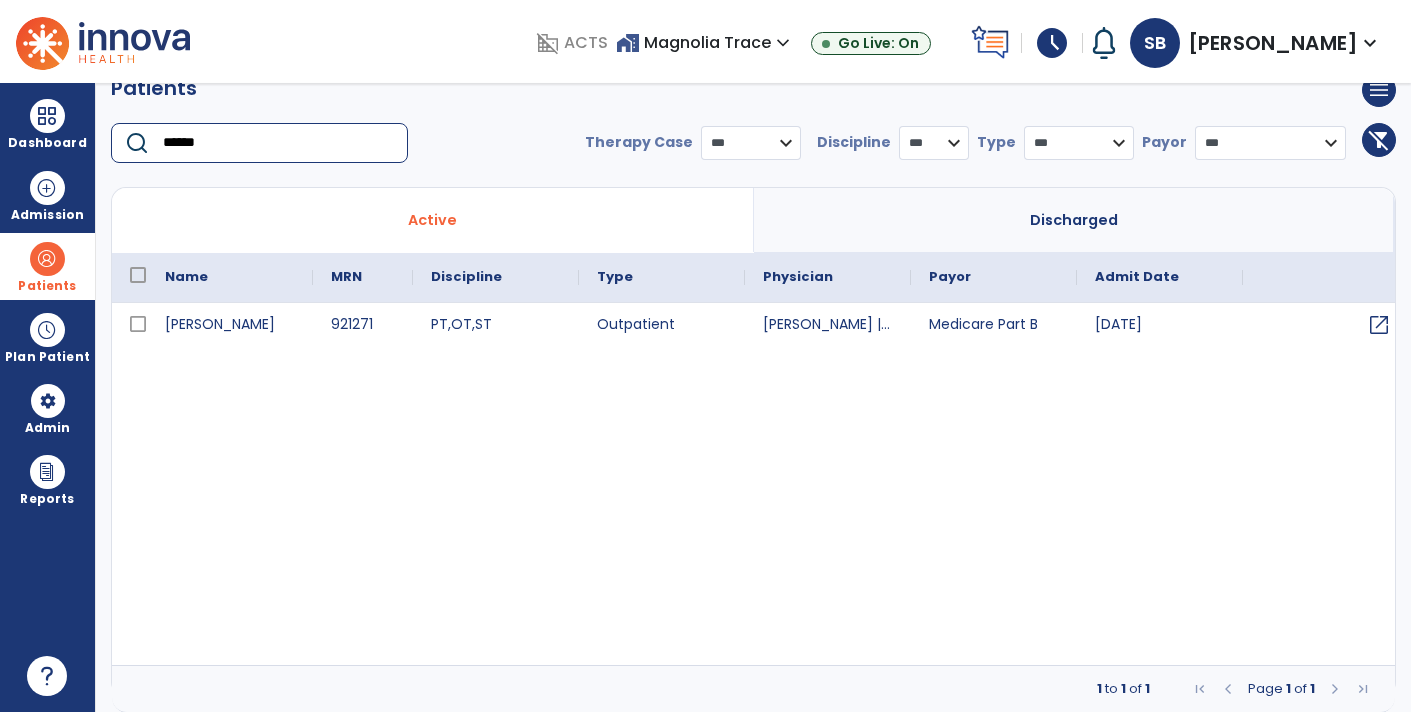 type on "******" 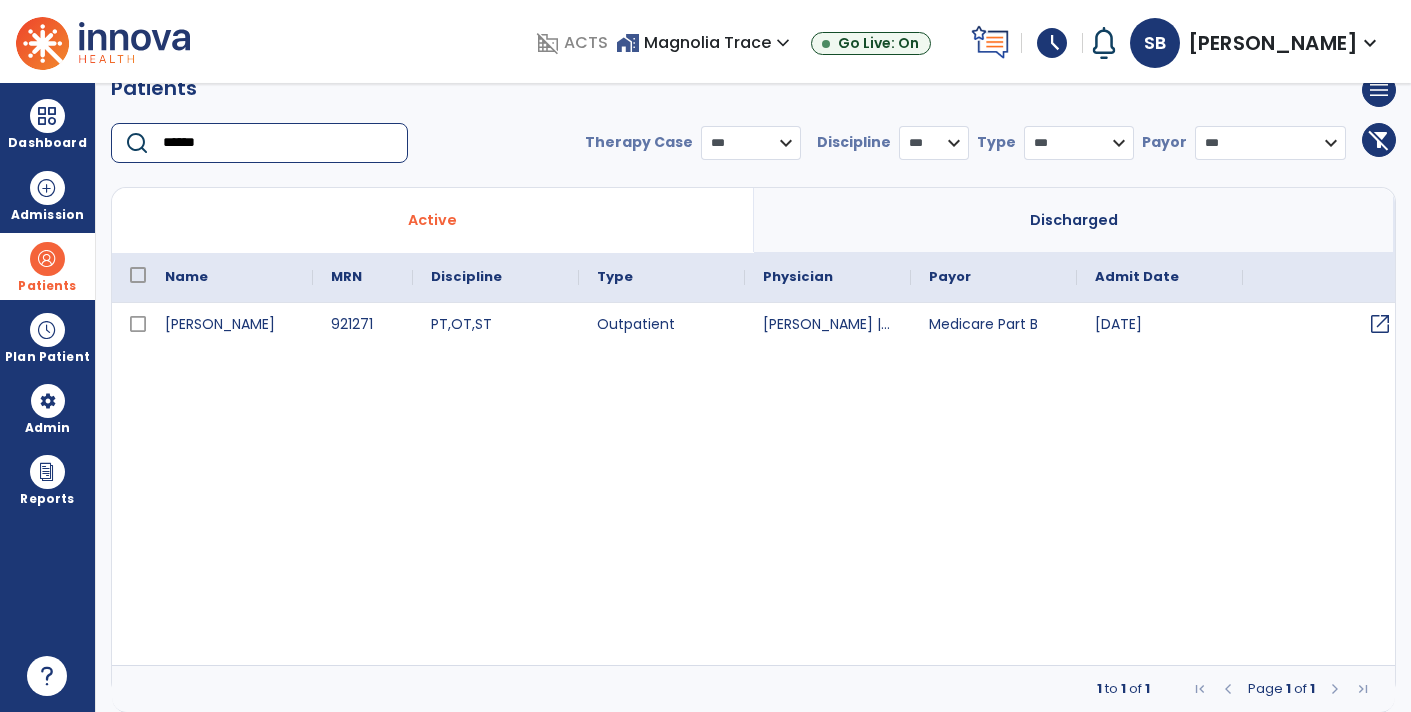 click on "open_in_new" at bounding box center [1380, 324] 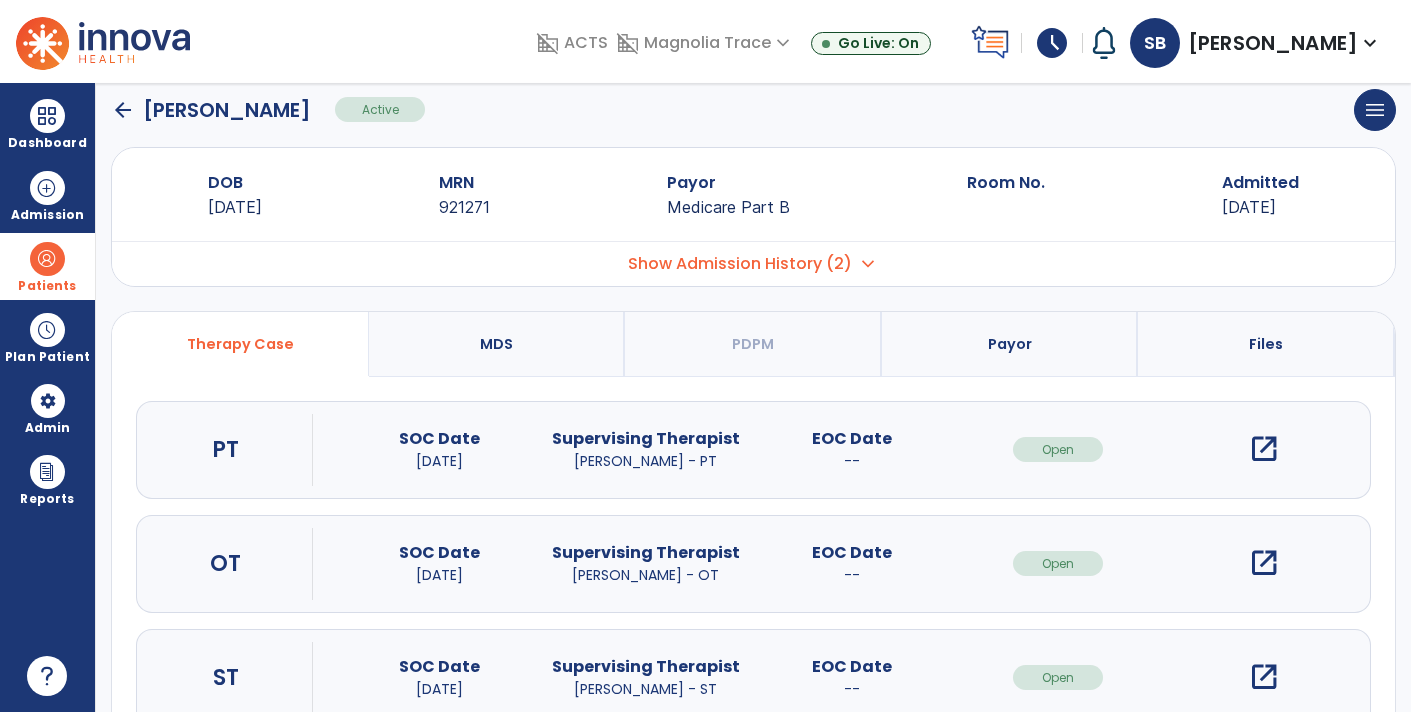 scroll, scrollTop: 0, scrollLeft: 0, axis: both 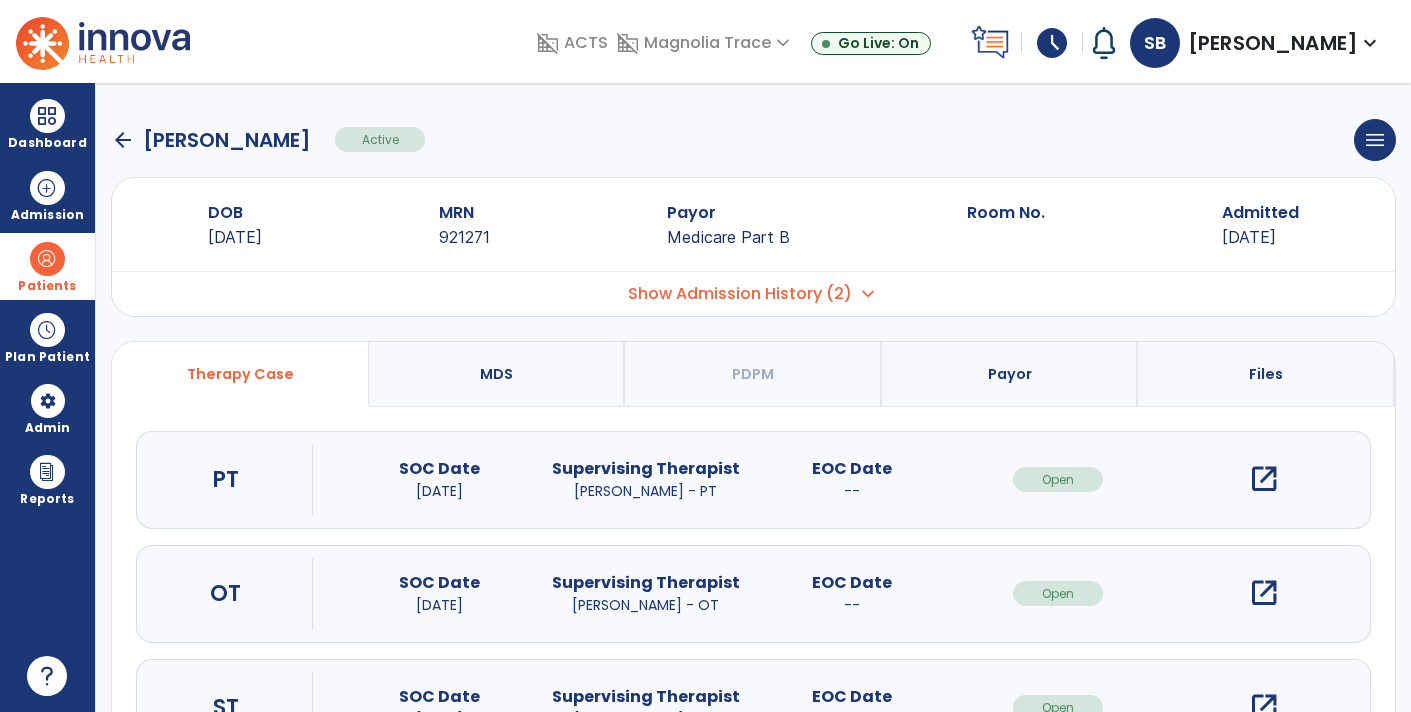 click on "open_in_new" at bounding box center (1264, 479) 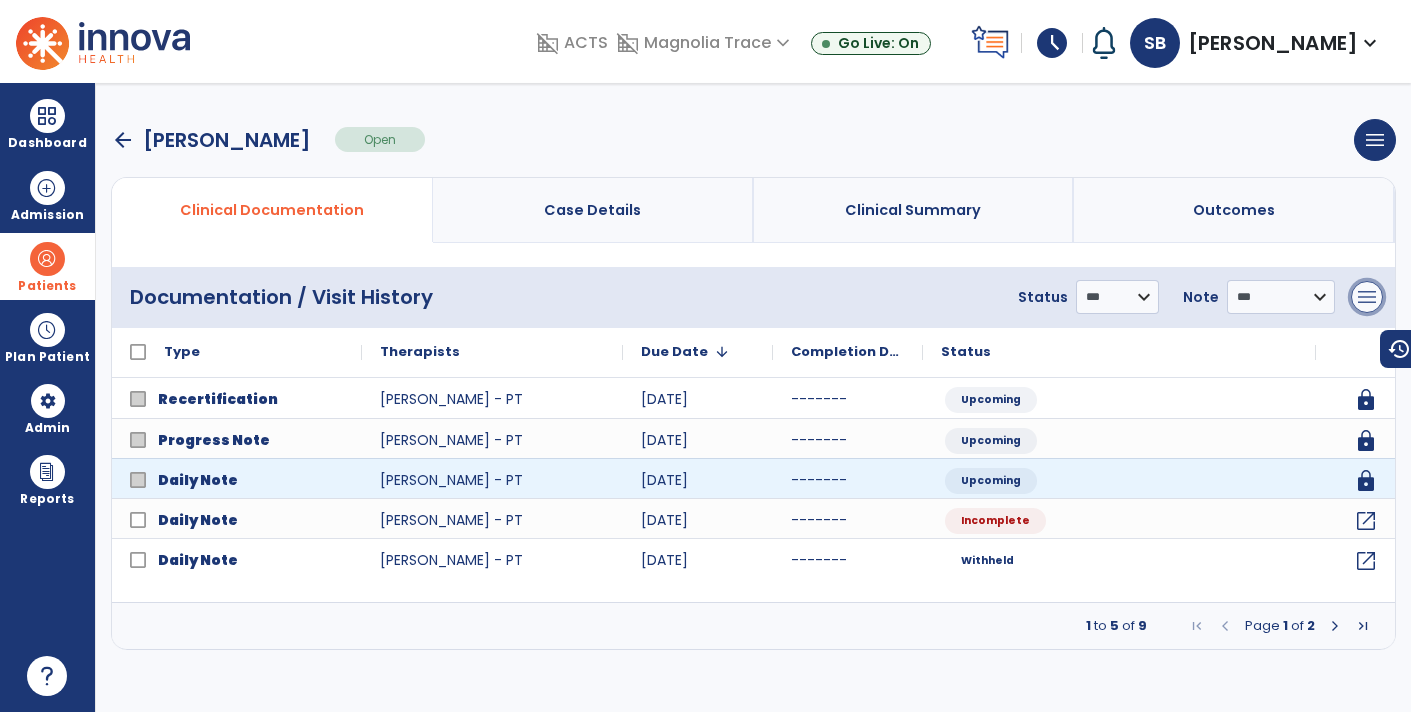 click on "menu" at bounding box center [1367, 297] 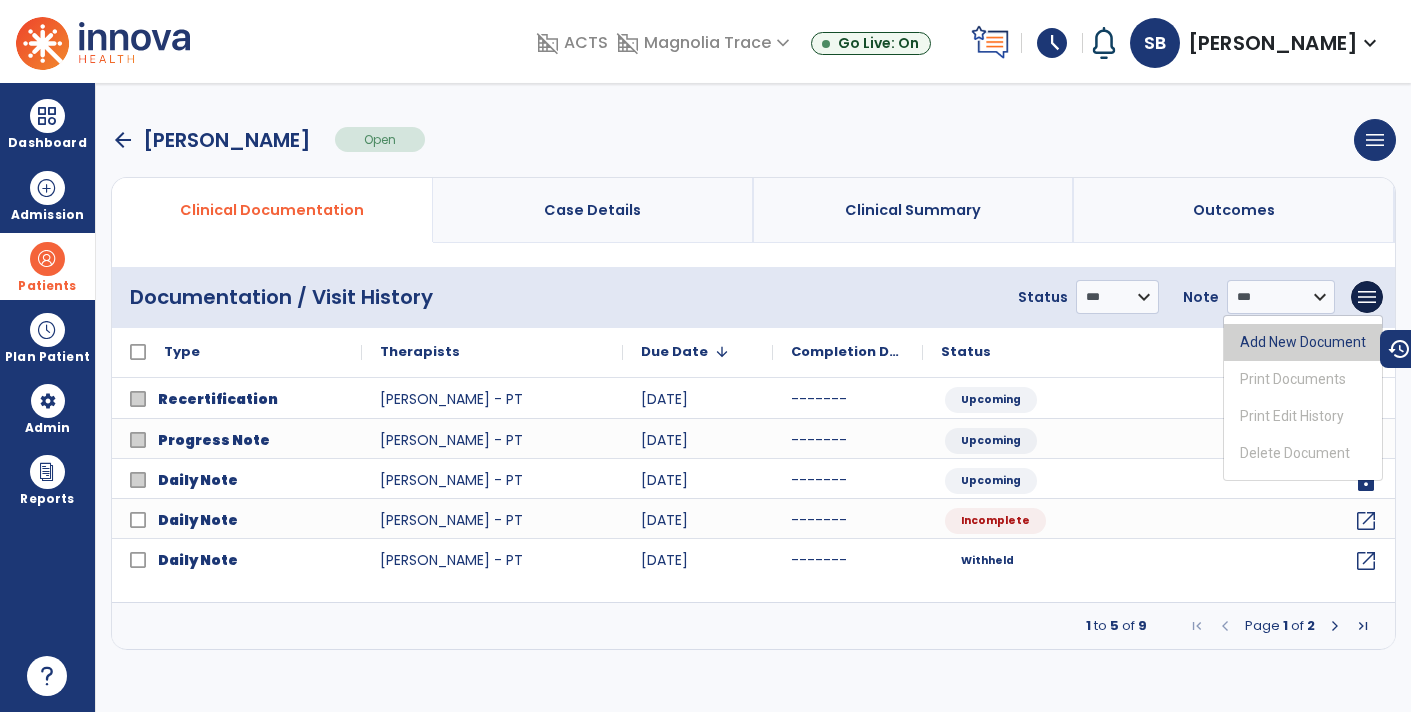 click on "Add New Document" at bounding box center [1303, 342] 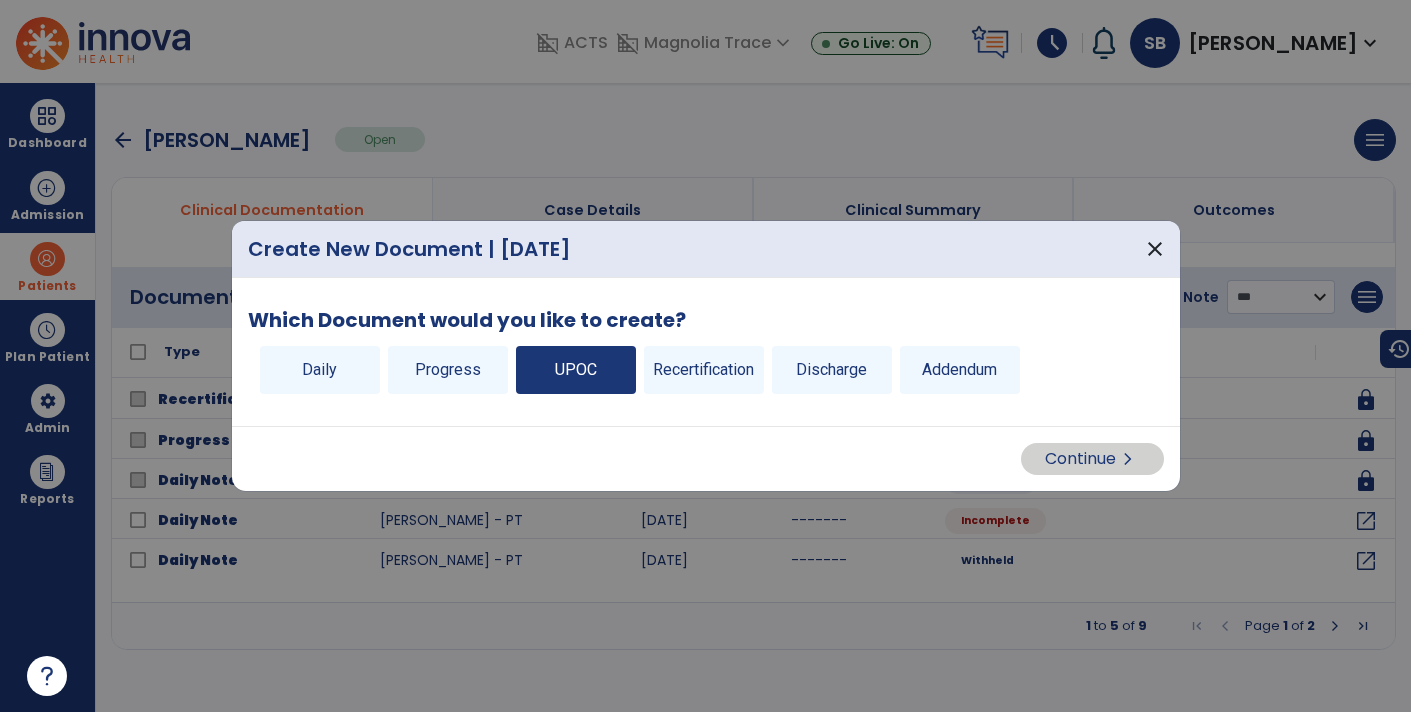 click on "UPOC" at bounding box center (576, 370) 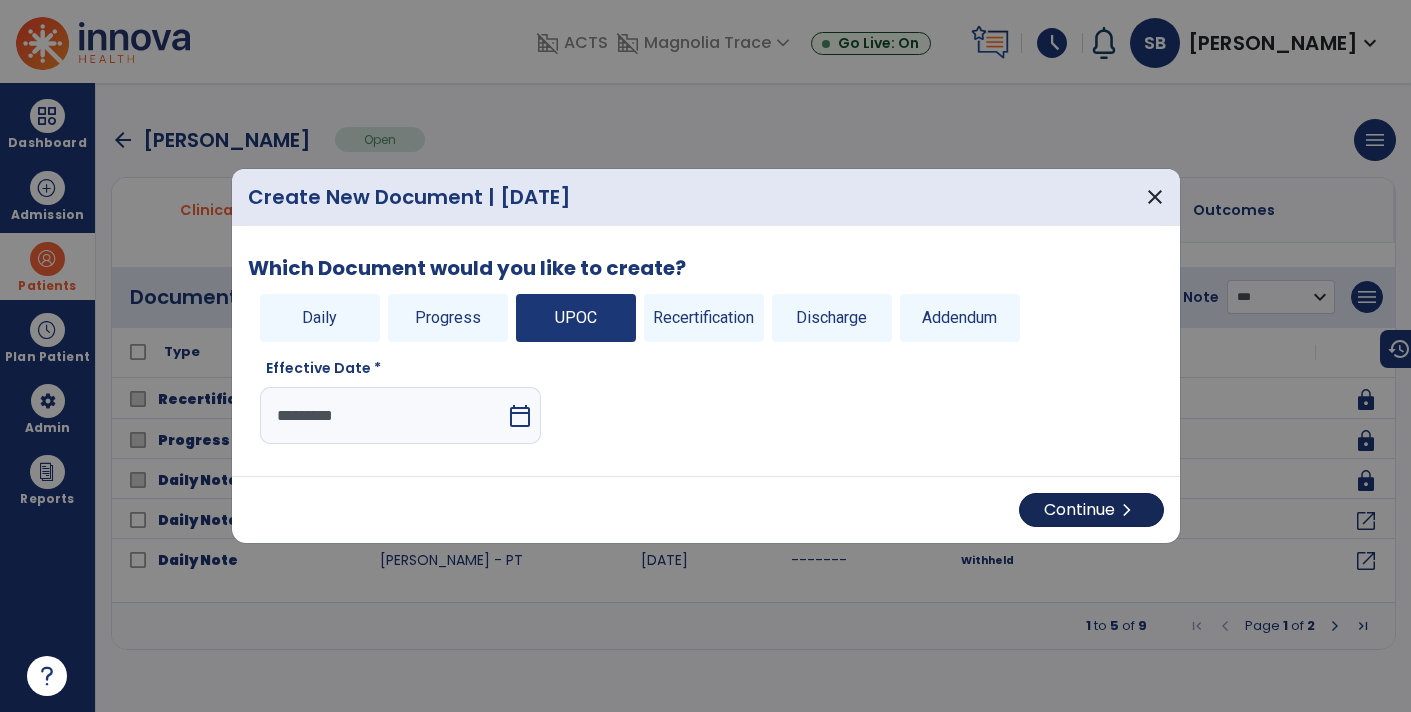 click on "Continue   chevron_right" at bounding box center [1091, 510] 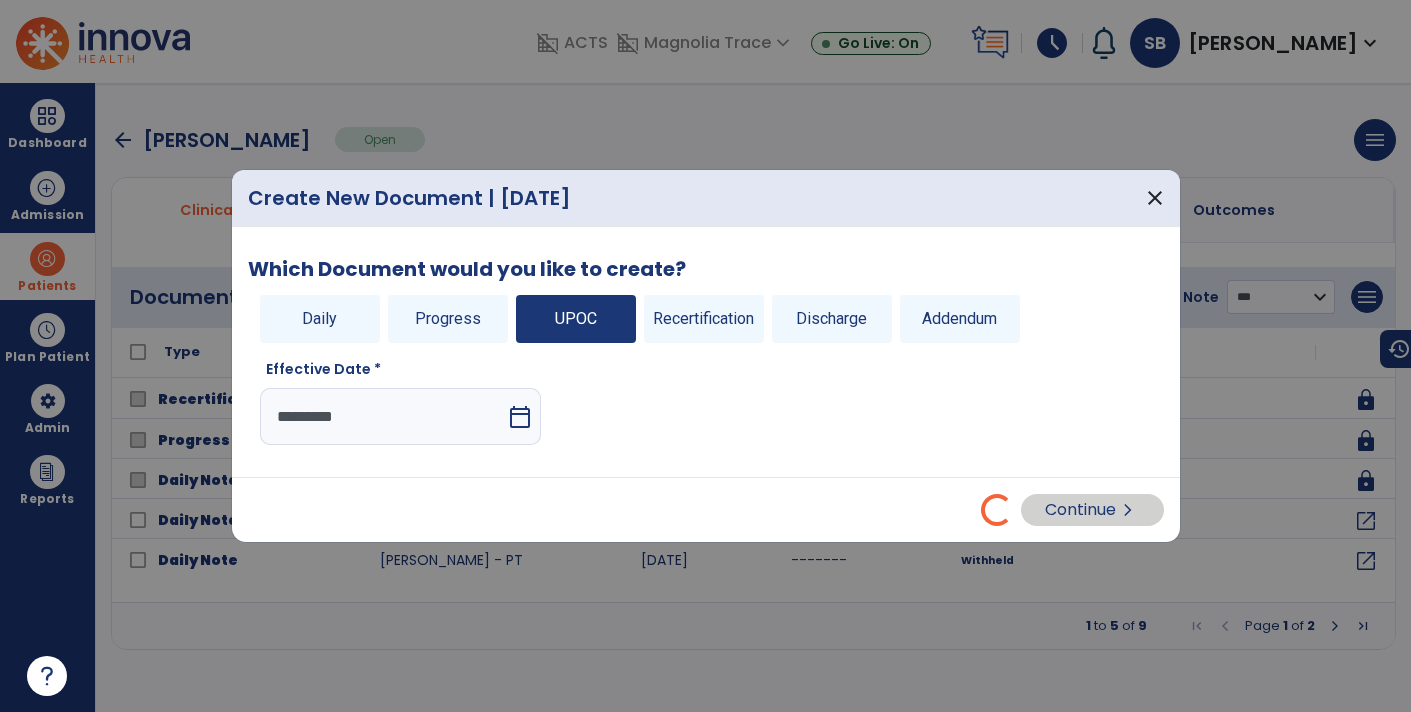 select on "**" 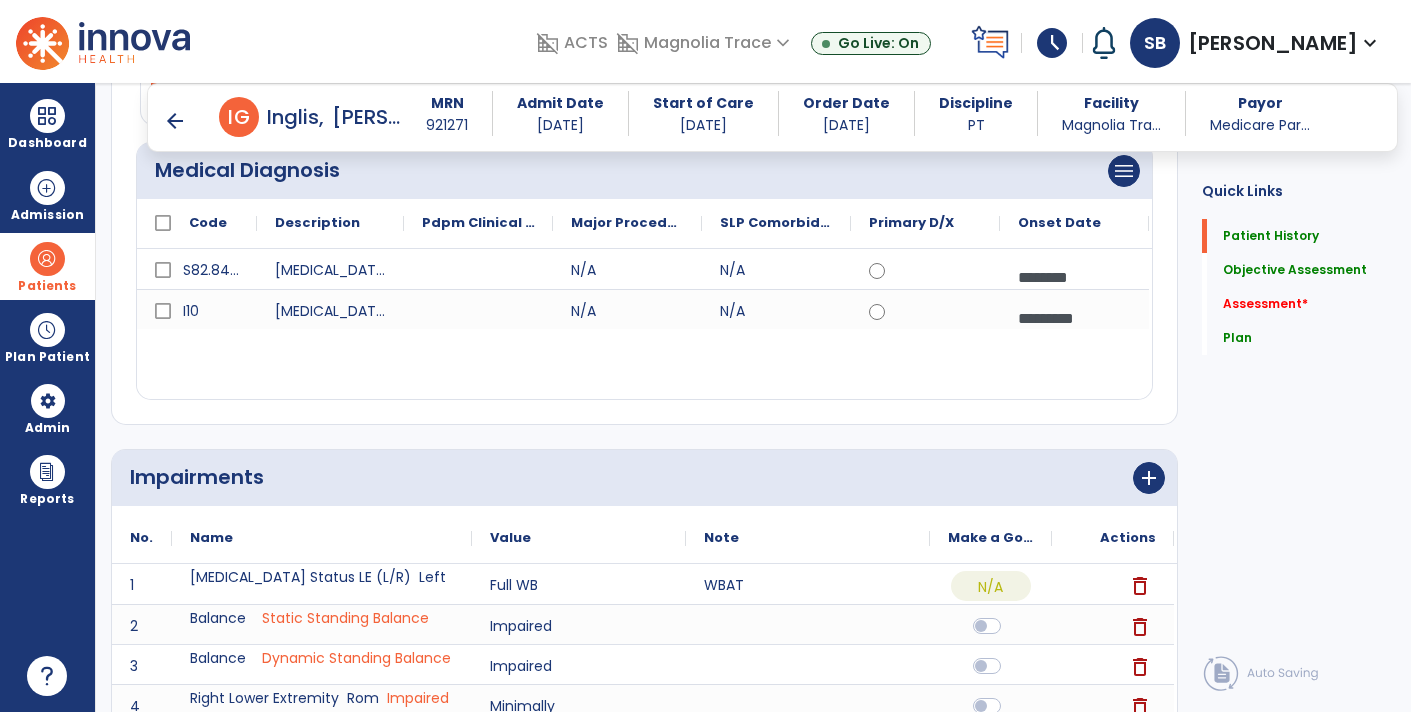 scroll, scrollTop: 238, scrollLeft: 0, axis: vertical 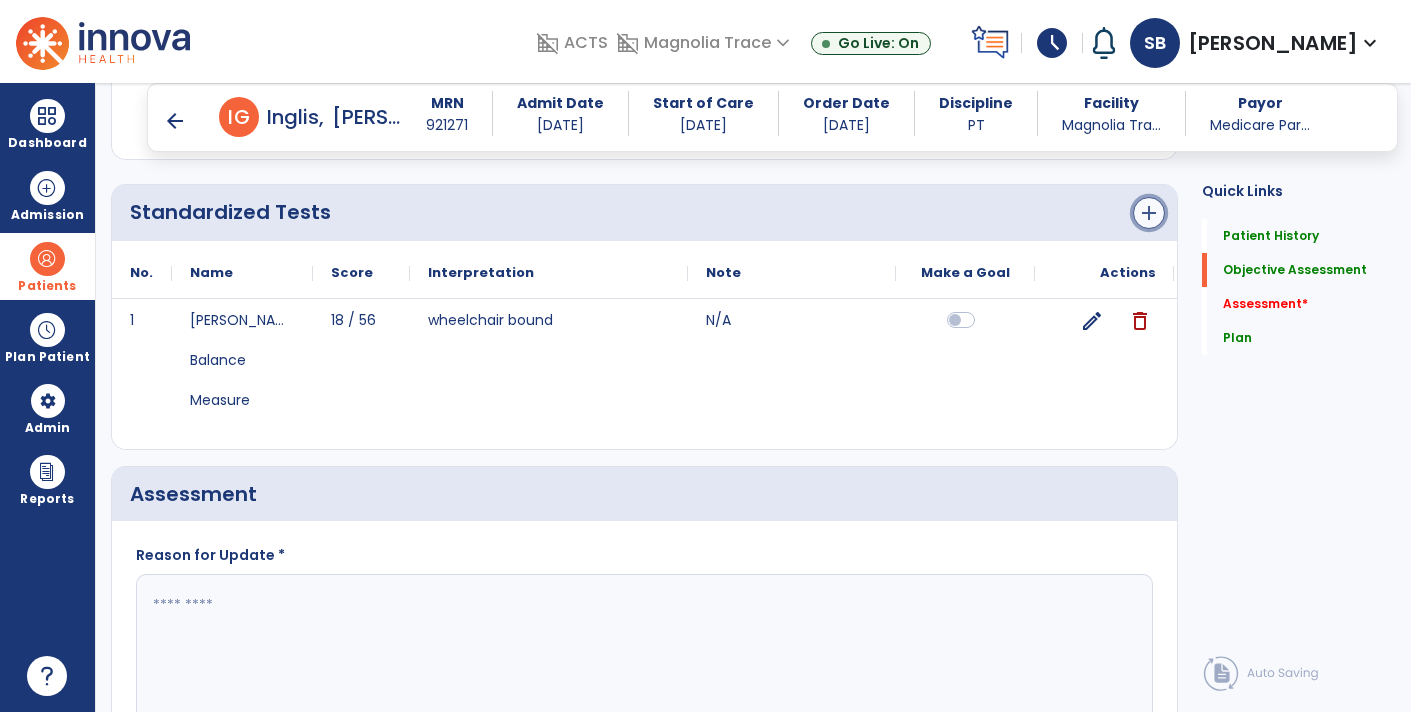 click on "add" 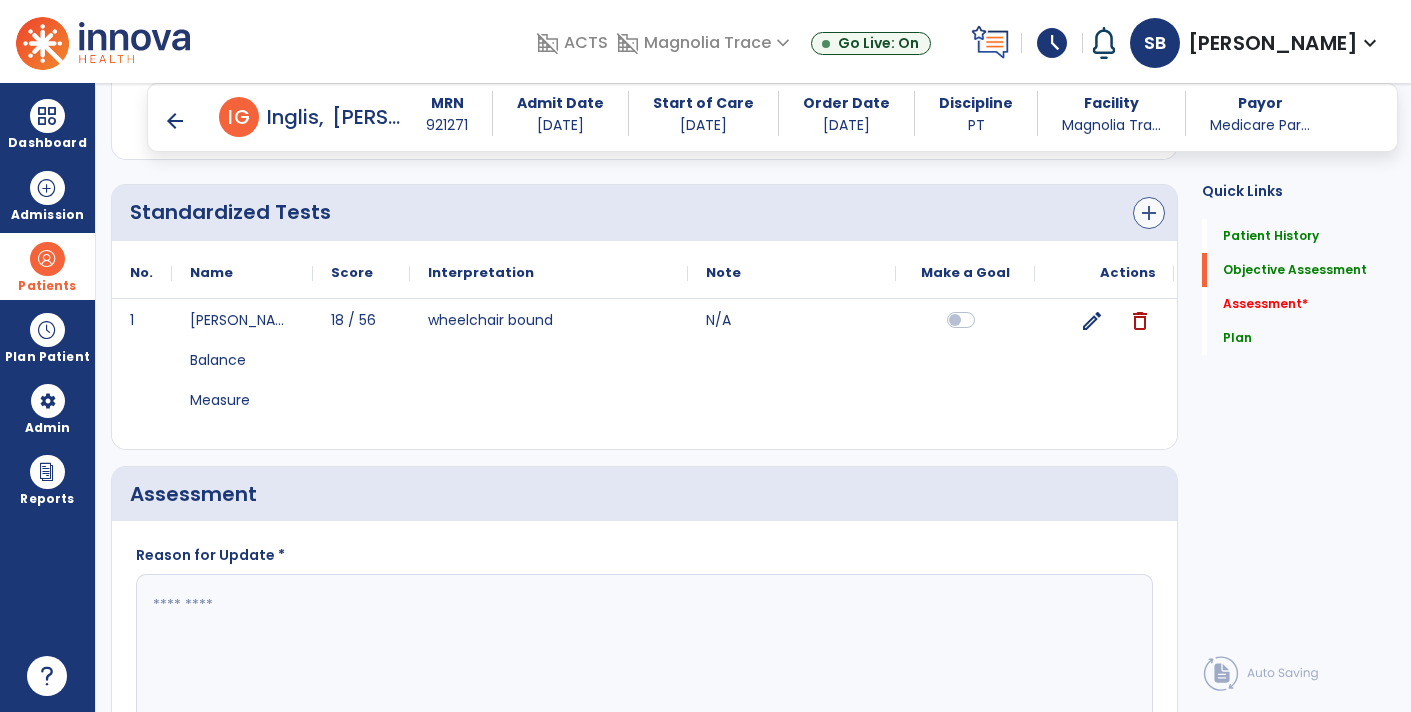 scroll, scrollTop: 0, scrollLeft: 0, axis: both 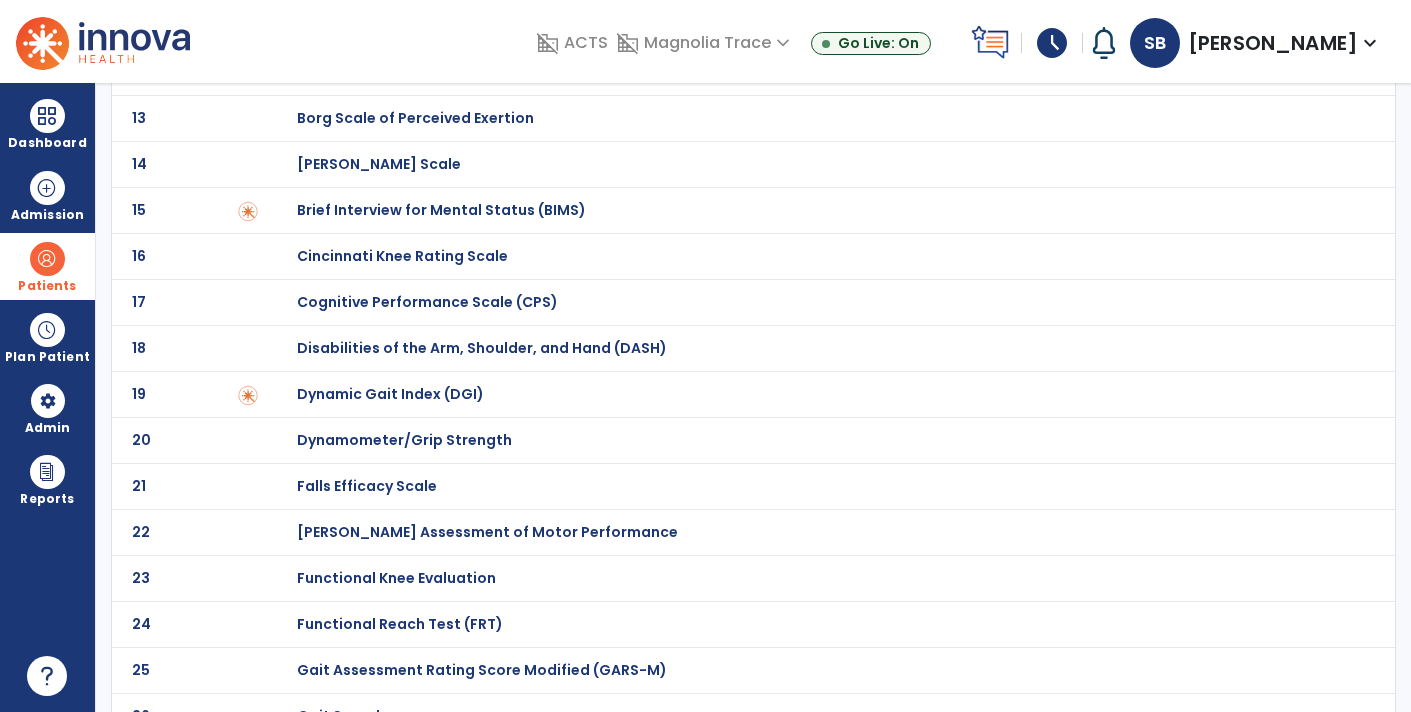 click on "Dynamic Gait Index (DGI)" at bounding box center (368, -434) 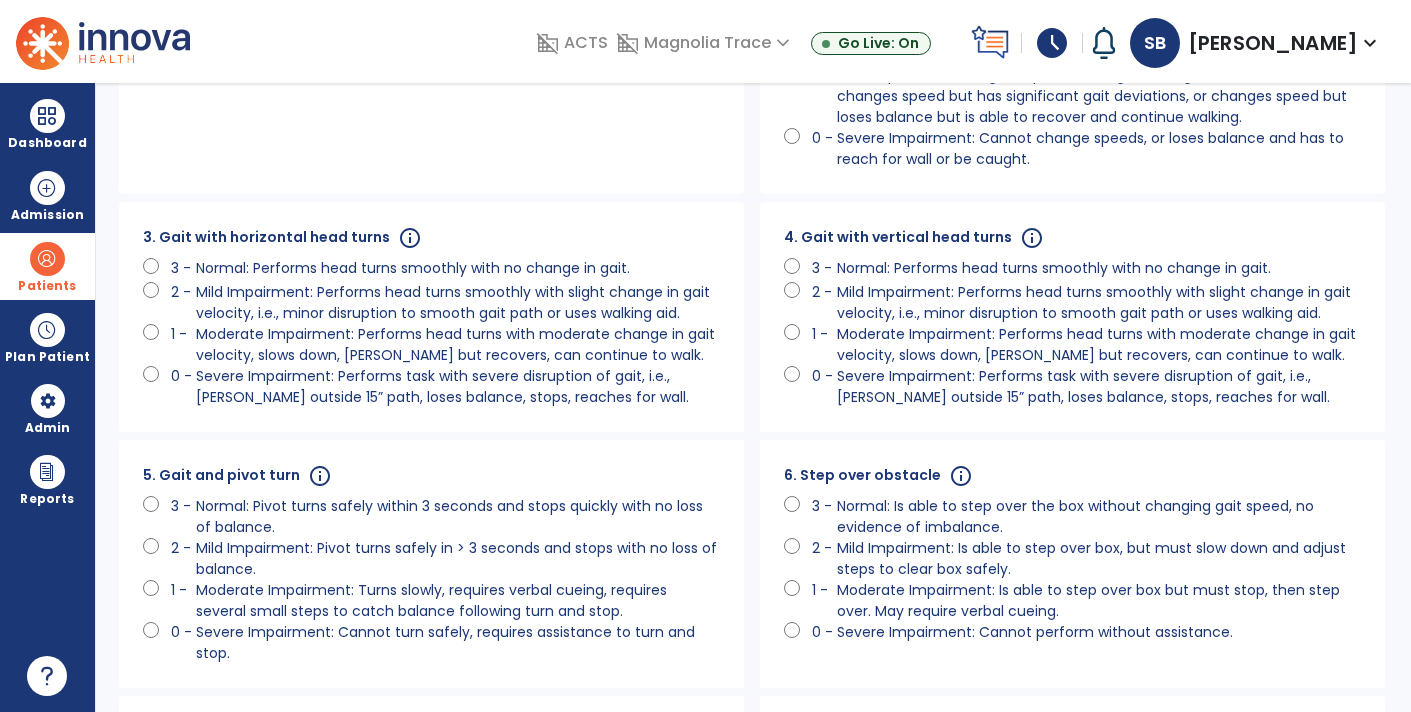 scroll, scrollTop: 302, scrollLeft: 0, axis: vertical 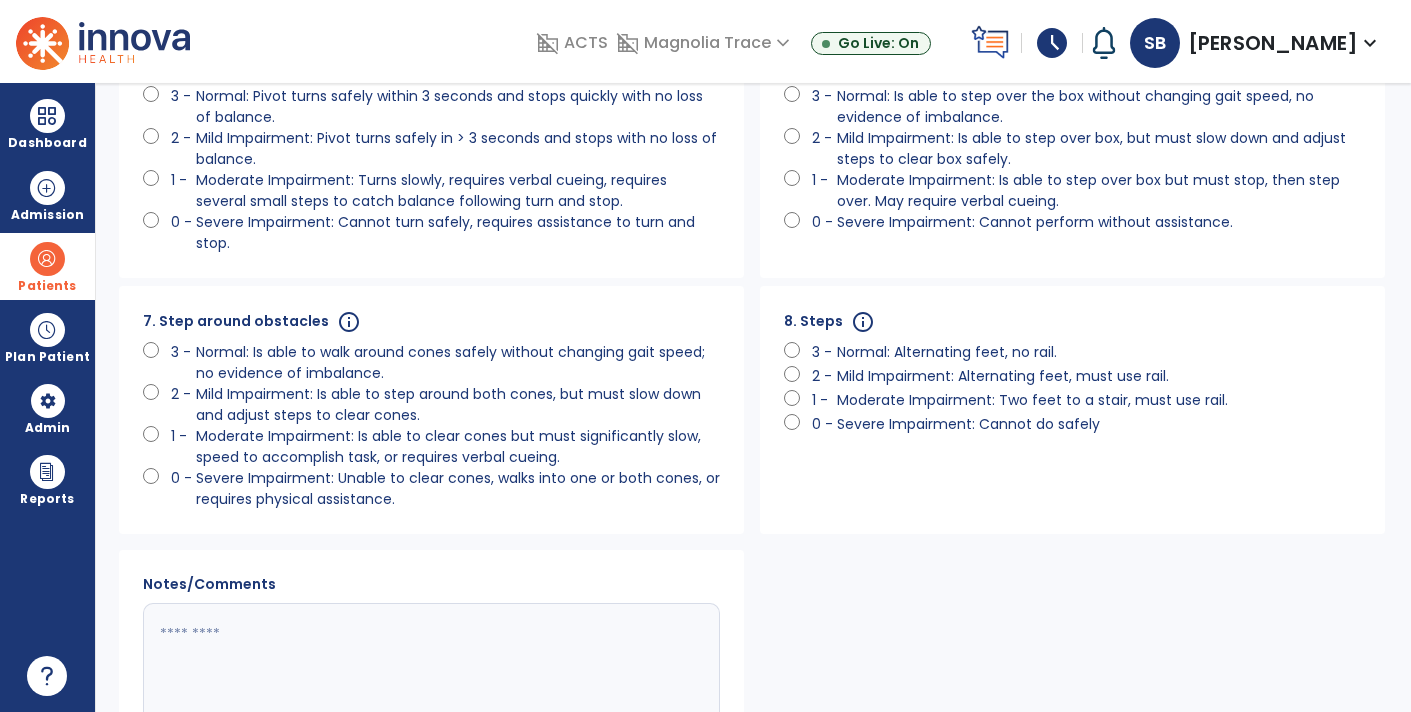 drag, startPoint x: 1410, startPoint y: 398, endPoint x: 1407, endPoint y: 532, distance: 134.03358 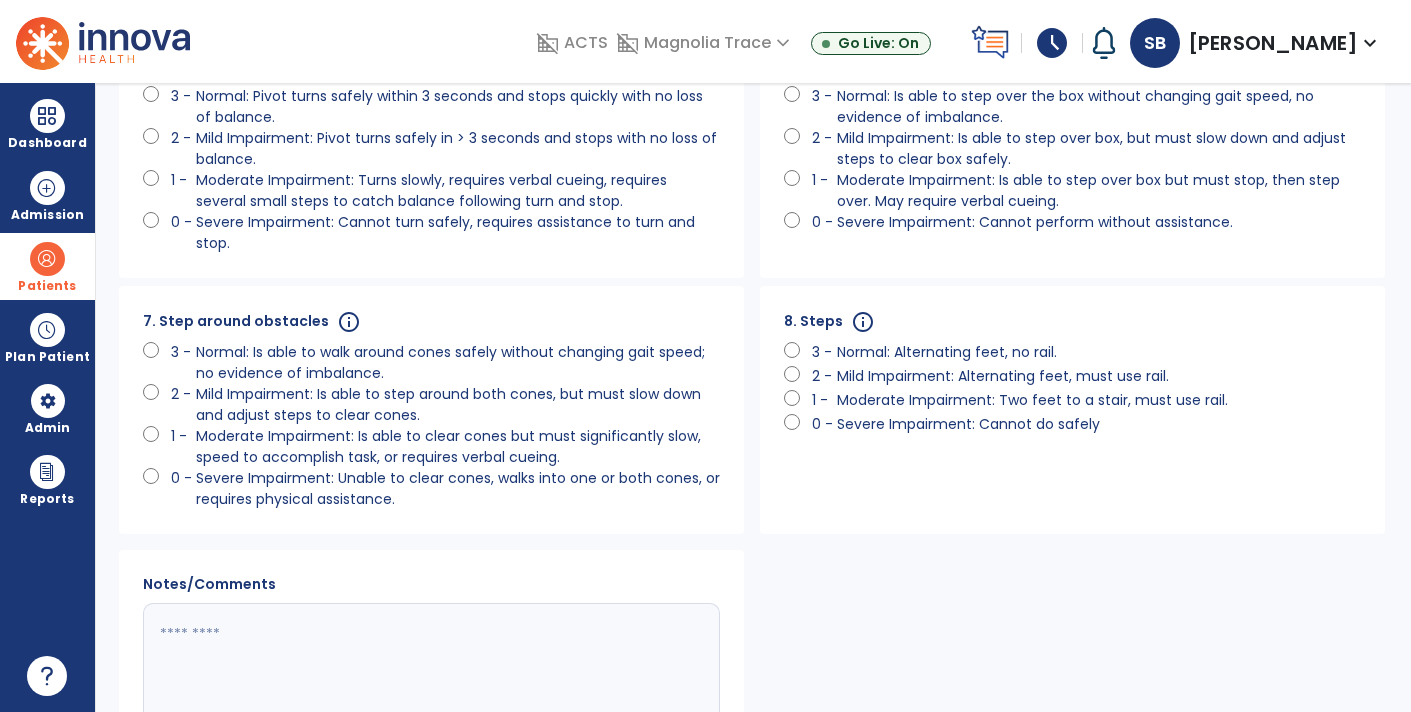 click on "arrow_back   Standardized Tests   add  1 10-Meter Walk Test 2 2-Minute Step Test 3 2-Minute Walk Test 4 30-second sit to stand 5 6-Minute Walk Test 6 Activity Specific Balance Confidence Scale (ABC Scale) 7 [PERSON_NAME] Cognitive Levels 8 AM-PAC 9 [PERSON_NAME] Index 10 [PERSON_NAME] Balance Measure 11 Bladder Assessment Score 12 [PERSON_NAME] 10 13 [PERSON_NAME] Scale of Perceived Exertion 14 [PERSON_NAME] Scale 15 Brief Interview for Mental Status (BIMS) 16 Cincinnati Knee Rating Scale 17 Cognitive Performance Scale (CPS) 18 Disabilities of the Arm, Shoulder, and Hand (DASH) 19 Dynamic Gait Index (DGI) 20 Dynamometer/Grip Strength 21 Falls Efficacy Scale 22 [PERSON_NAME] Assessment of Motor Performance 23 Functional Knee Evaluation 24 Functional Reach Test (FRT) 25 Gait Assessment Rating Score Modified (GARS-M) 26 Gait Speed 27 [PERSON_NAME] Hip Score 28 Hip Dysfunction and [MEDICAL_DATA] Outcome Score (HOOS) 29 Lower Extremity Functional Scale 30 Lysholm Knee Rating Scale 31 McMaster Toronto [MEDICAL_DATA] Patient Preference Questionnaire (MACTAR) 32 33 34 35 36" at bounding box center [753, 397] 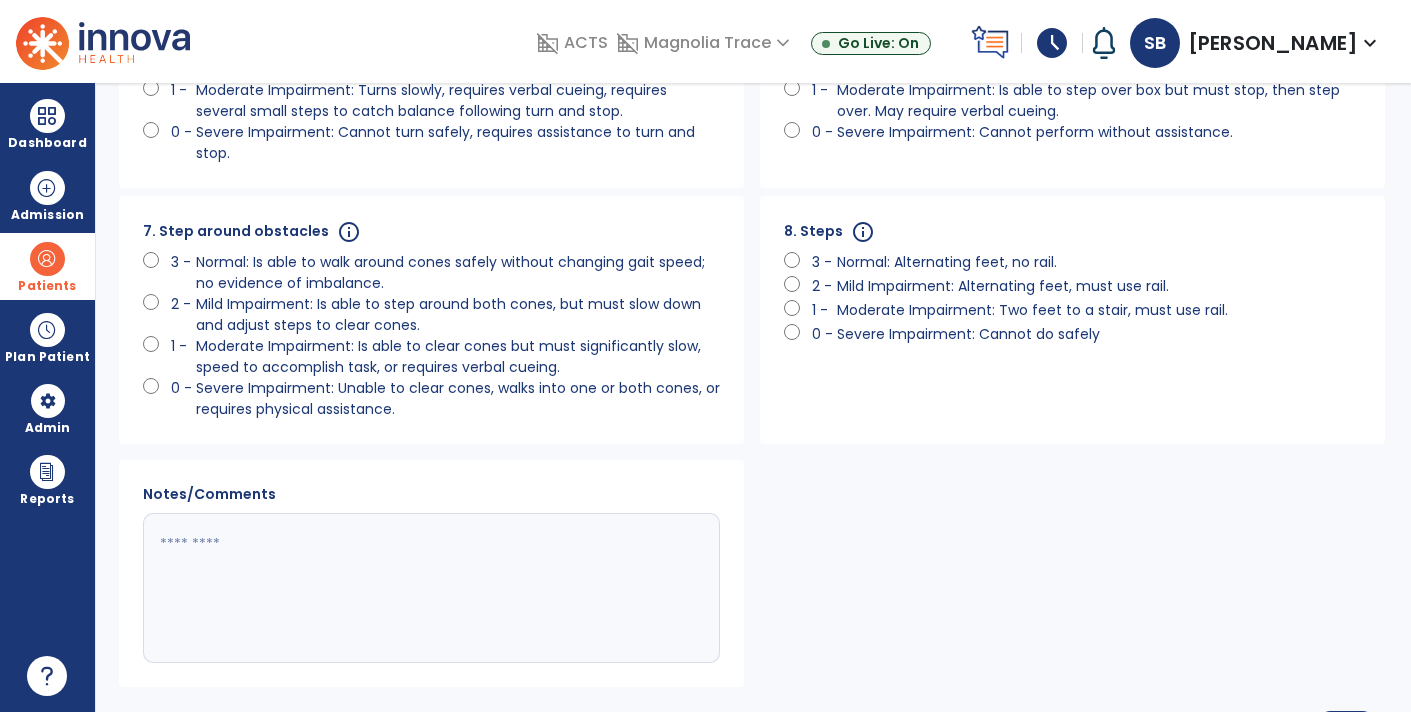 scroll, scrollTop: 851, scrollLeft: 0, axis: vertical 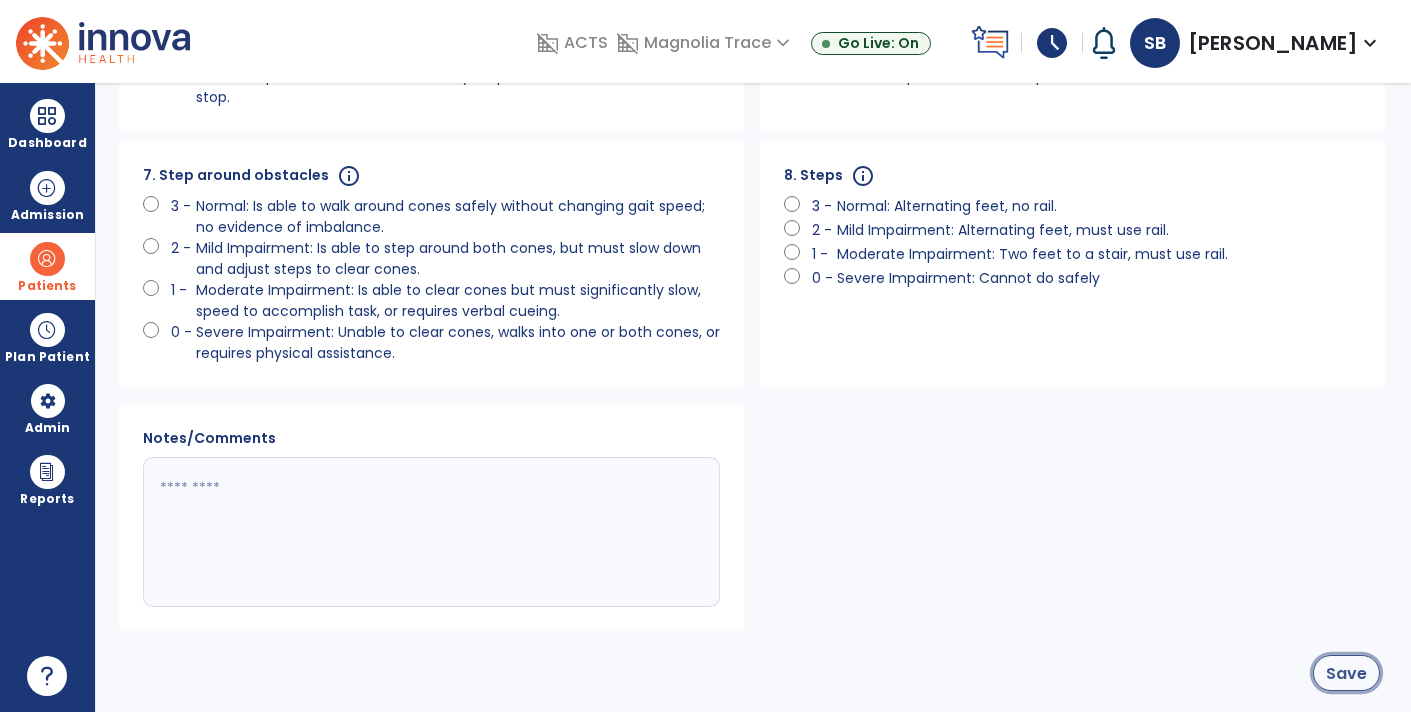 click on "Save" 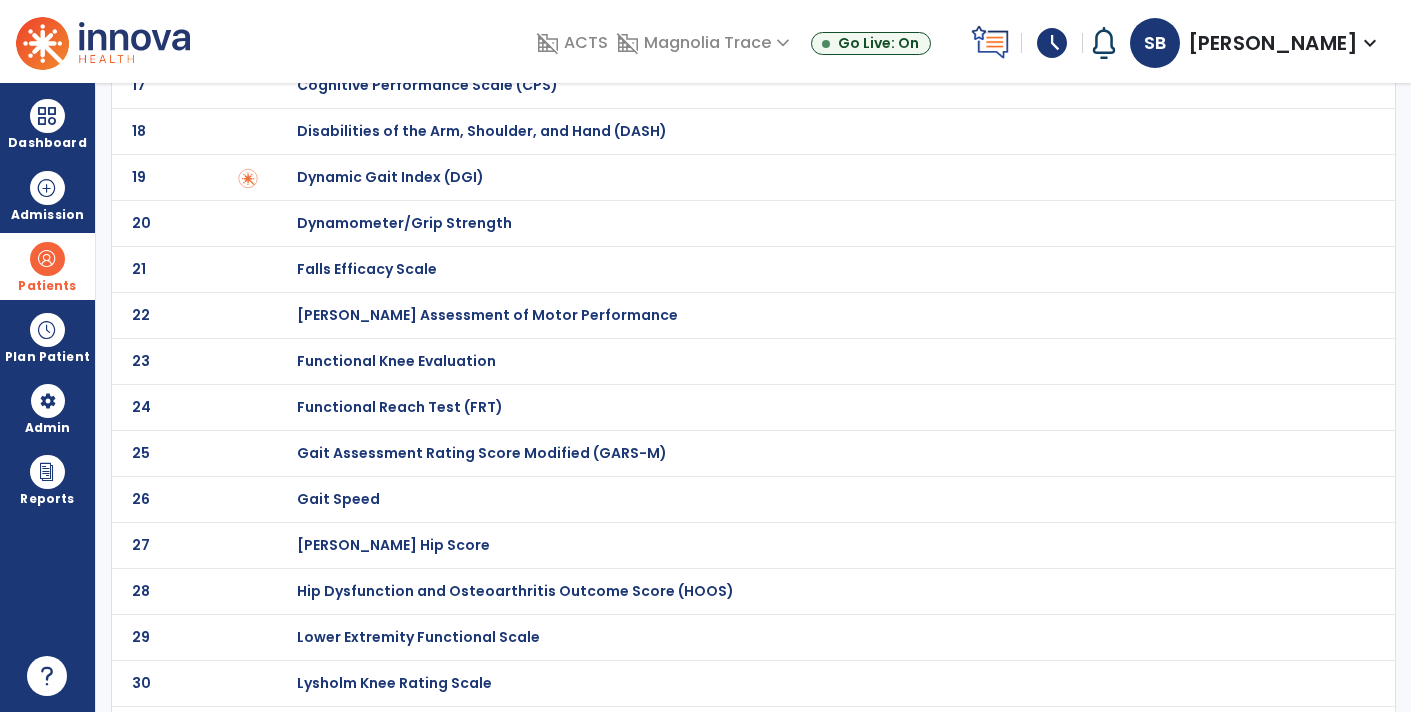 scroll, scrollTop: 1797, scrollLeft: 0, axis: vertical 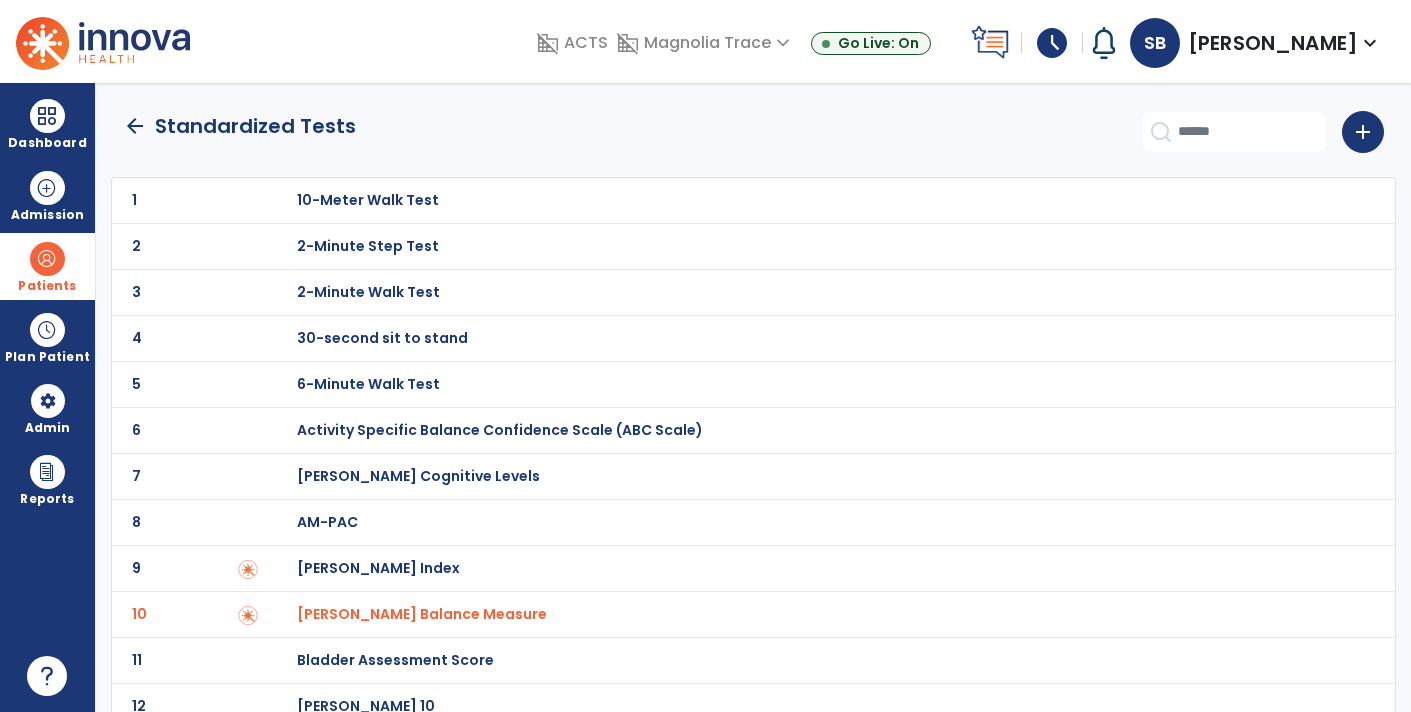 click on "arrow_back" 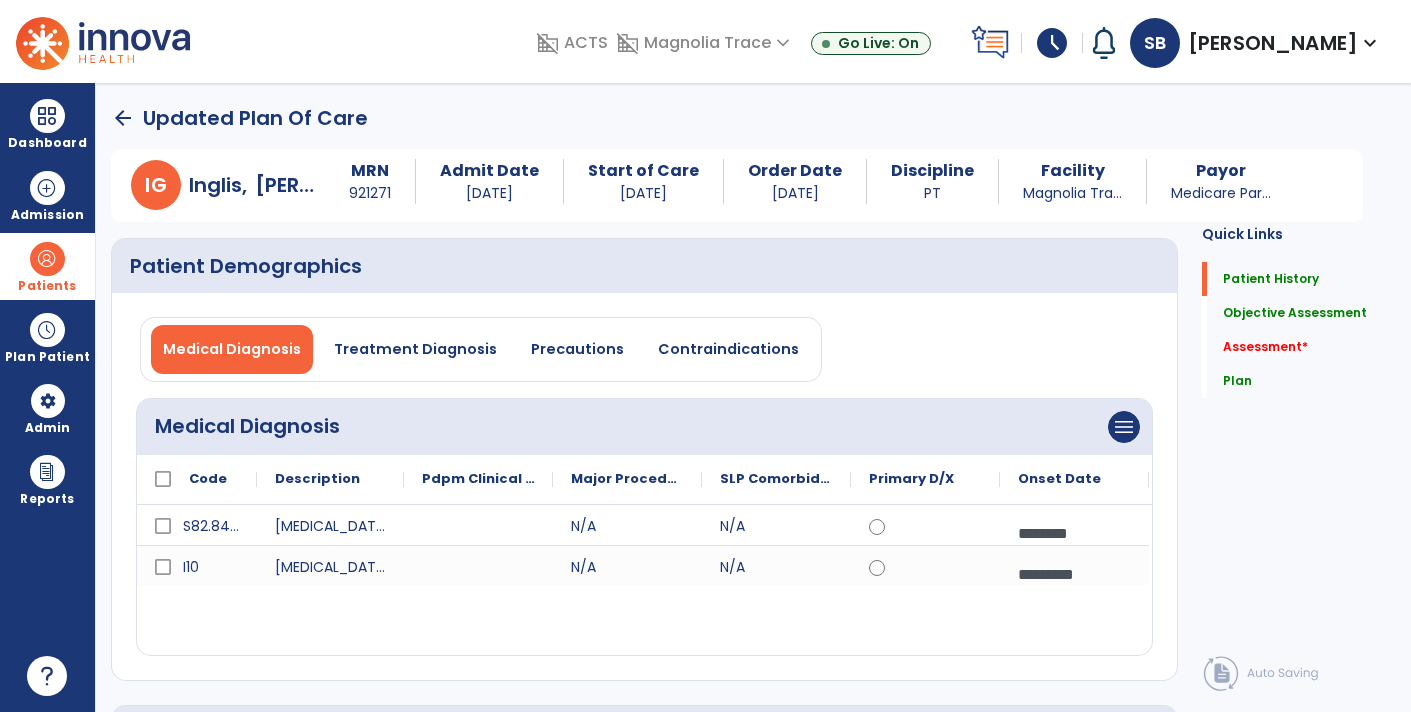 scroll, scrollTop: 19, scrollLeft: 0, axis: vertical 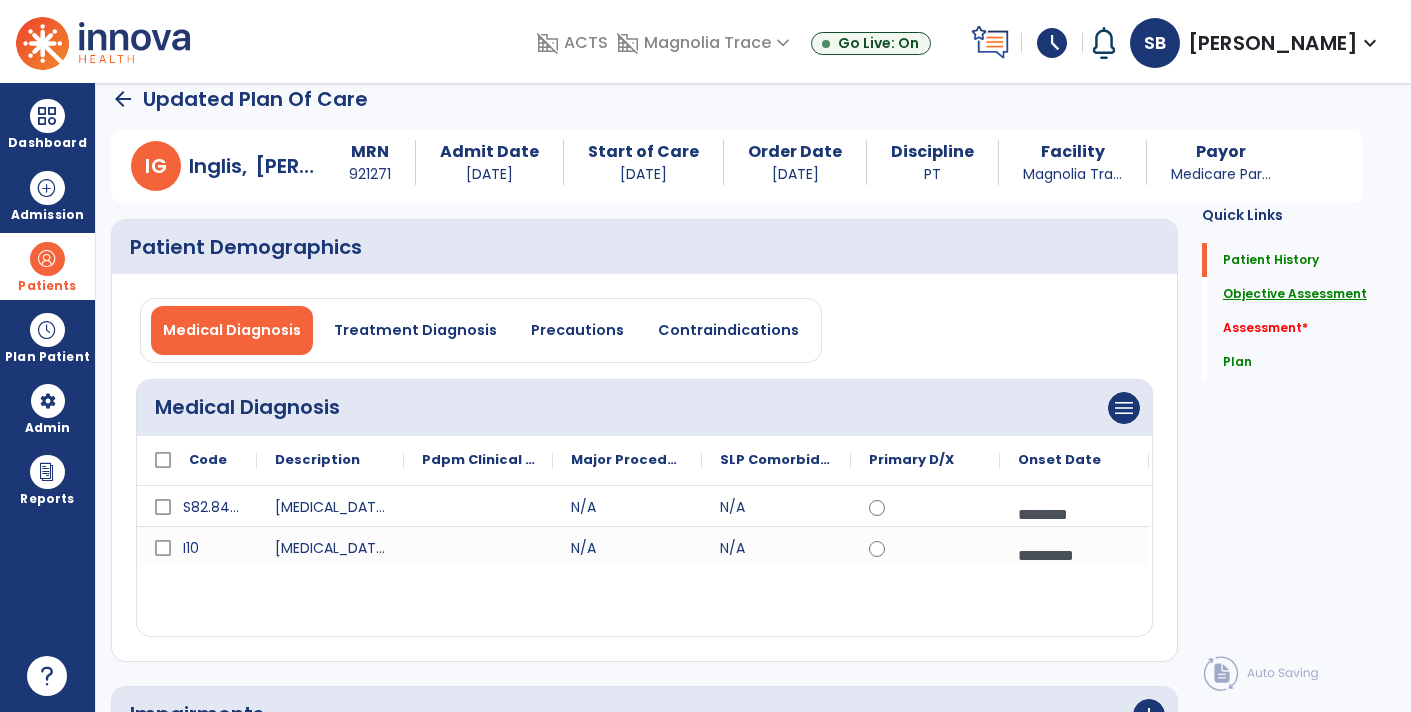 click on "Objective Assessment" 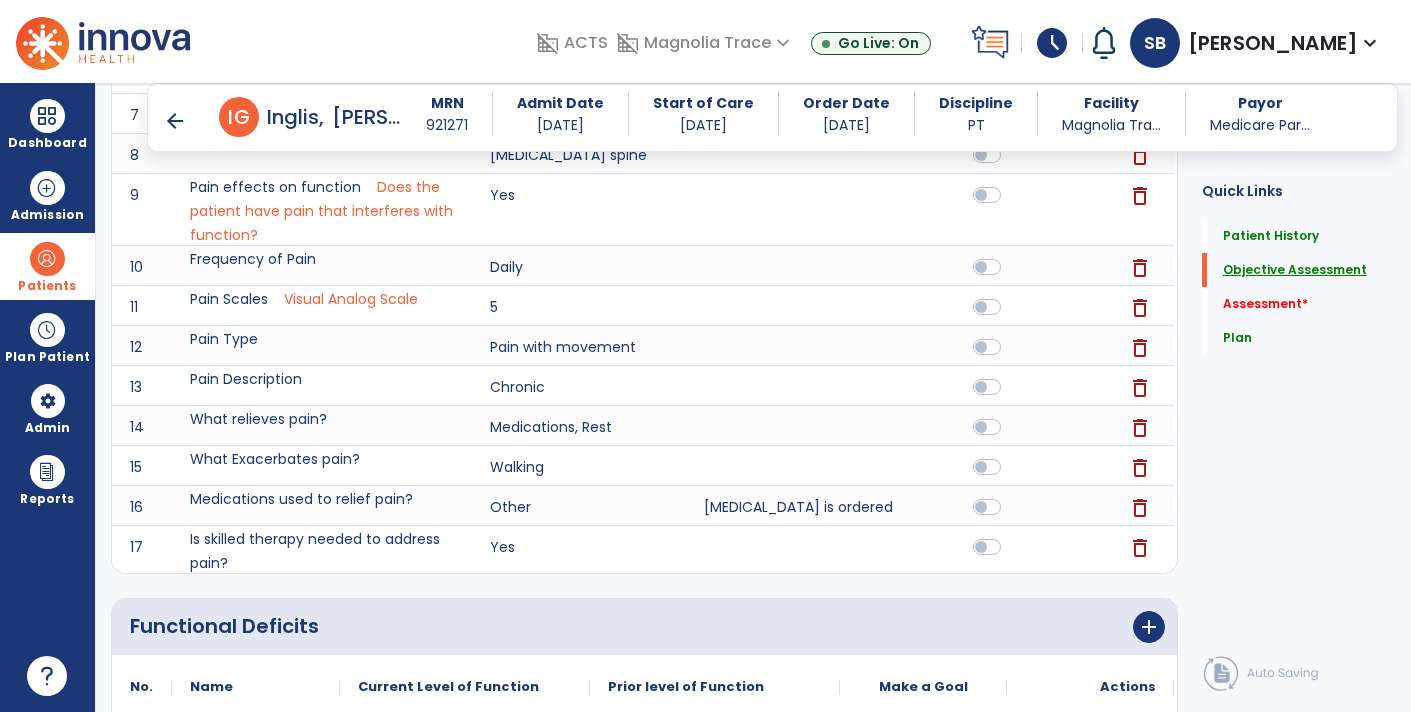 scroll, scrollTop: 1018, scrollLeft: 0, axis: vertical 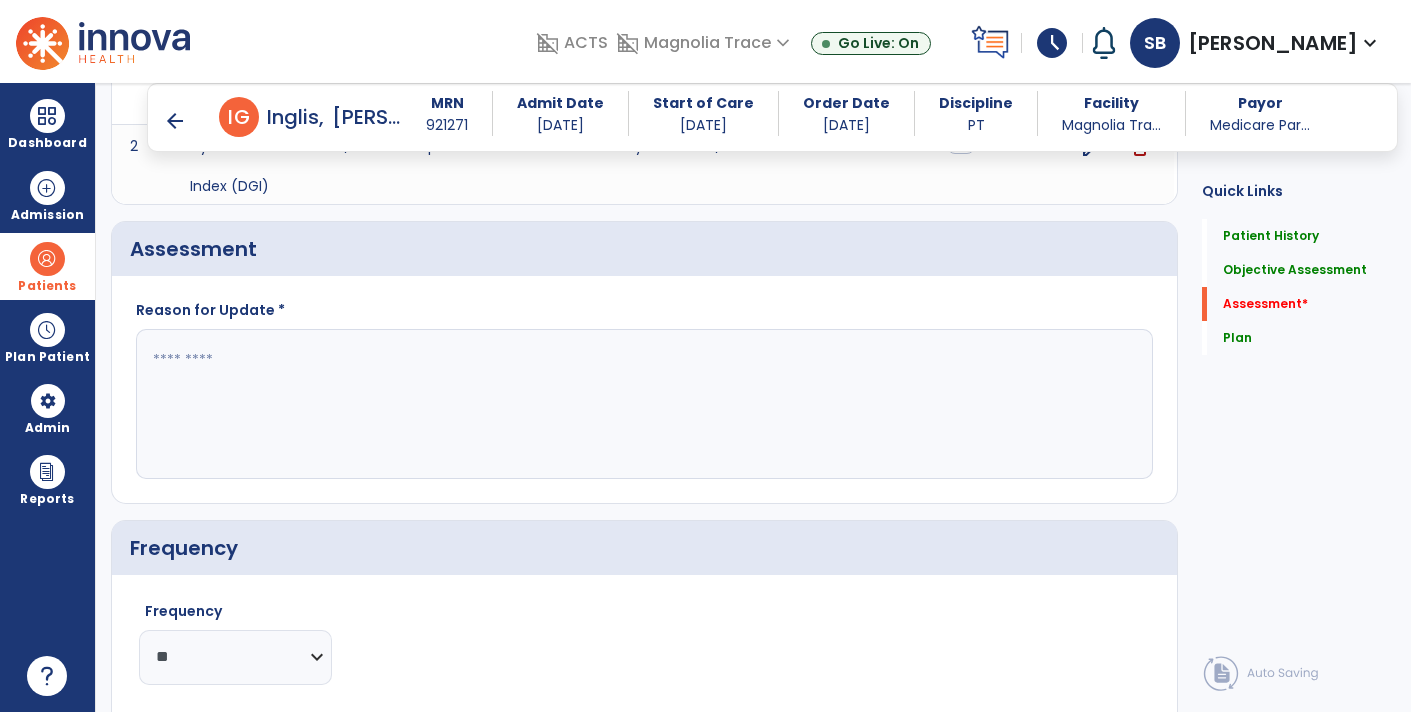 click 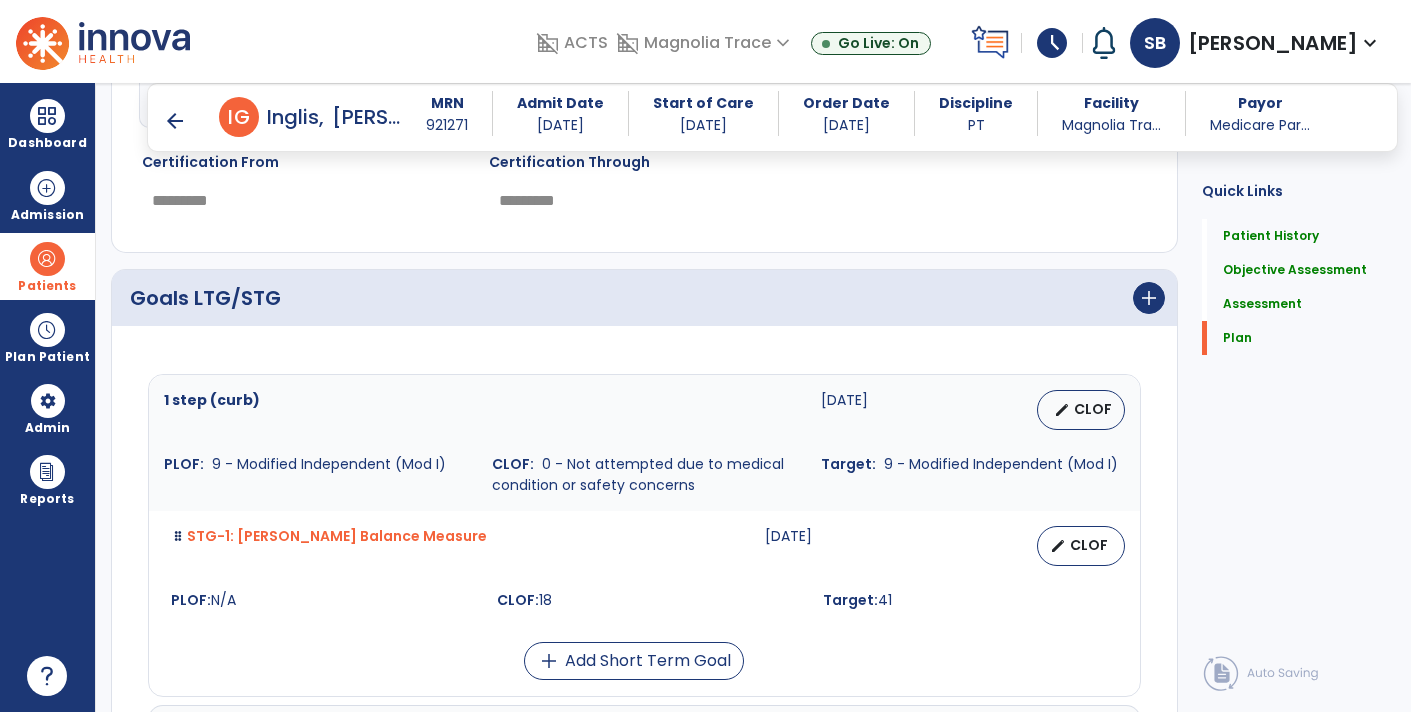 scroll, scrollTop: 2476, scrollLeft: 0, axis: vertical 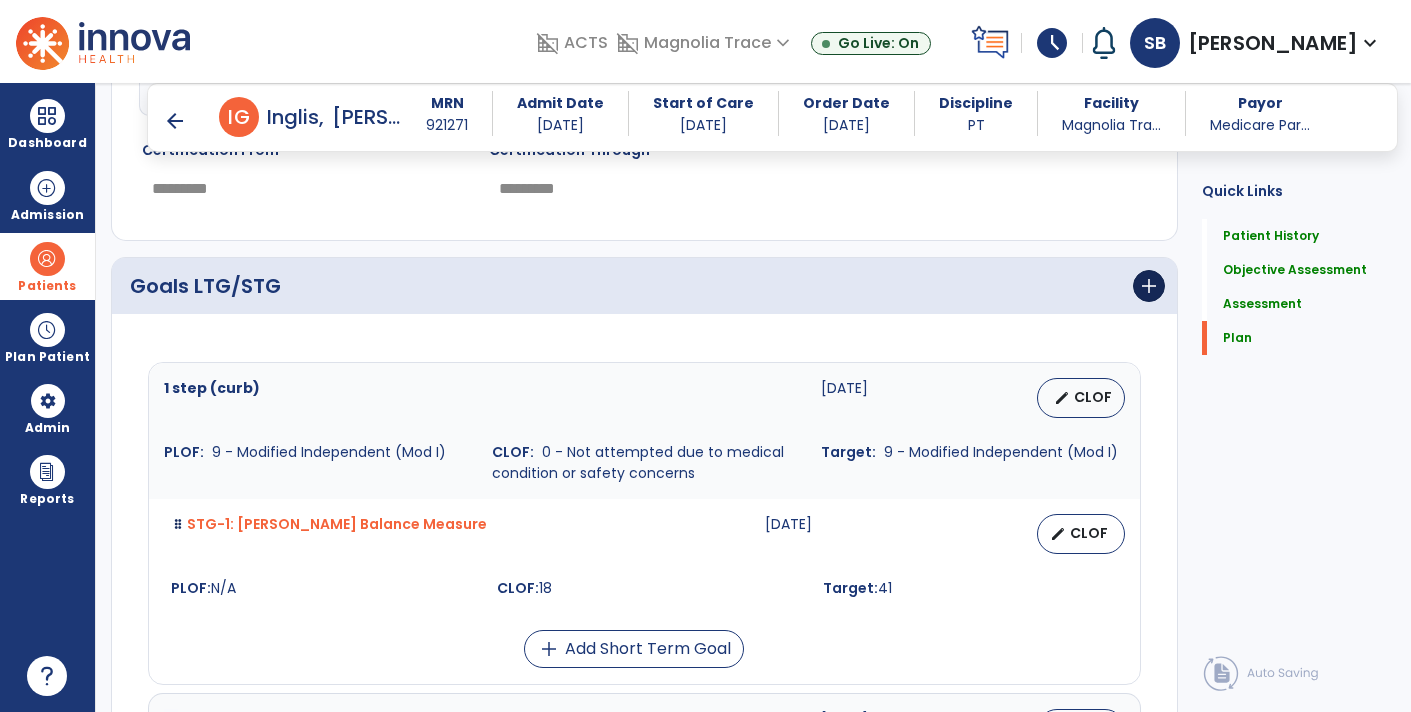 type on "**********" 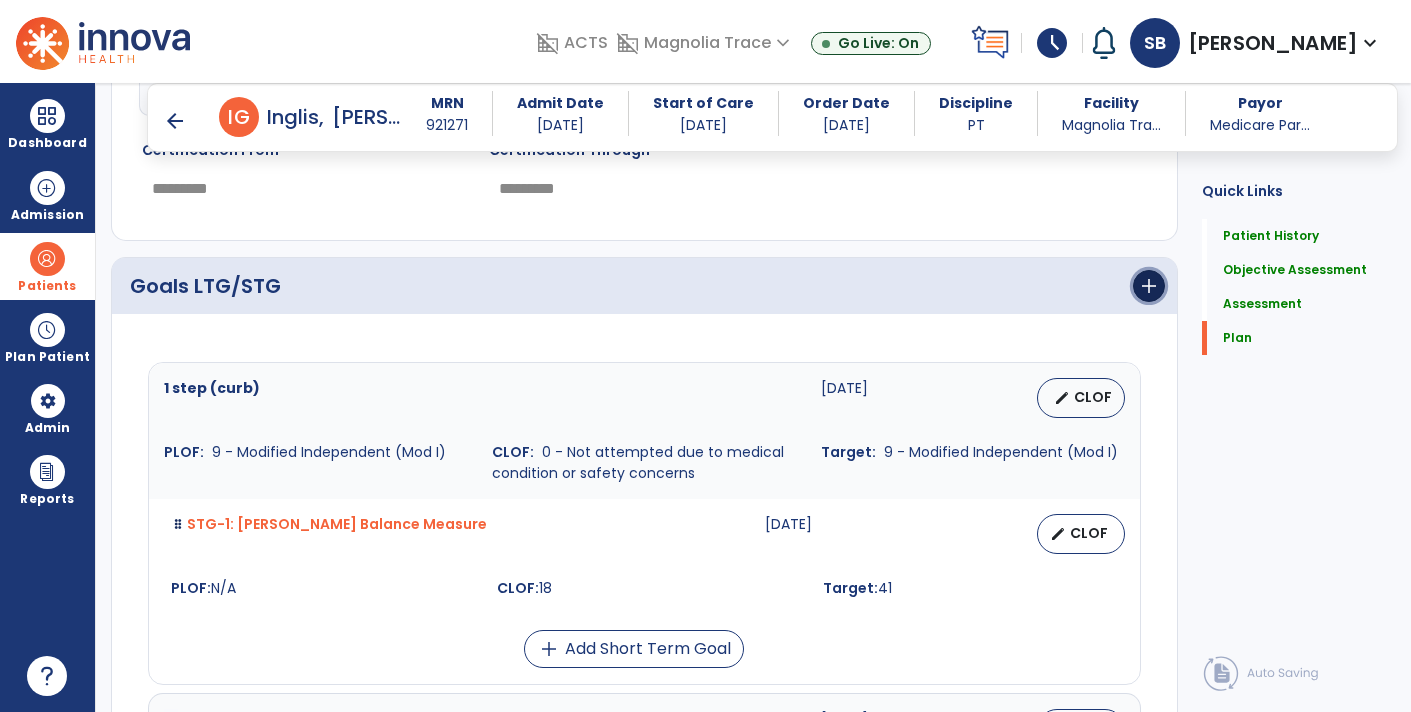 click on "add" 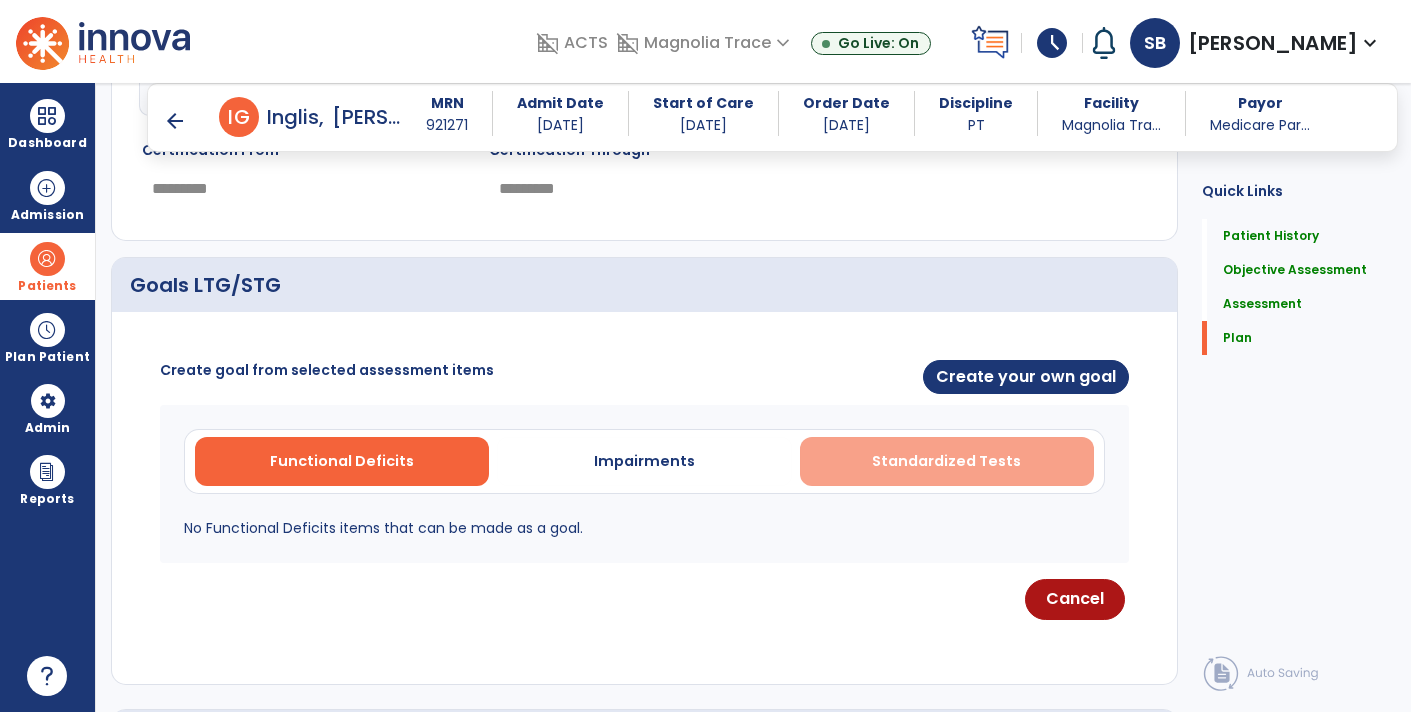 click on "Standardized Tests" at bounding box center (946, 461) 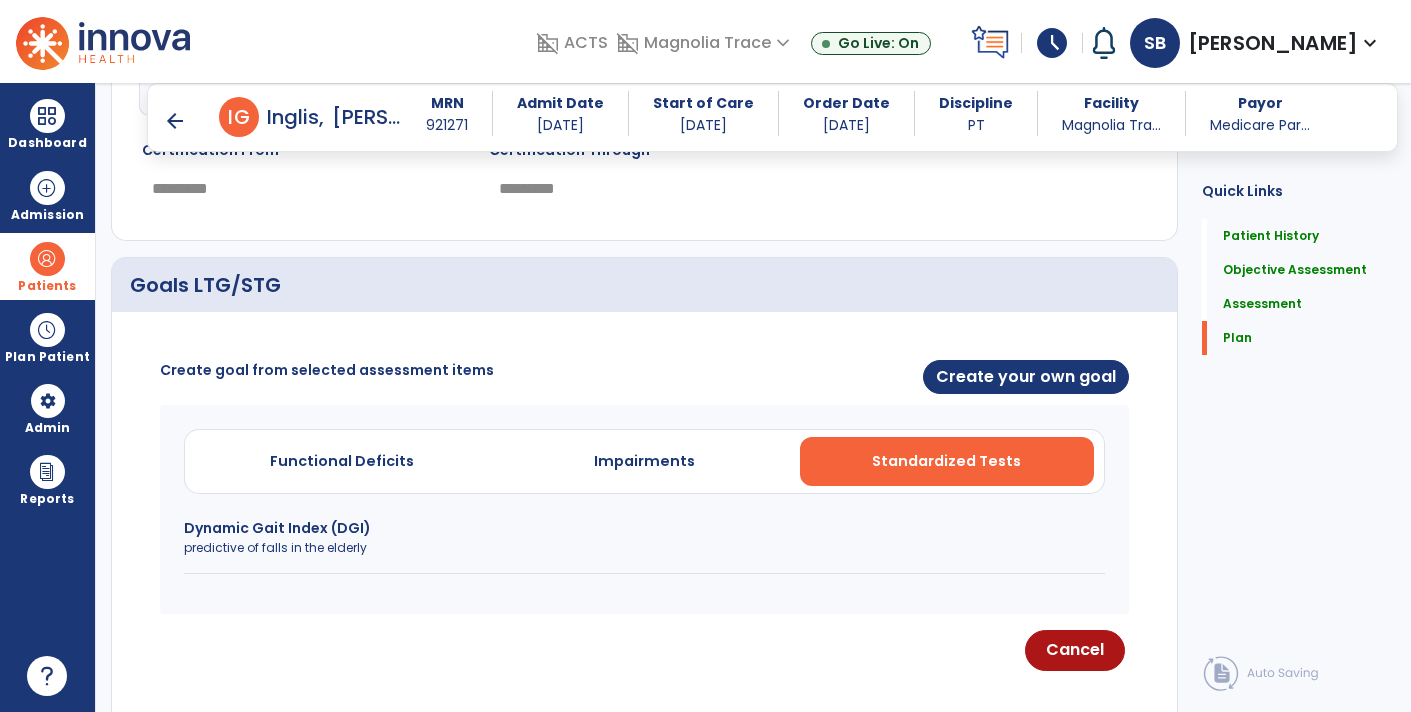 click on "predictive of falls in the elderly" 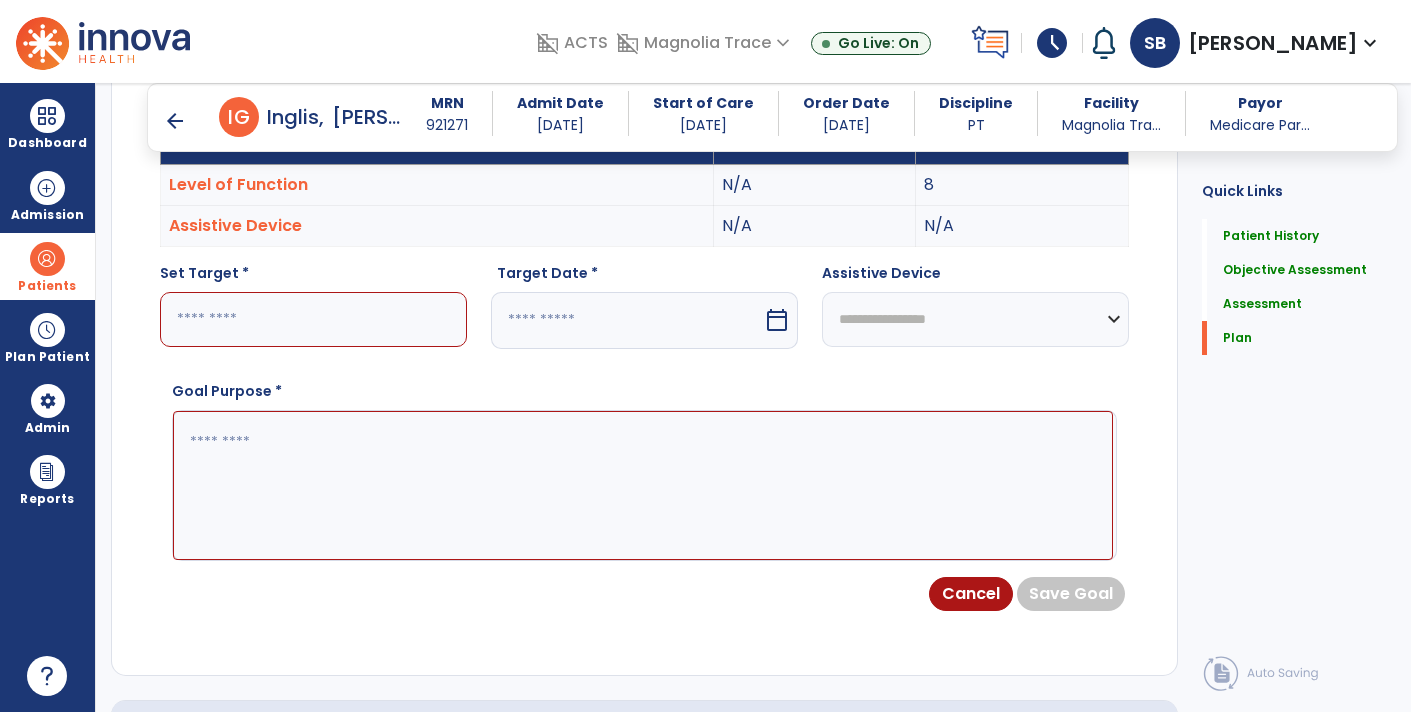 scroll, scrollTop: 2746, scrollLeft: 0, axis: vertical 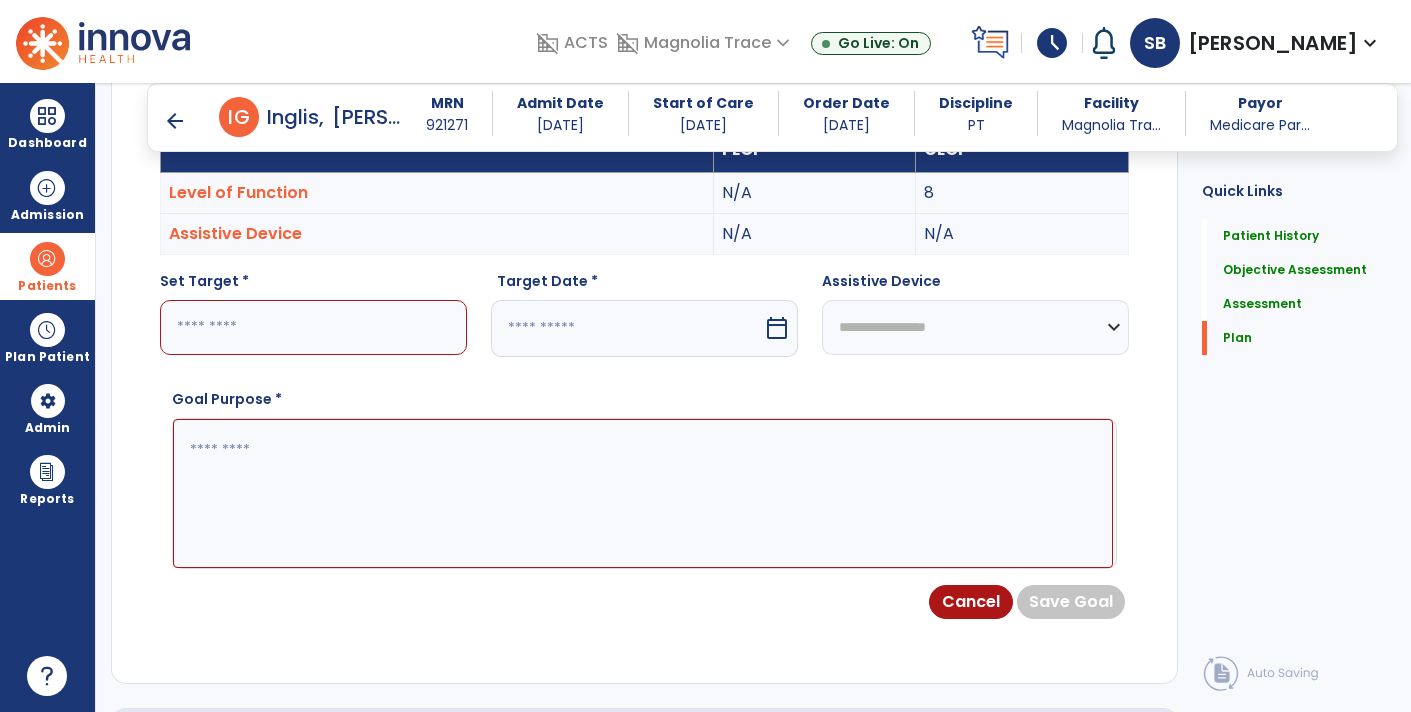 click 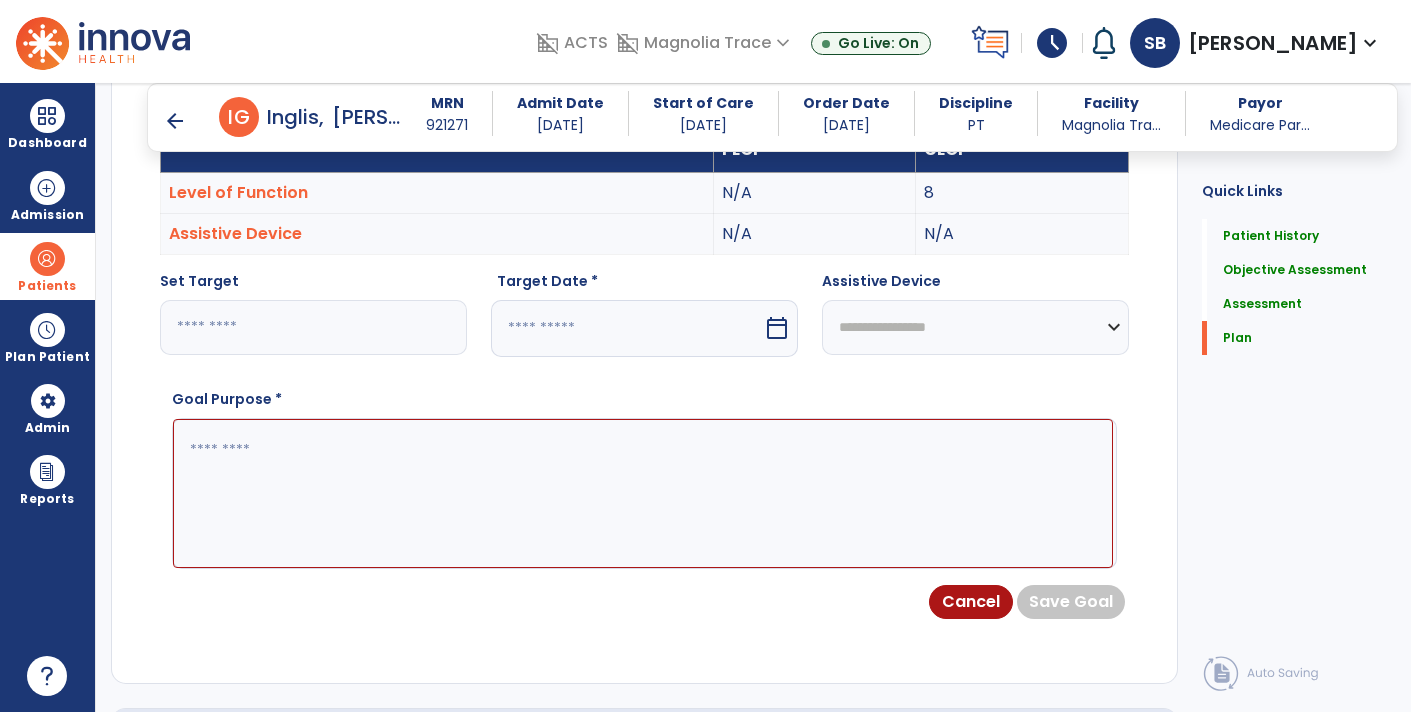 type on "**" 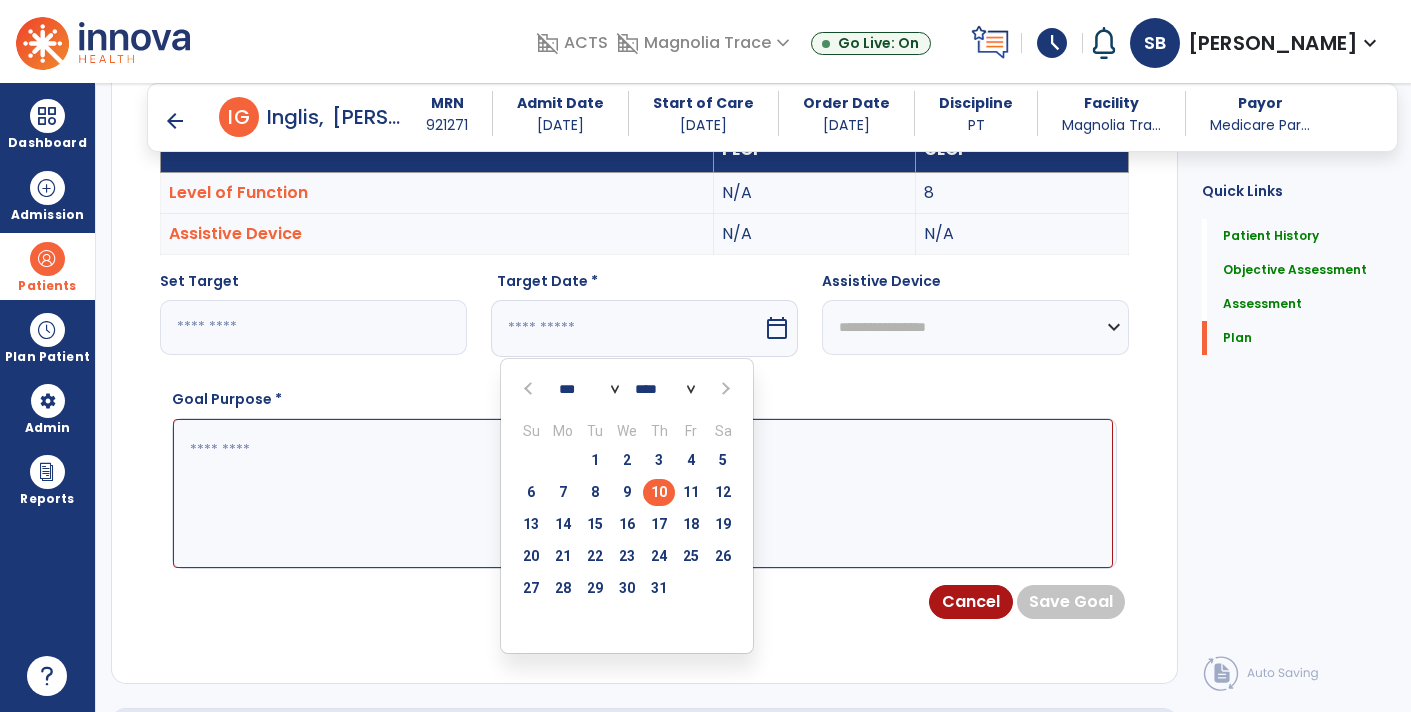 click at bounding box center [723, 388] 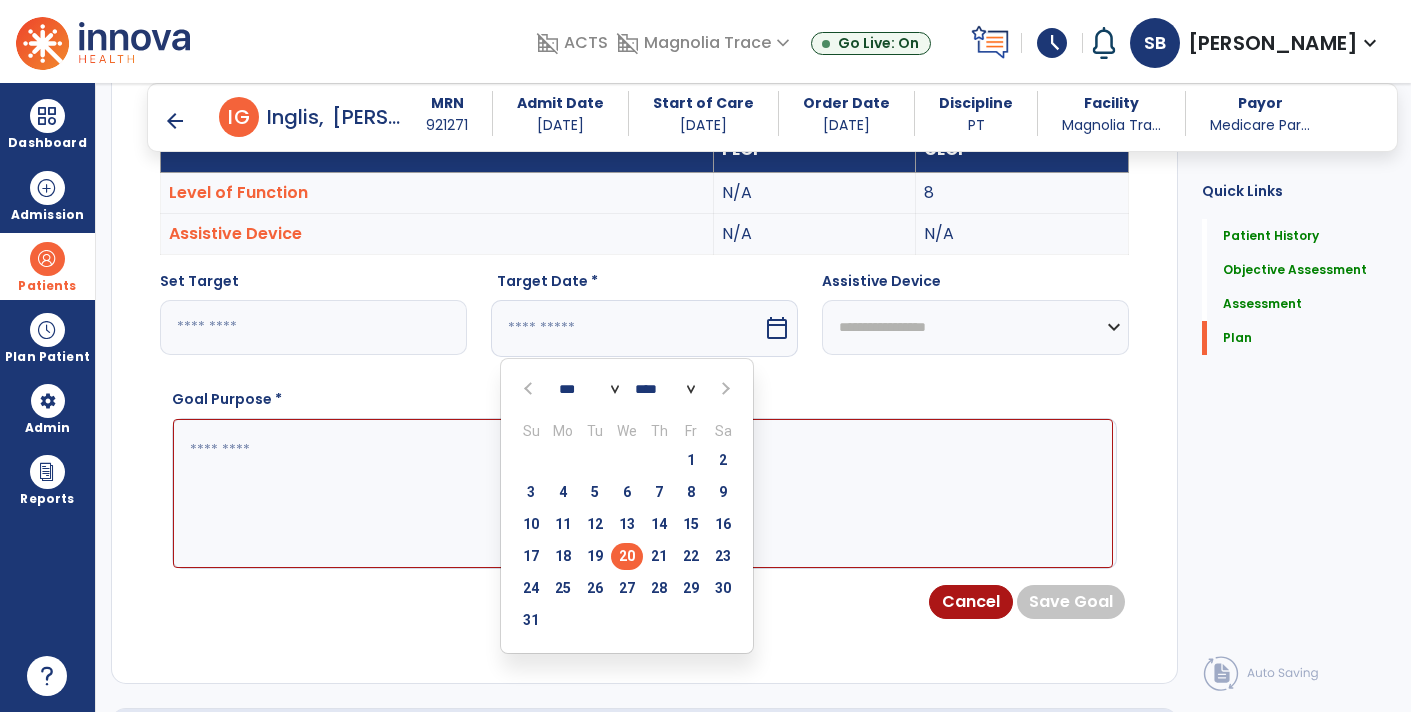 click on "20" at bounding box center (627, 556) 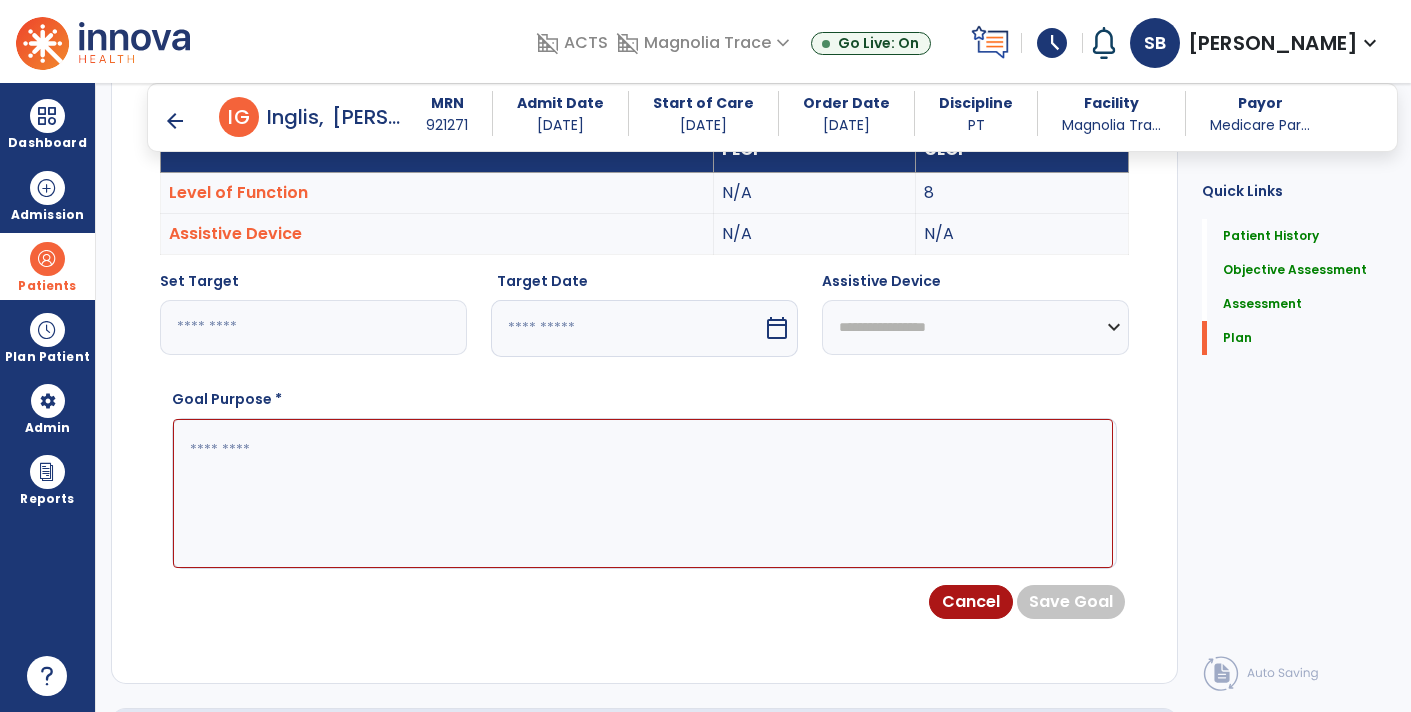 type on "*********" 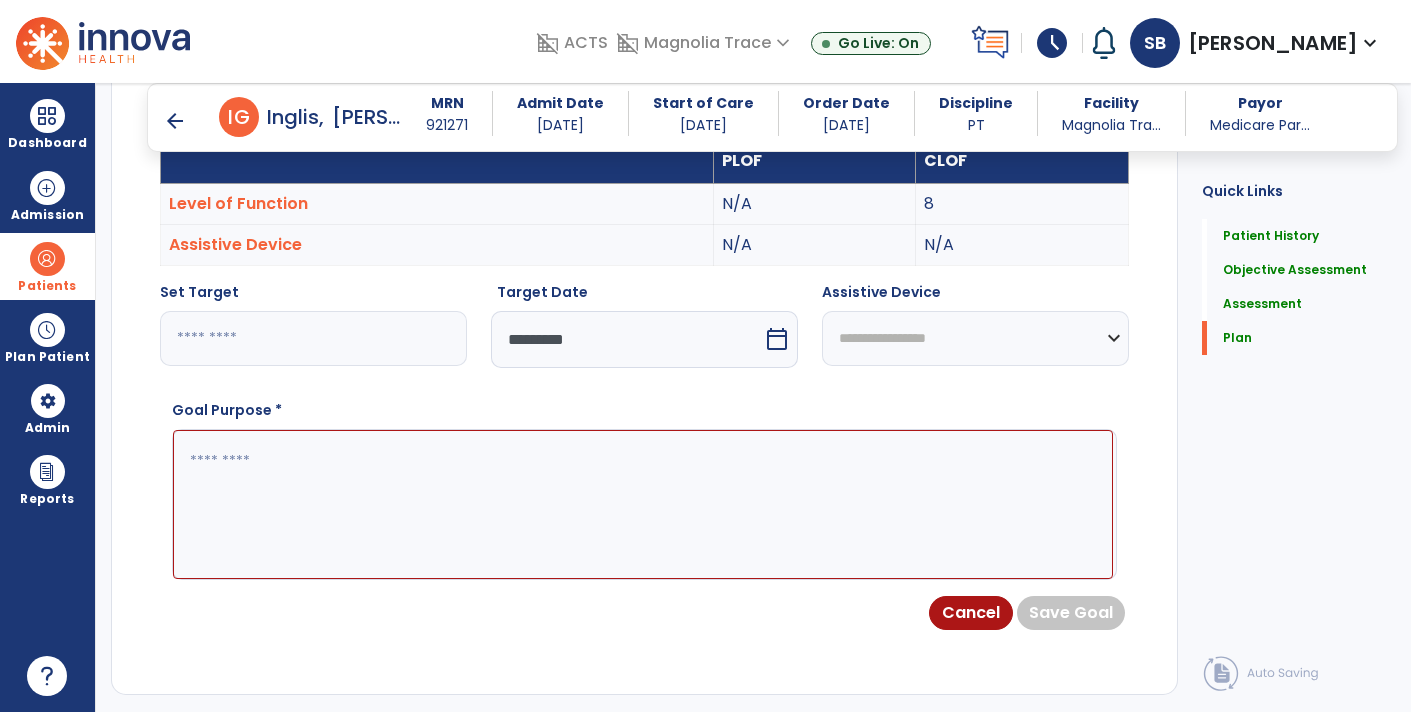 scroll, scrollTop: 2713, scrollLeft: 0, axis: vertical 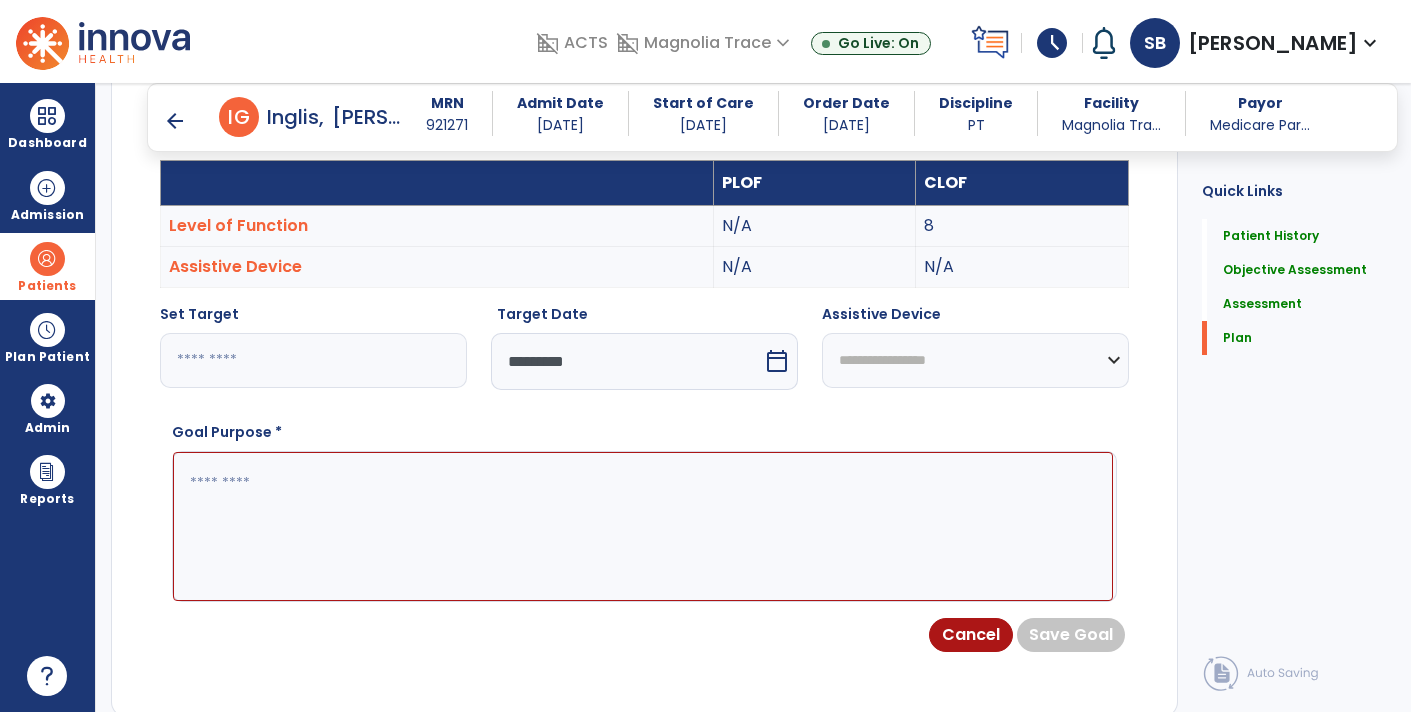click 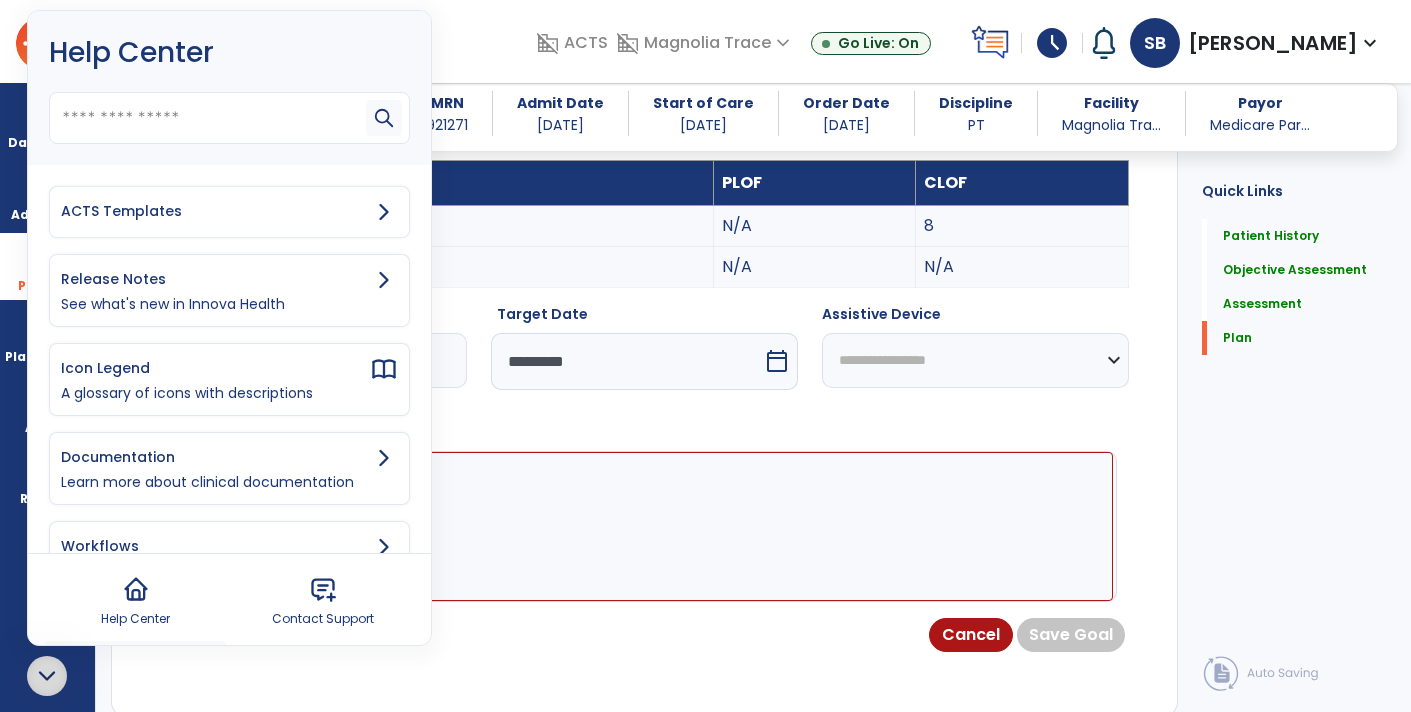 click 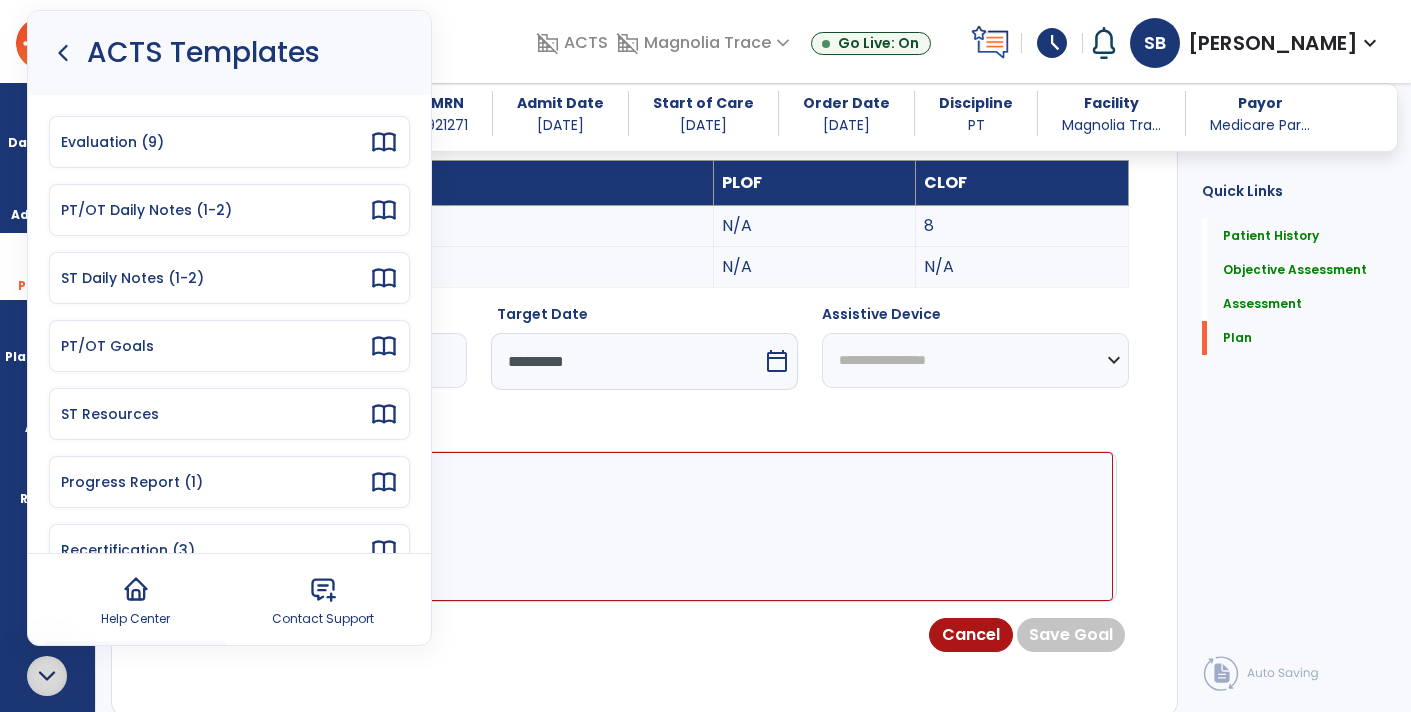 click 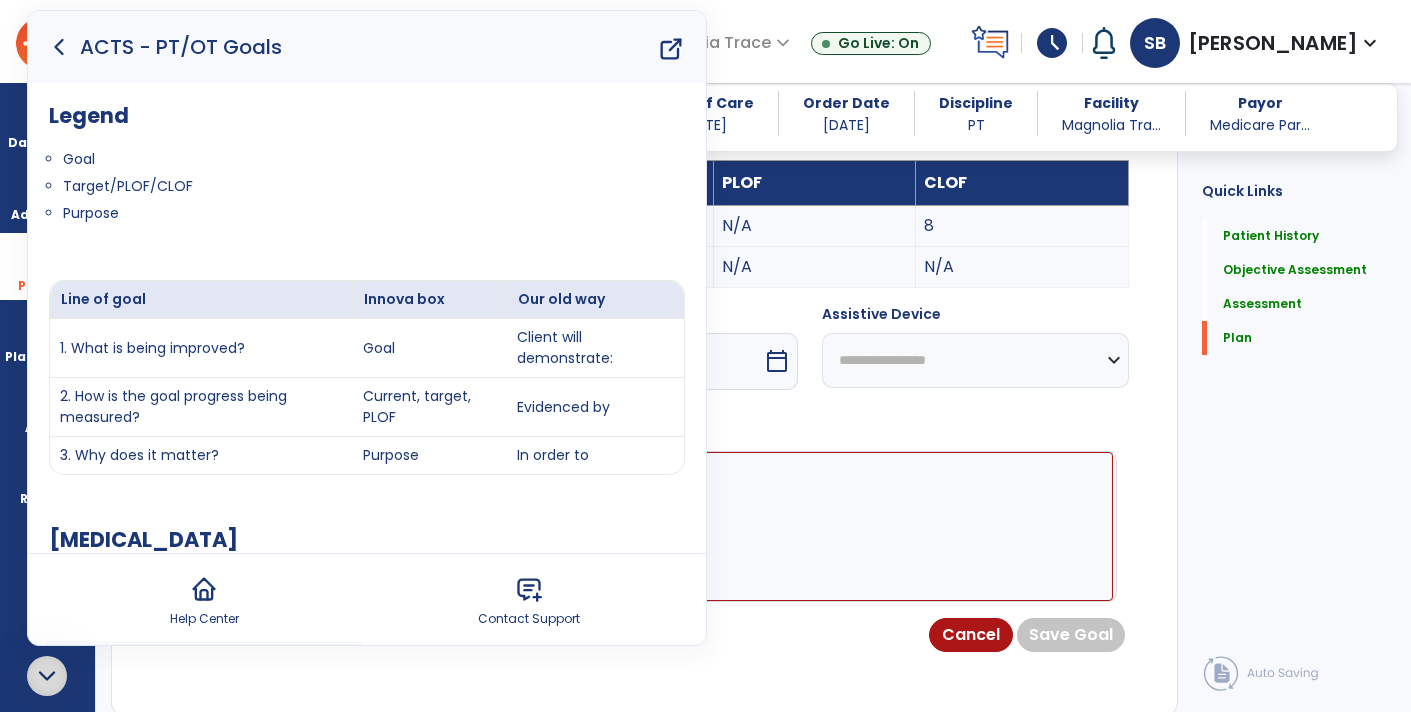 click 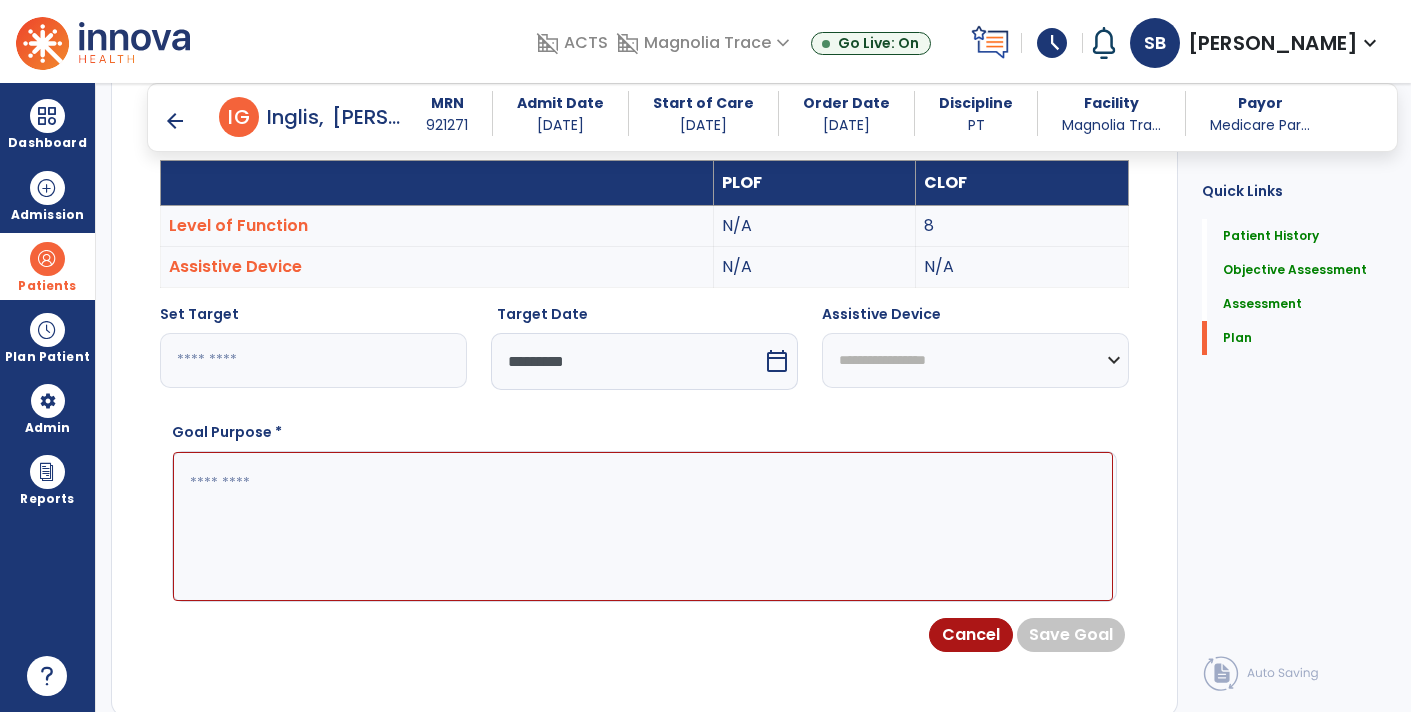 click 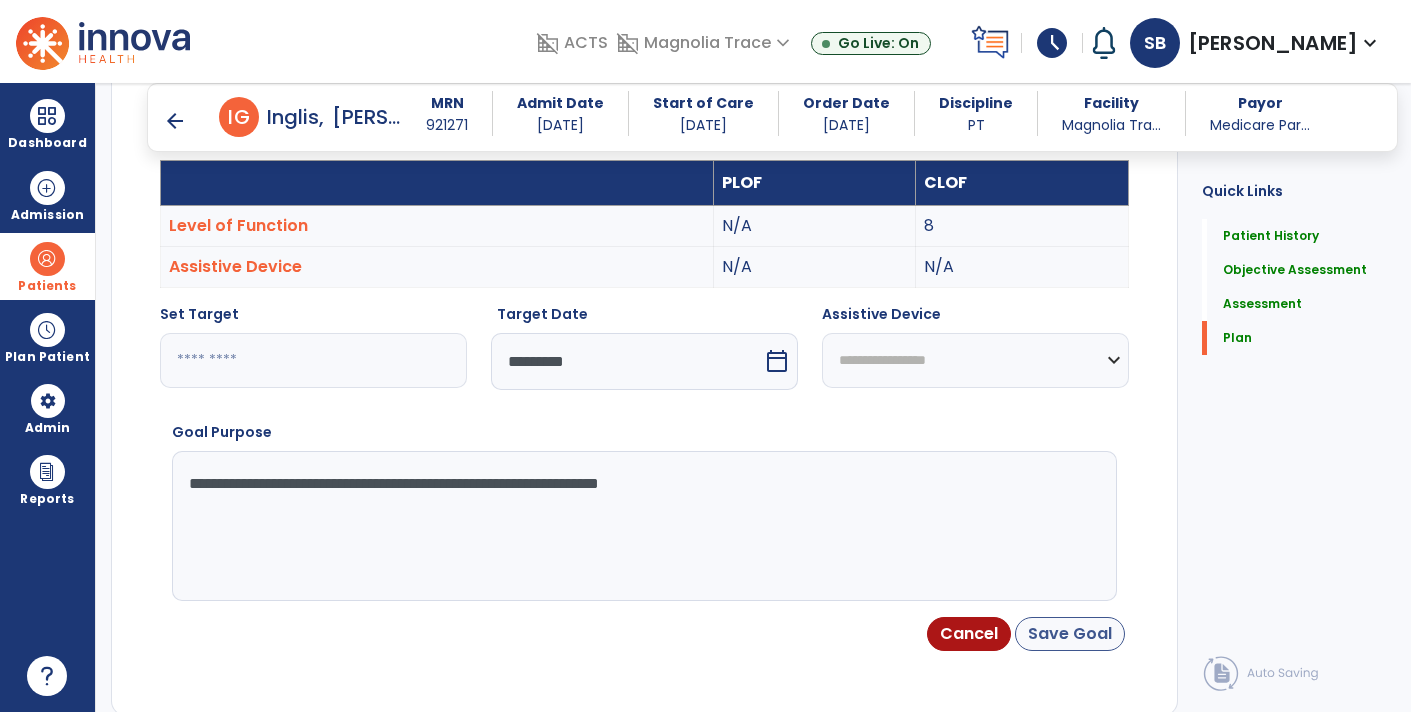 click on "Save Goal" 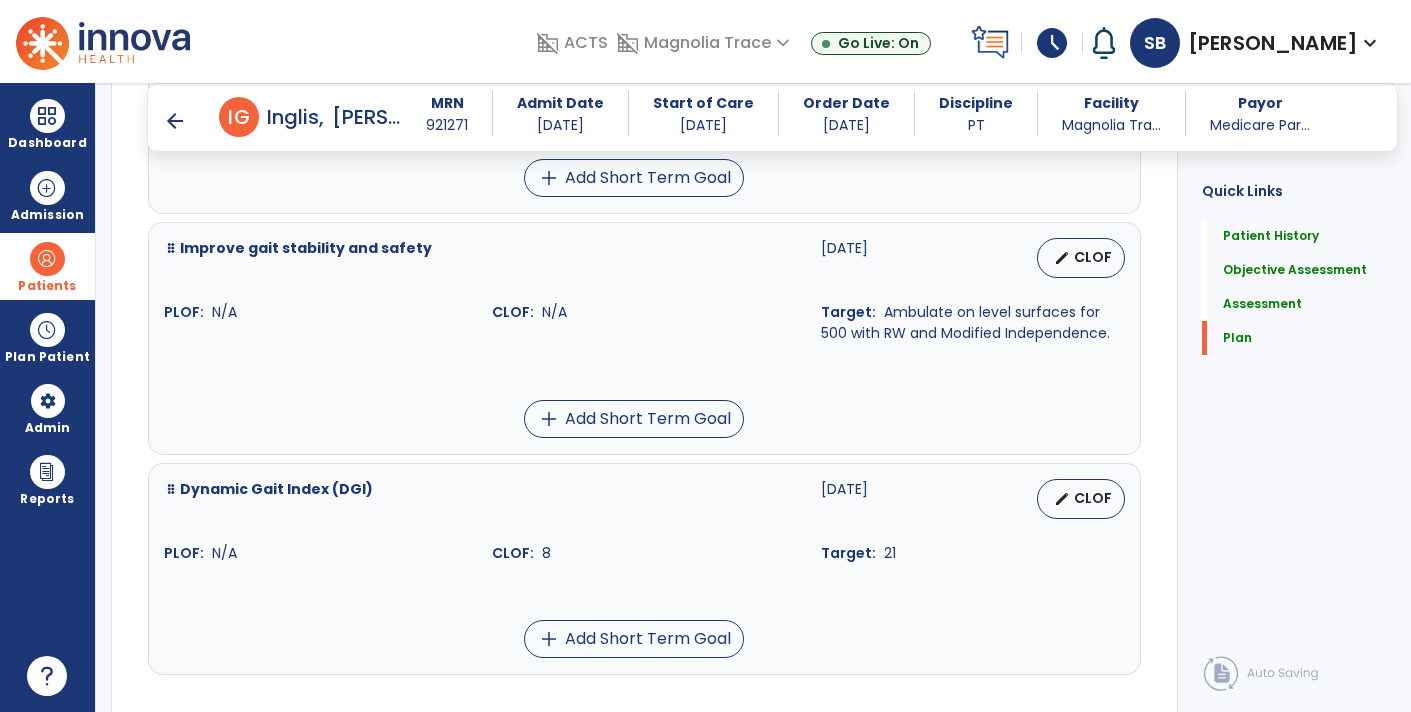 scroll, scrollTop: 3168, scrollLeft: 0, axis: vertical 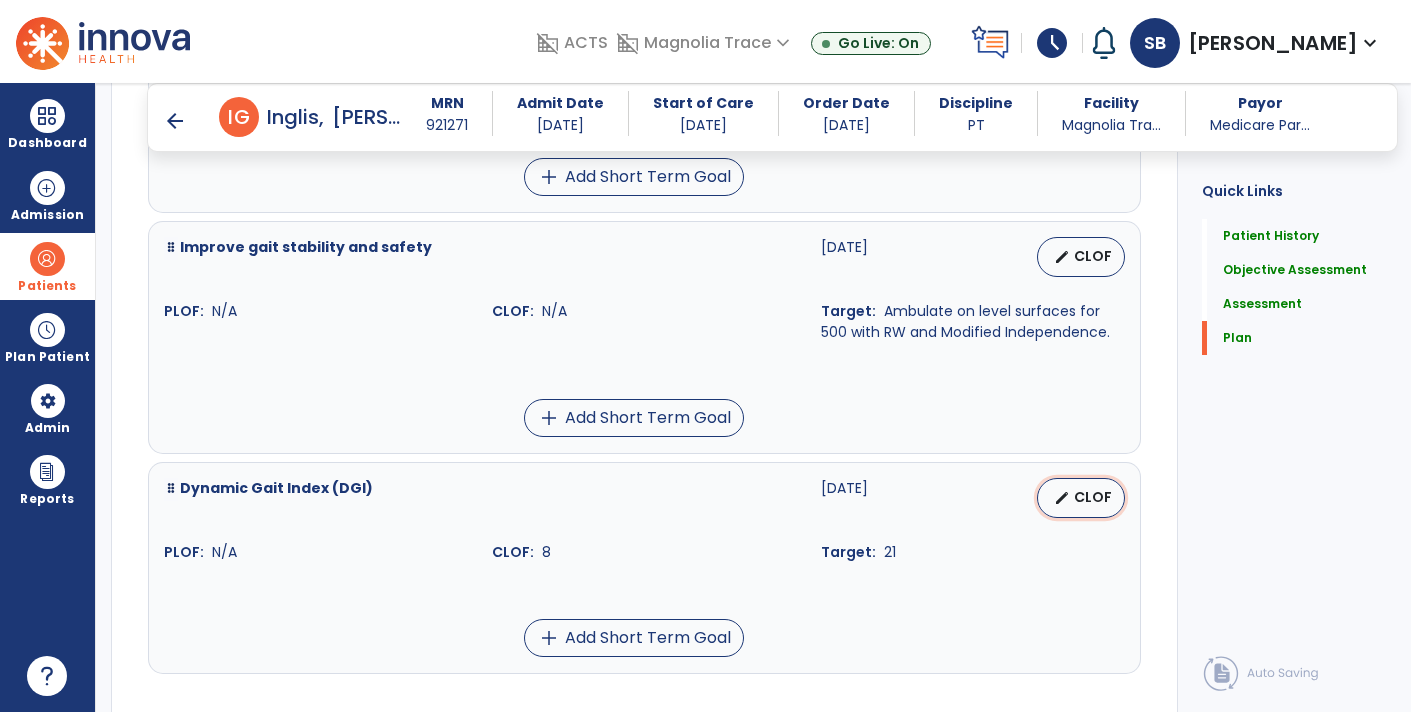 click on "CLOF" at bounding box center (1093, 497) 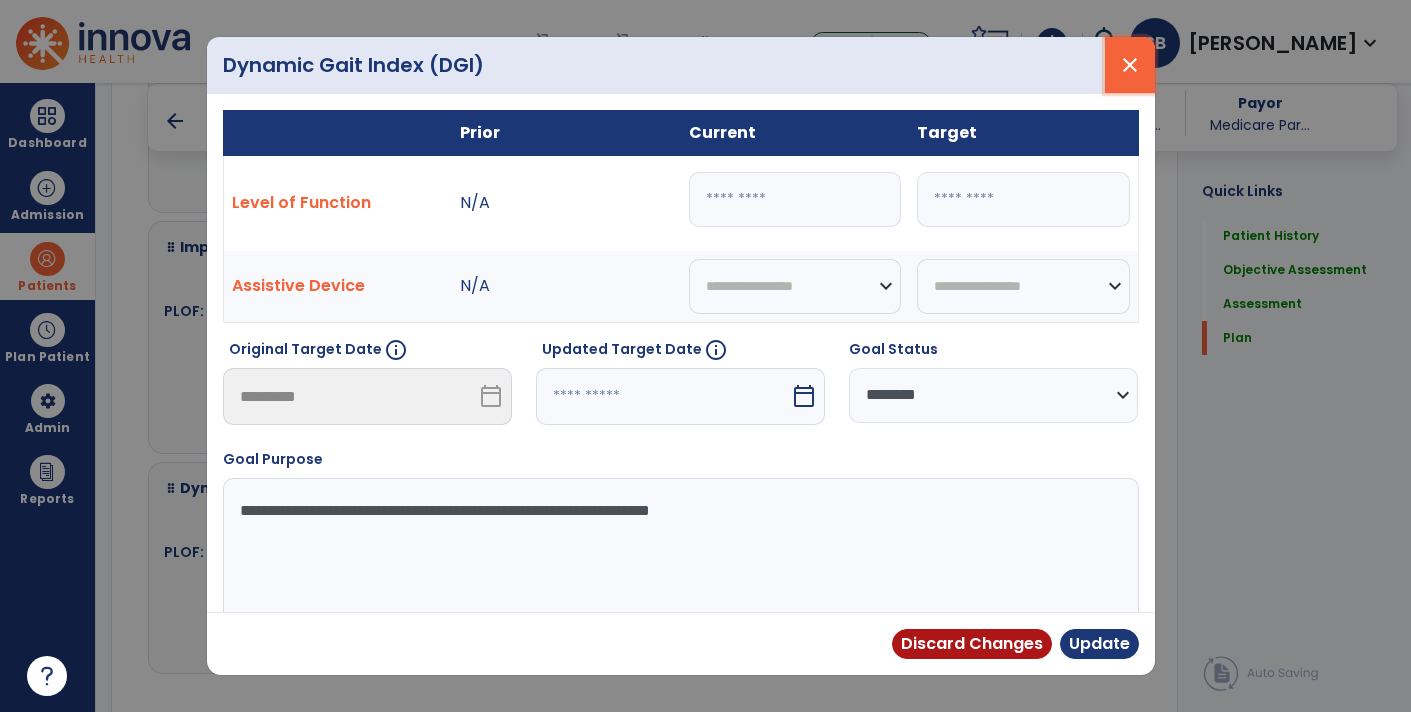 click on "close" at bounding box center (1130, 65) 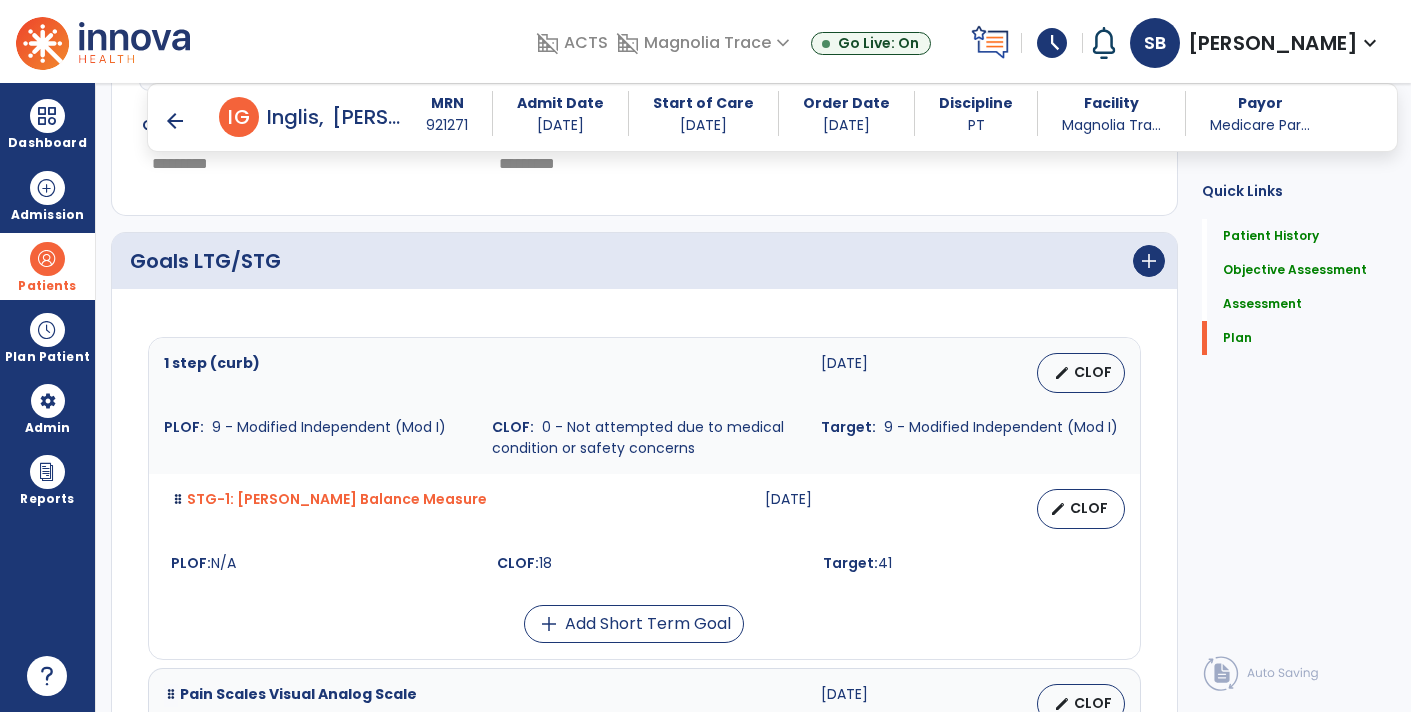 scroll, scrollTop: 2501, scrollLeft: 0, axis: vertical 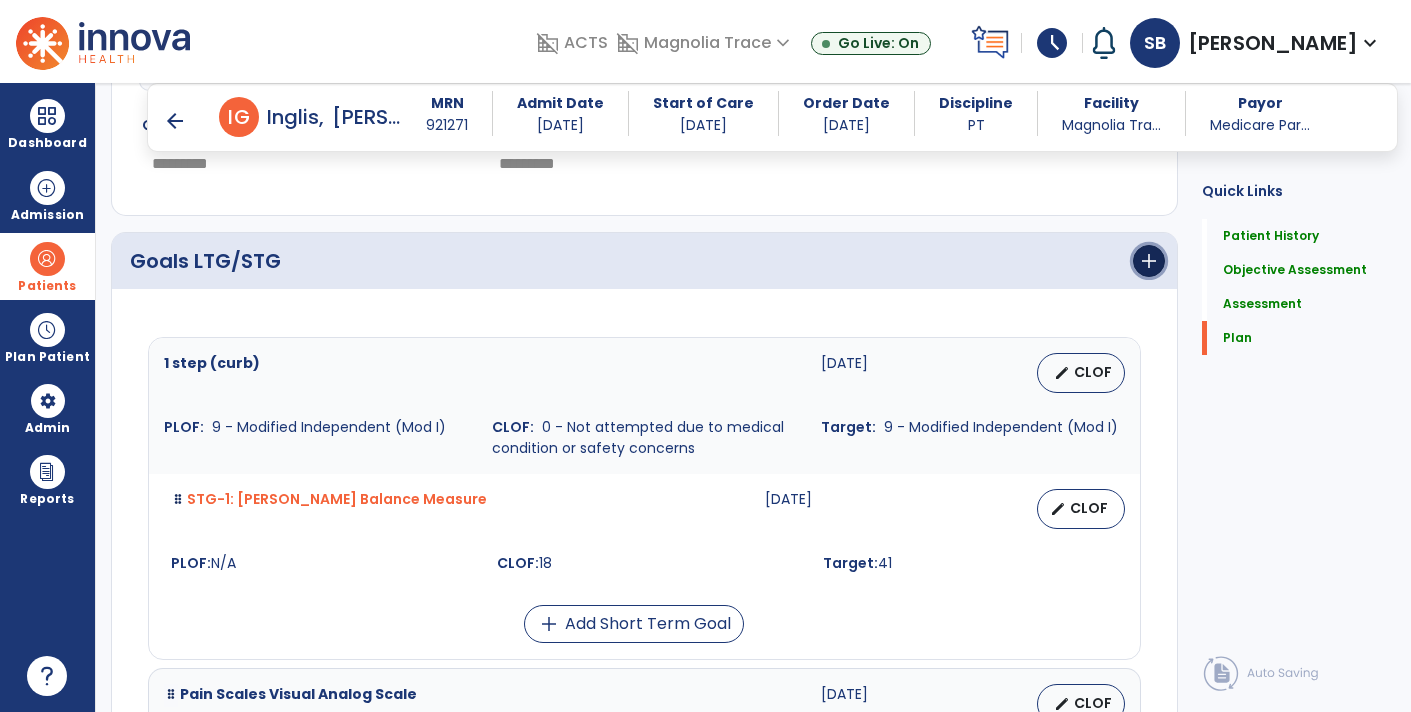 click on "add" 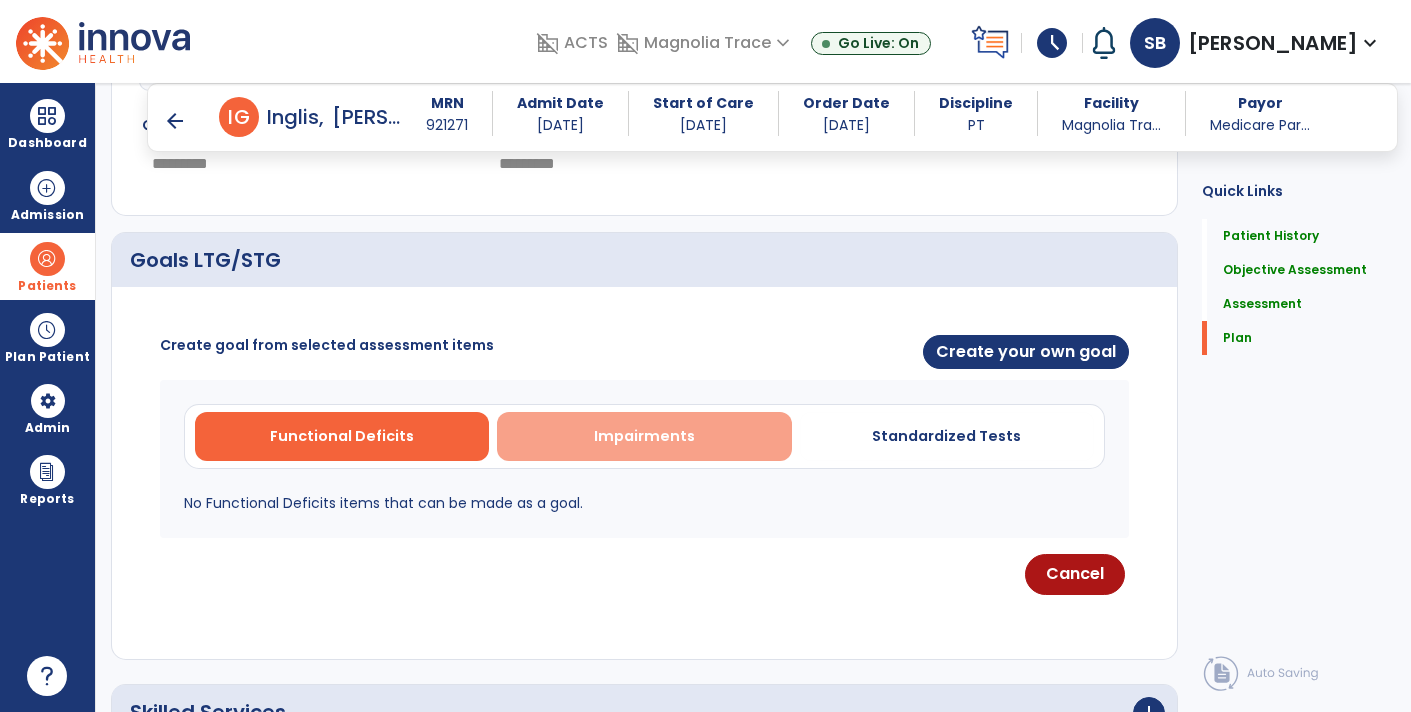 click on "Impairments" at bounding box center (644, 436) 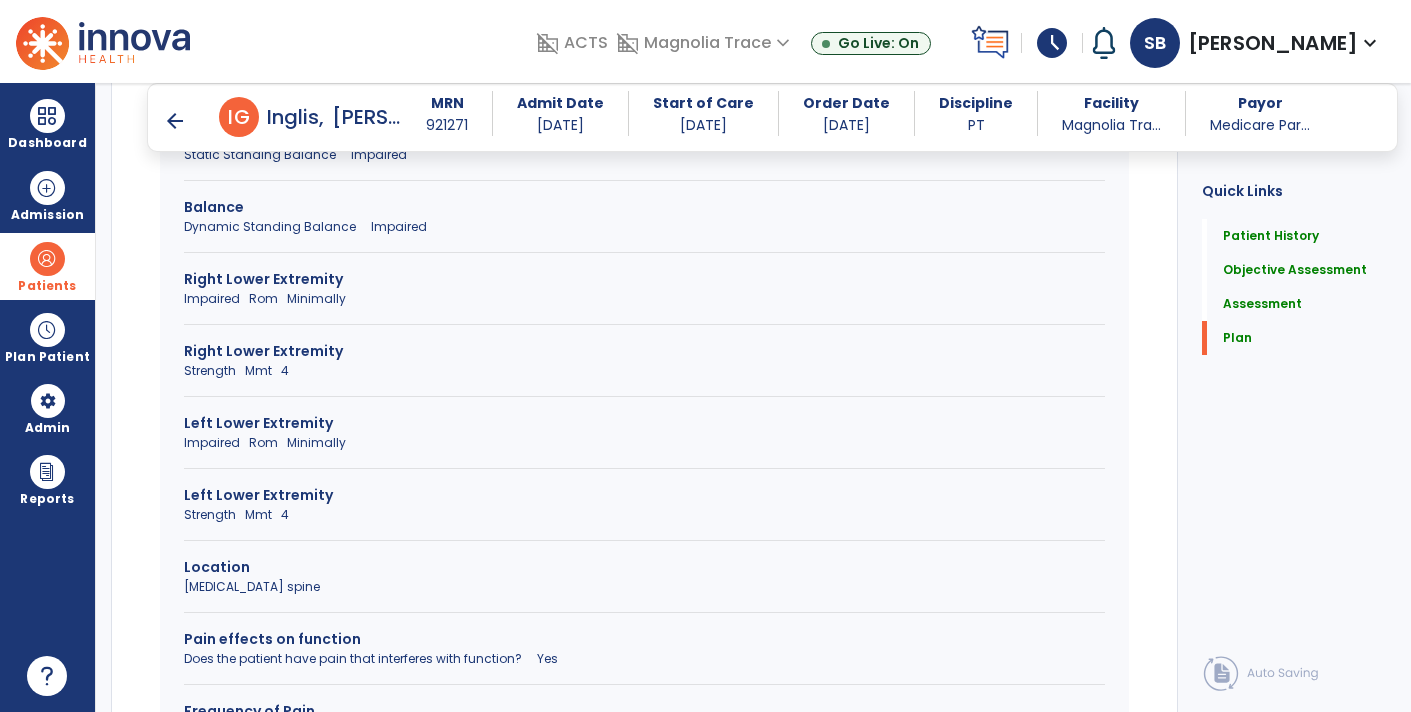scroll, scrollTop: 2858, scrollLeft: 0, axis: vertical 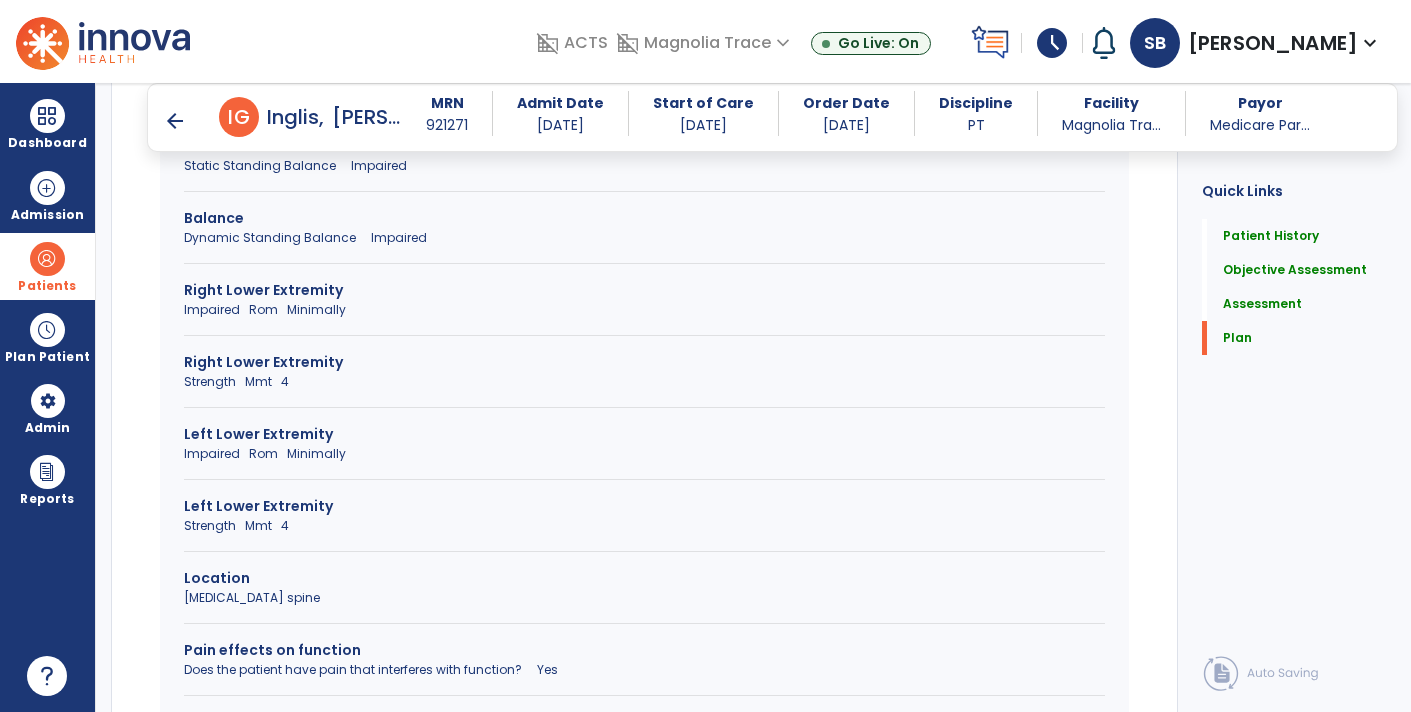 click on "Right Lower Extremity" 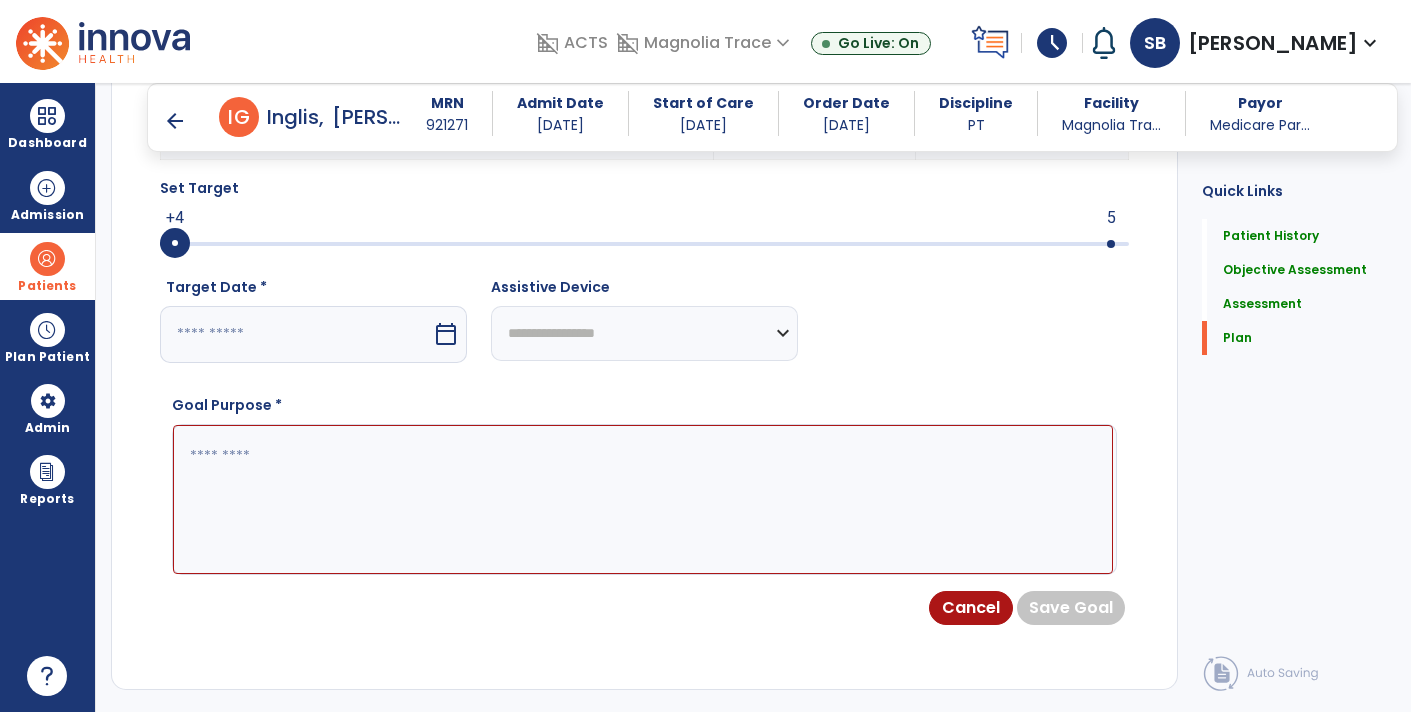 scroll, scrollTop: 2841, scrollLeft: 0, axis: vertical 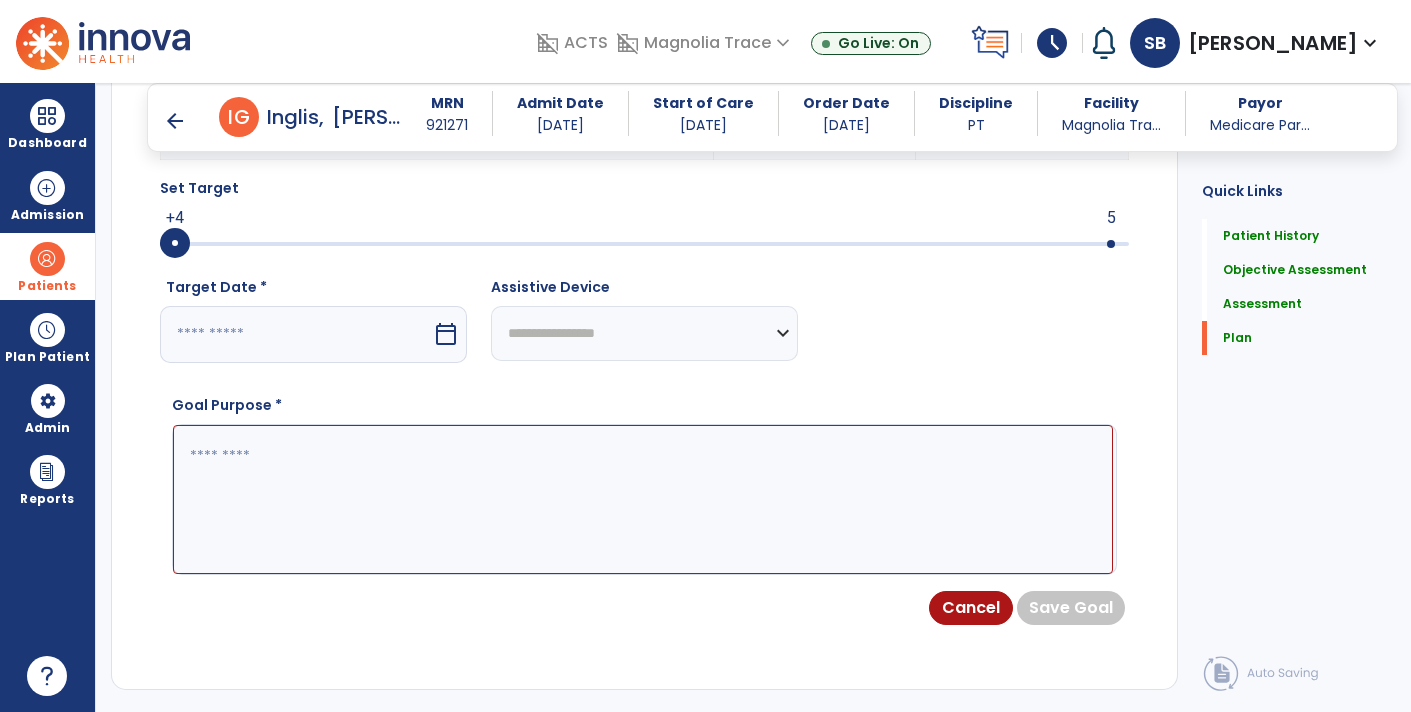 click on "calendar_today" at bounding box center (448, 334) 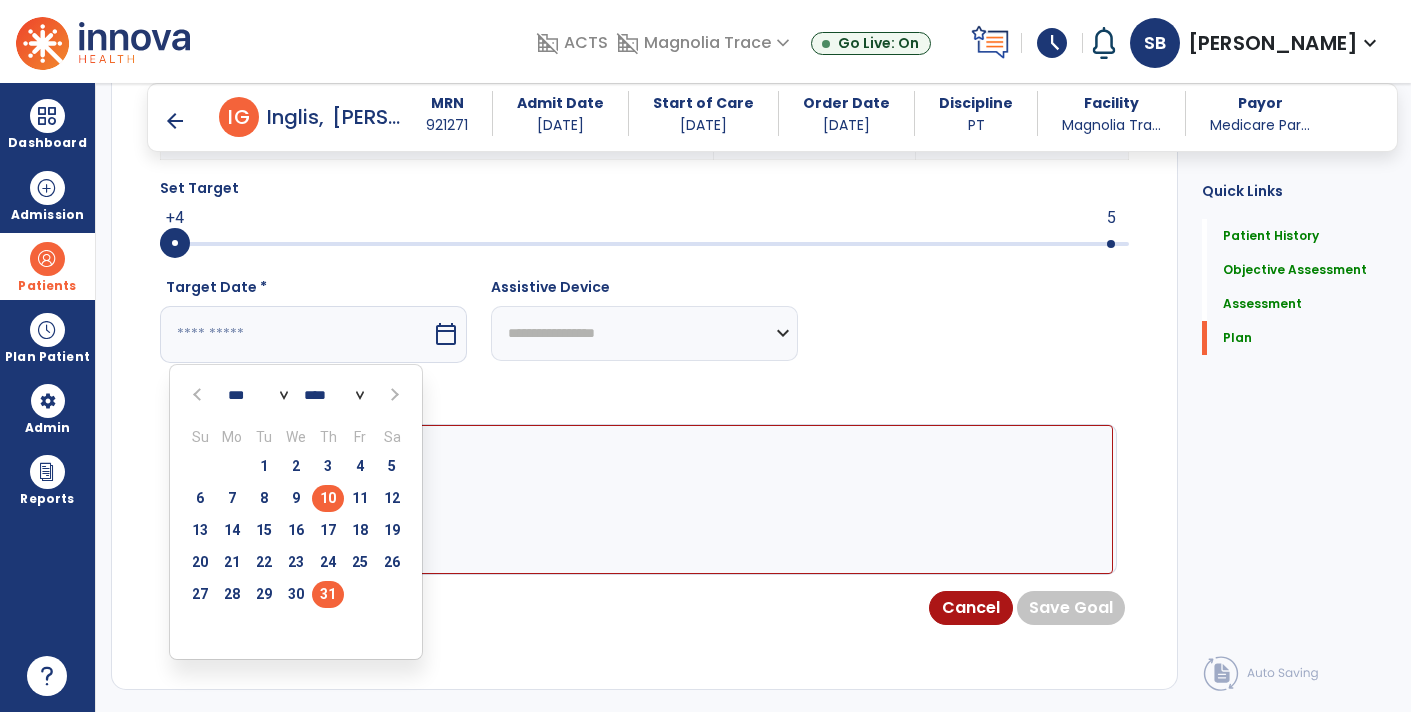 click on "31" at bounding box center (328, 594) 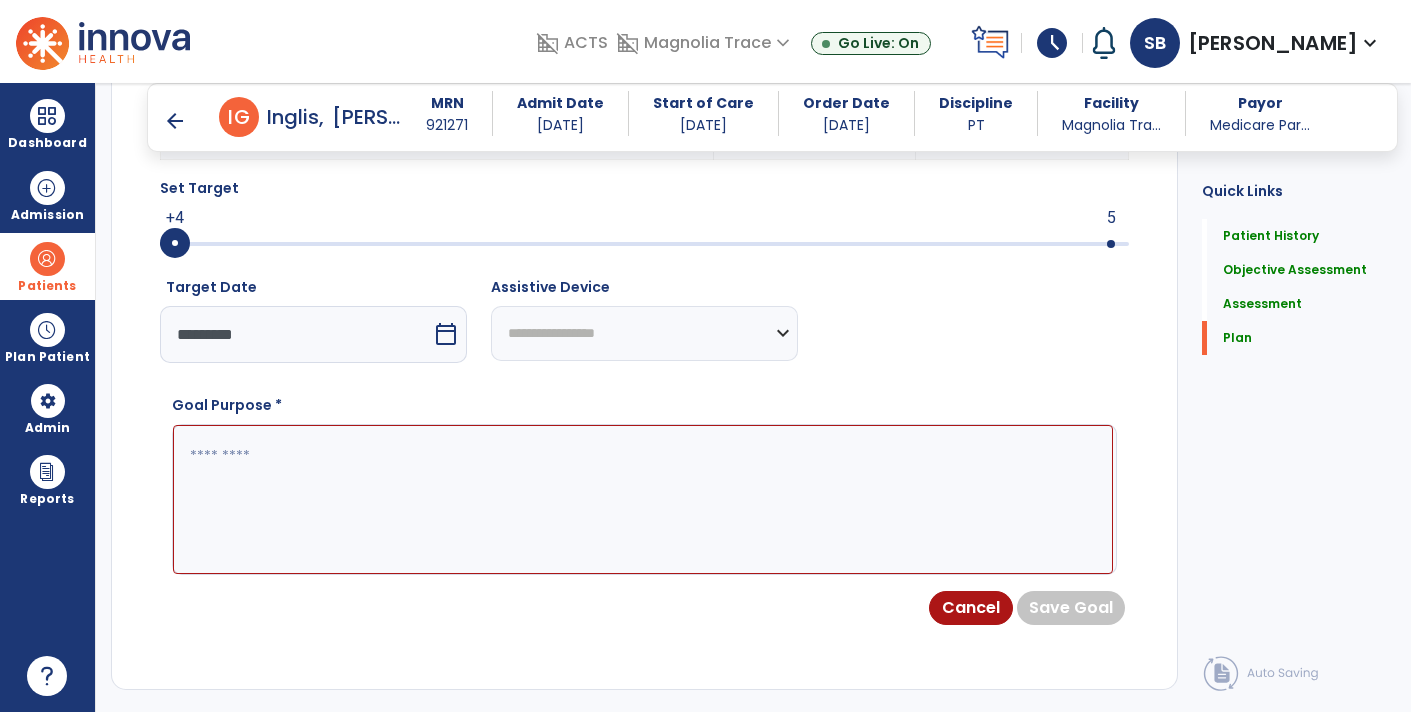 click 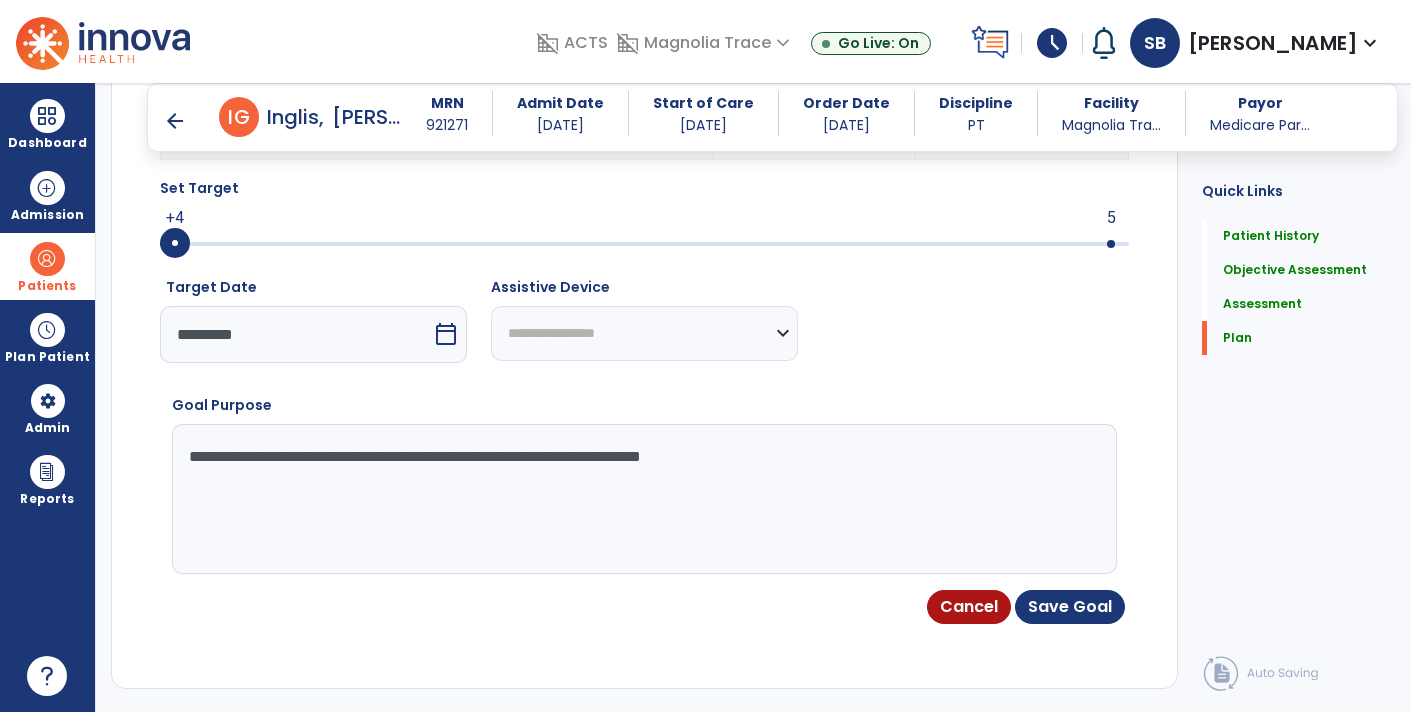 type on "**********" 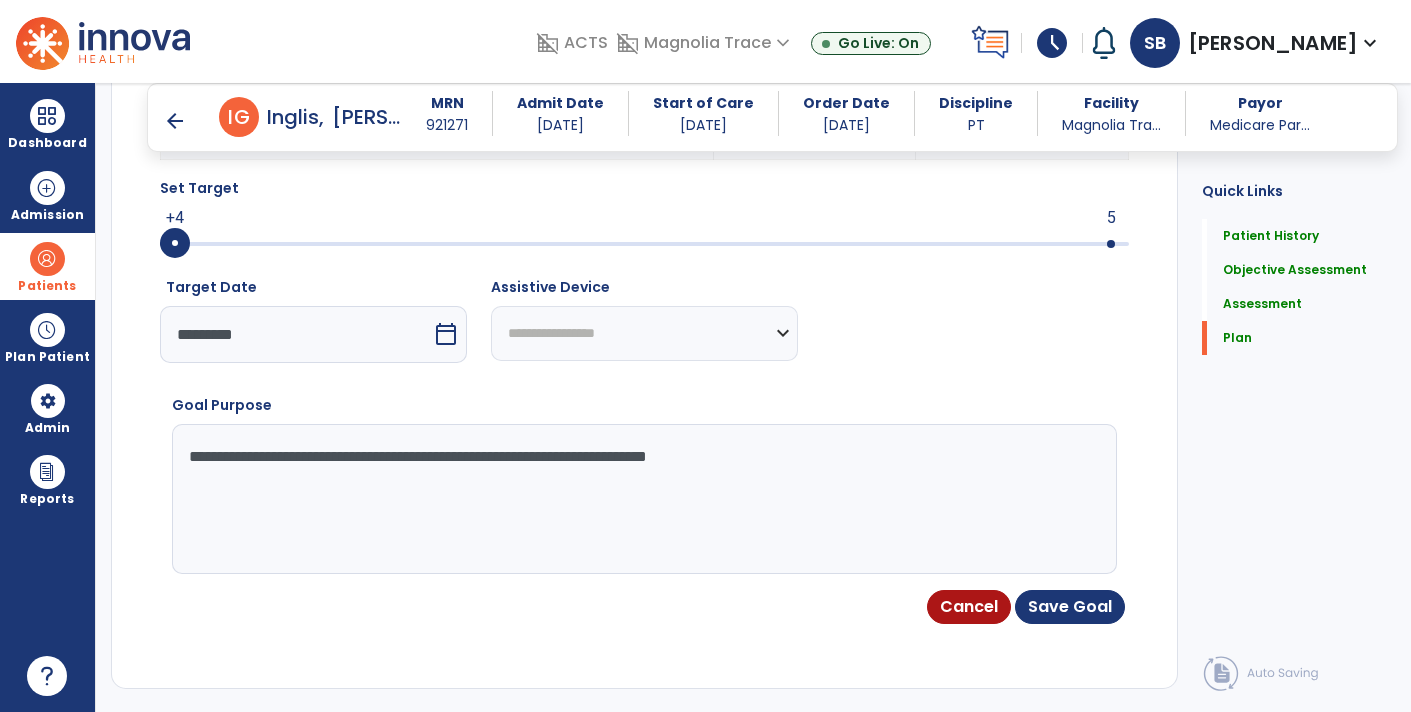 drag, startPoint x: 797, startPoint y: 457, endPoint x: 185, endPoint y: 454, distance: 612.0073 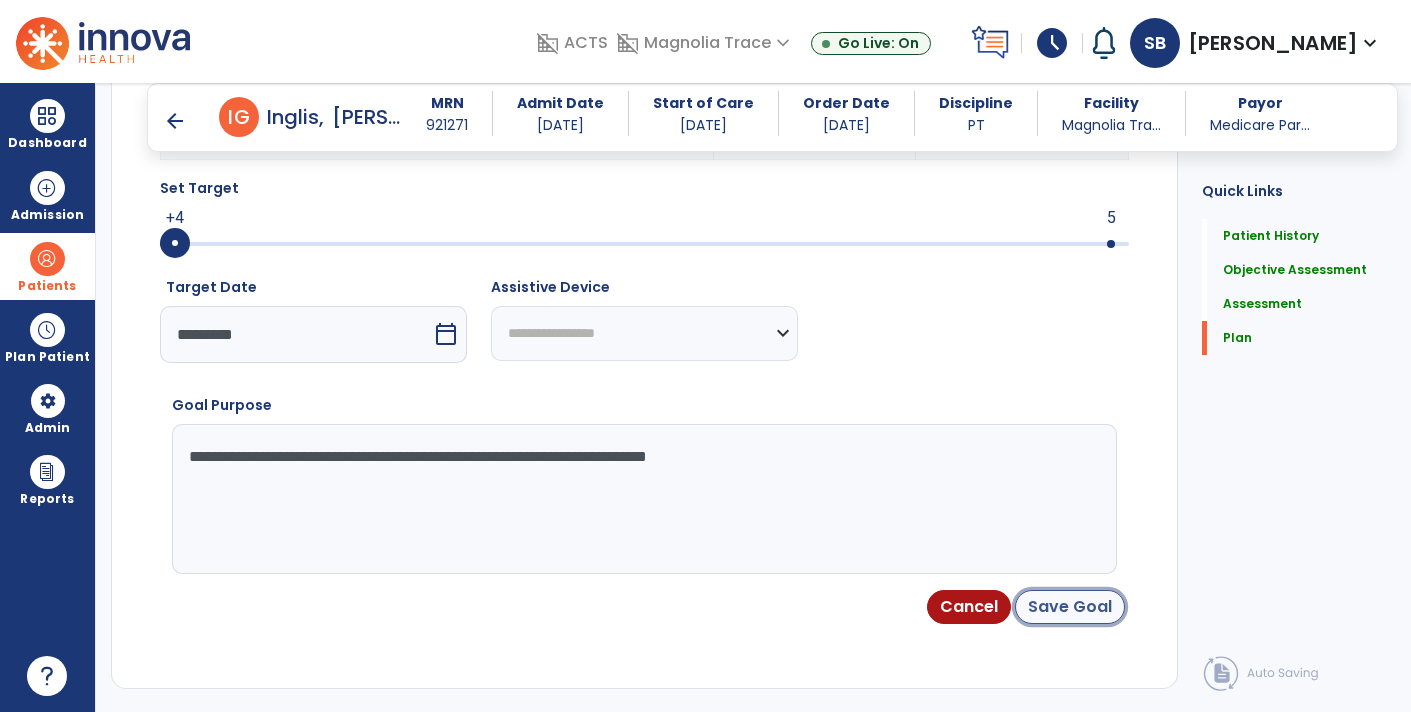 click on "Save Goal" 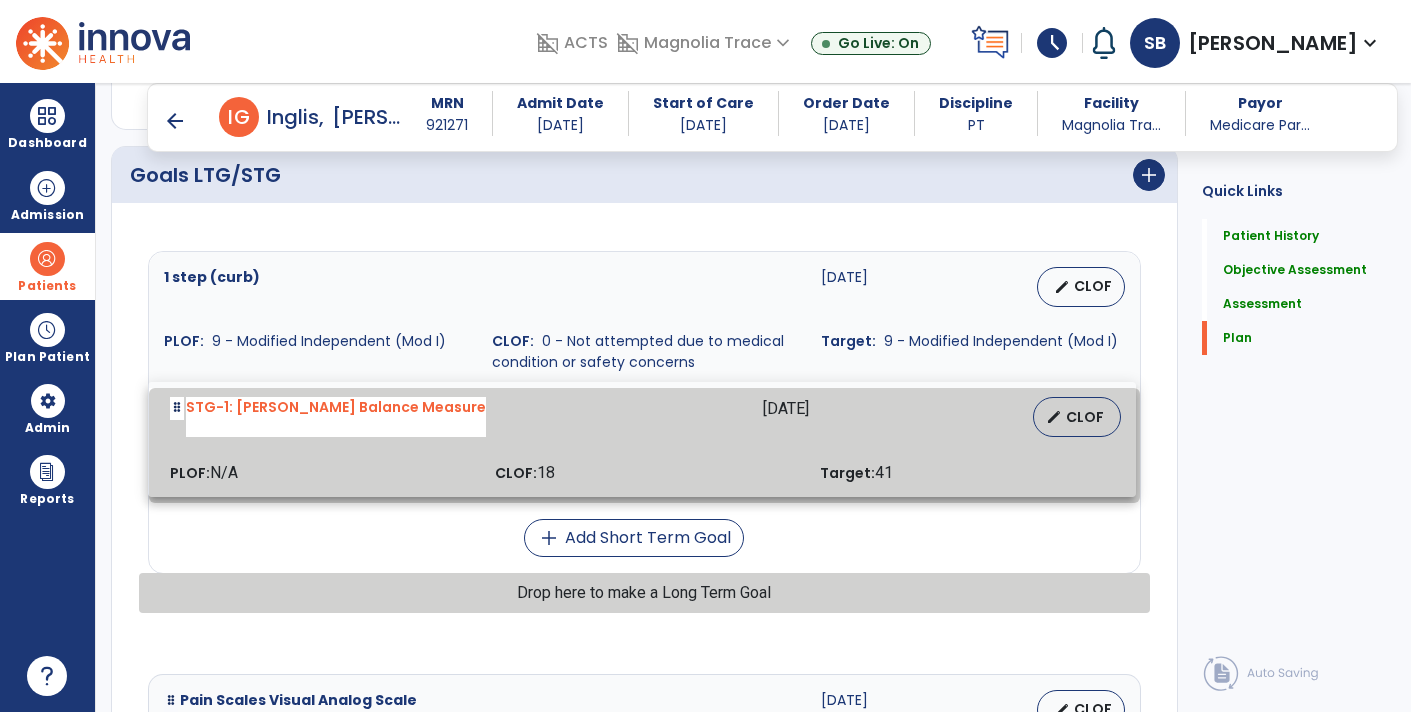scroll, scrollTop: 2580, scrollLeft: 0, axis: vertical 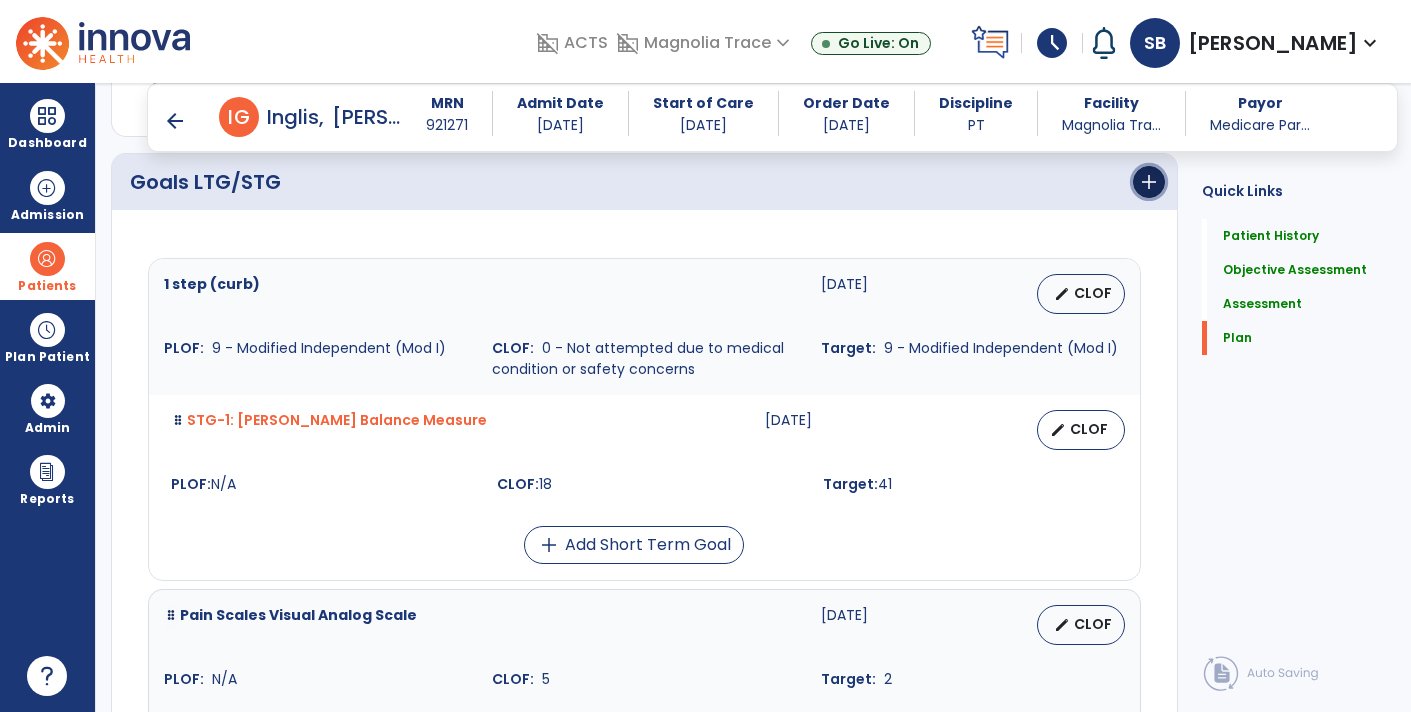 click on "add" 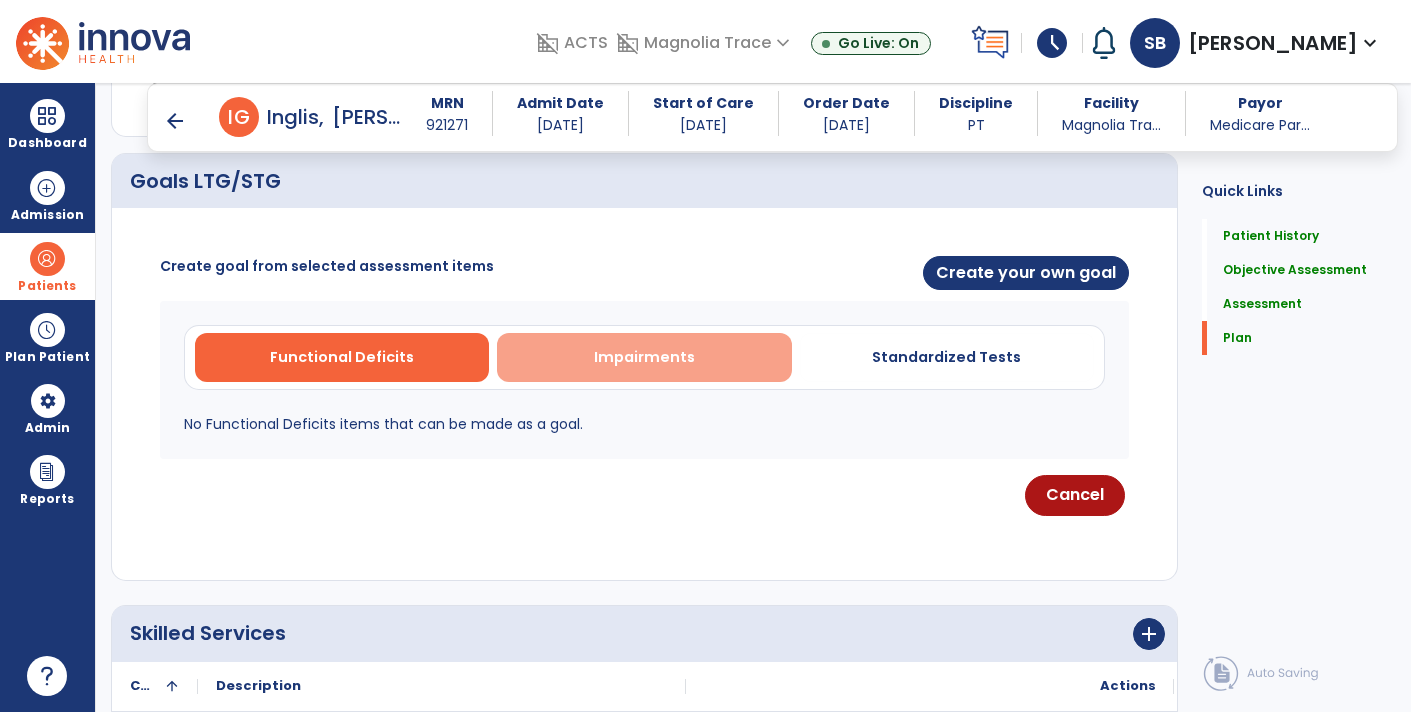 click on "Impairments" at bounding box center (644, 357) 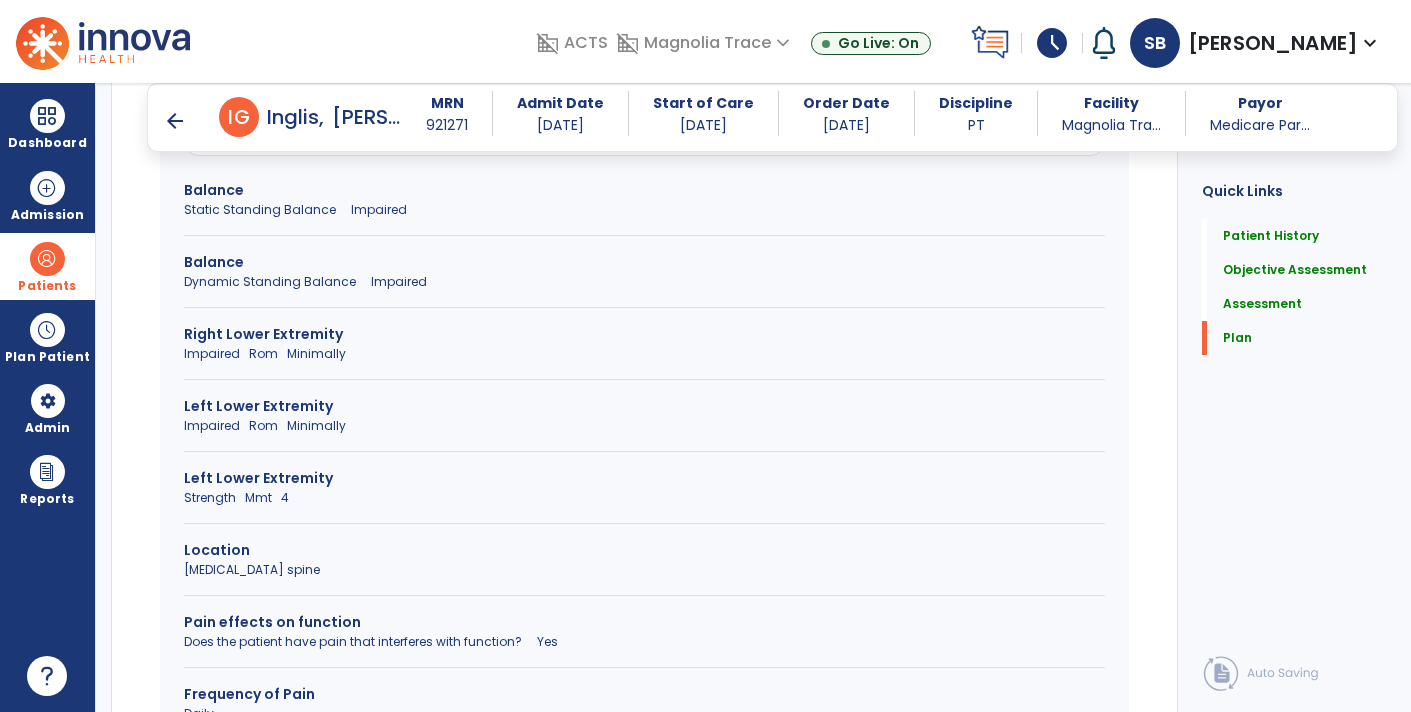 scroll, scrollTop: 2812, scrollLeft: 0, axis: vertical 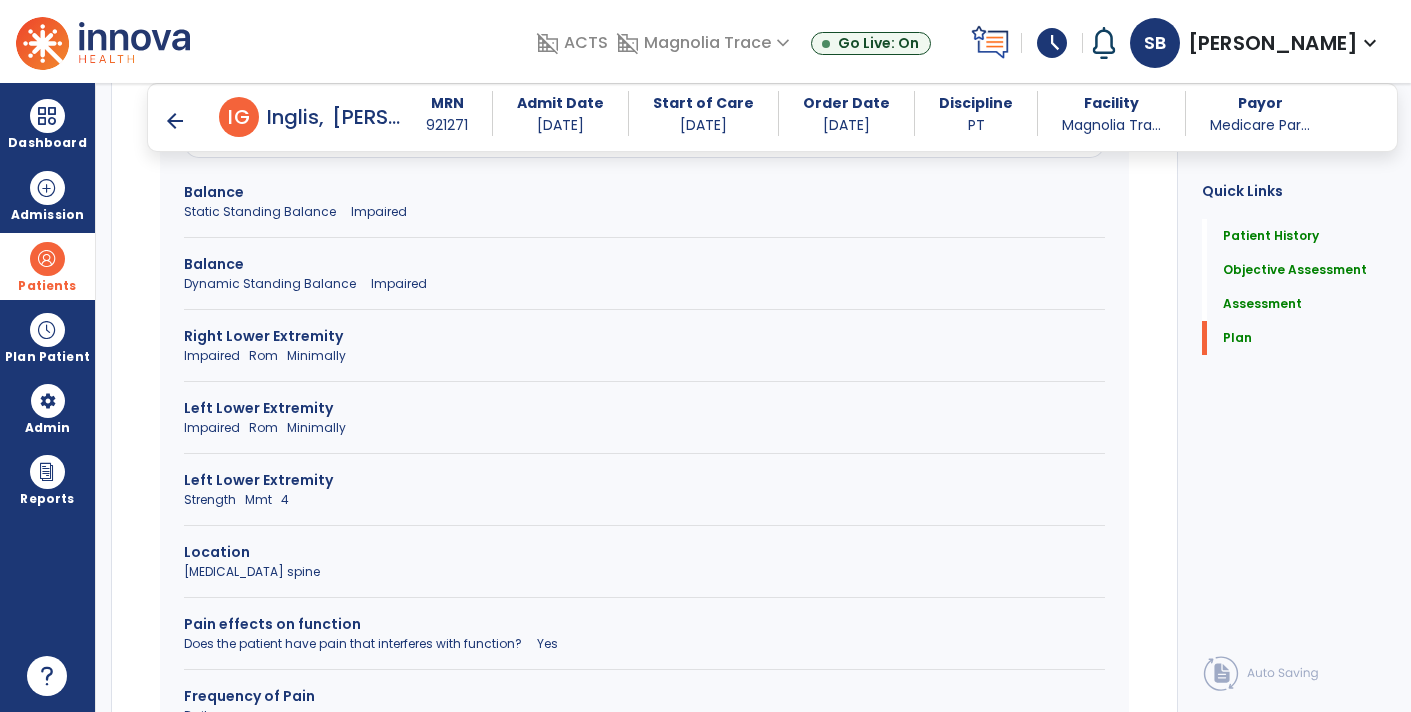 click on "Strength   Mmt   4" 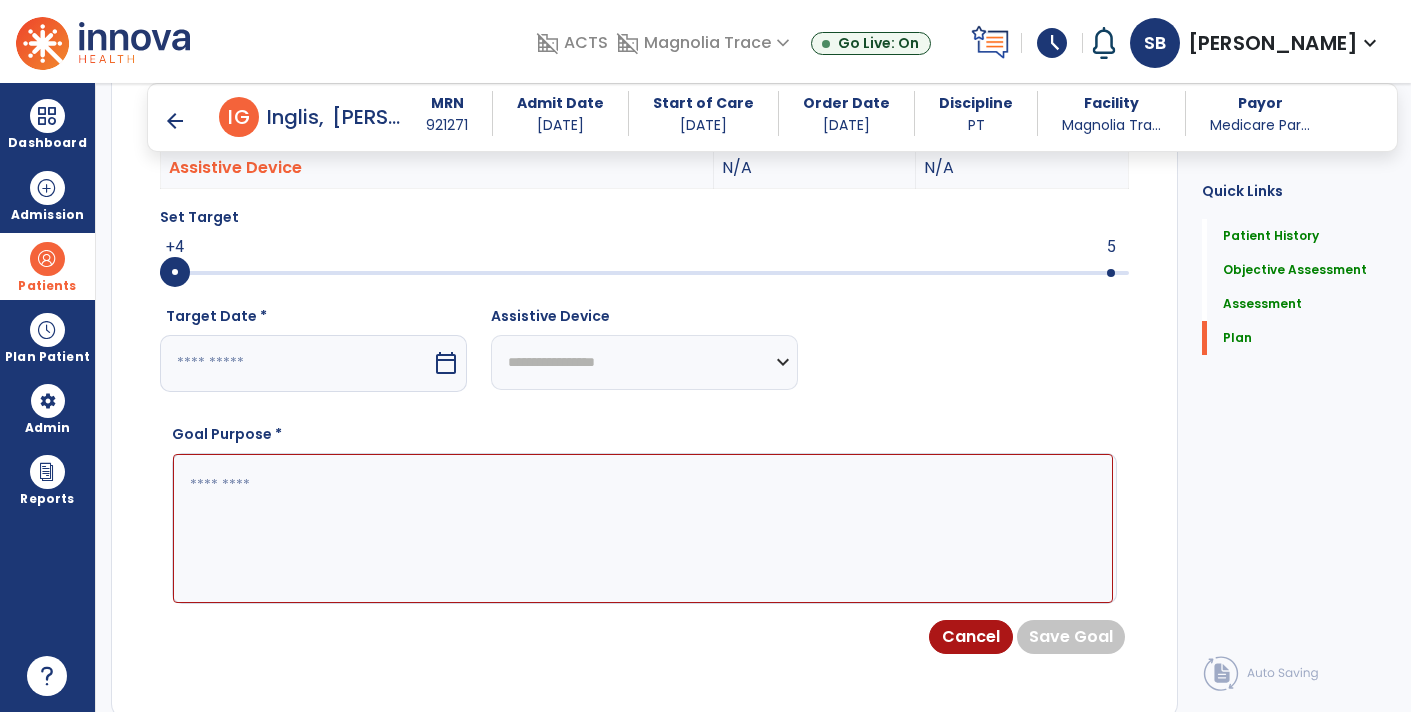 click on "calendar_today" at bounding box center (446, 363) 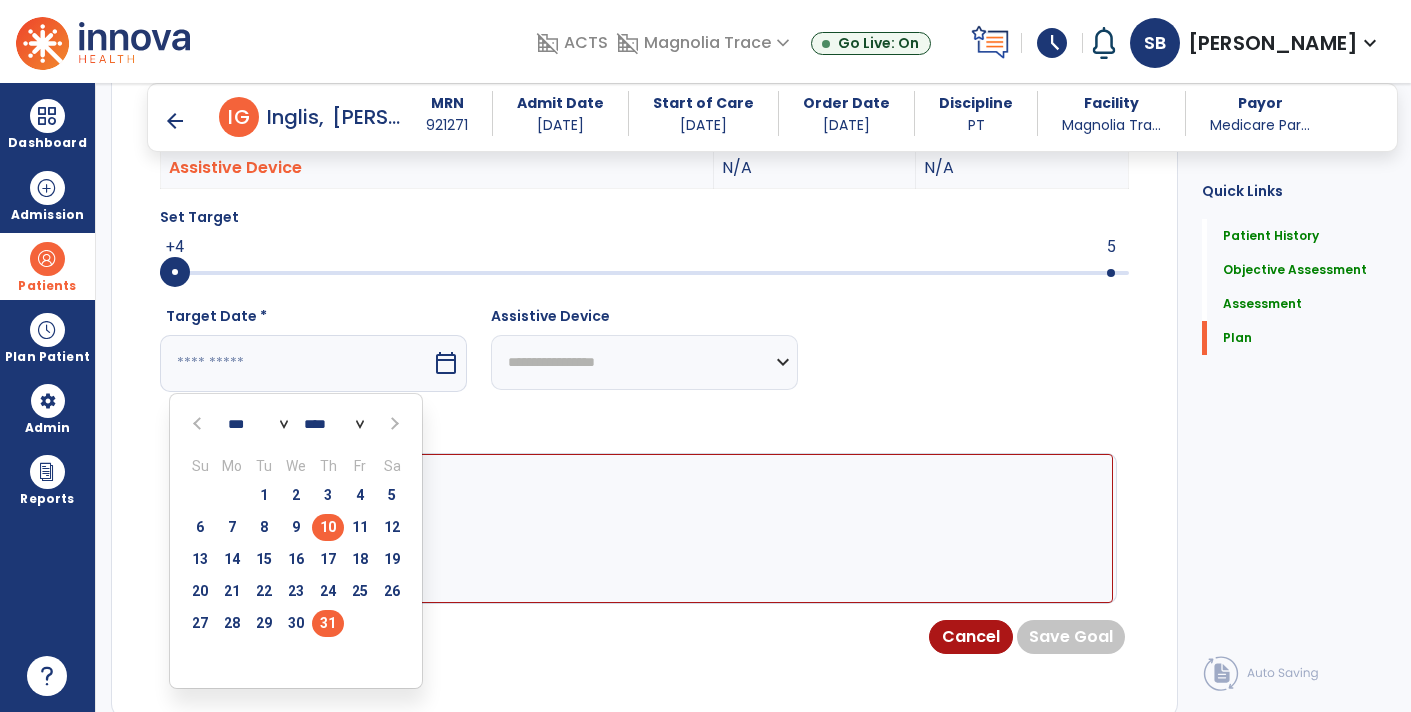 click on "31" at bounding box center [328, 623] 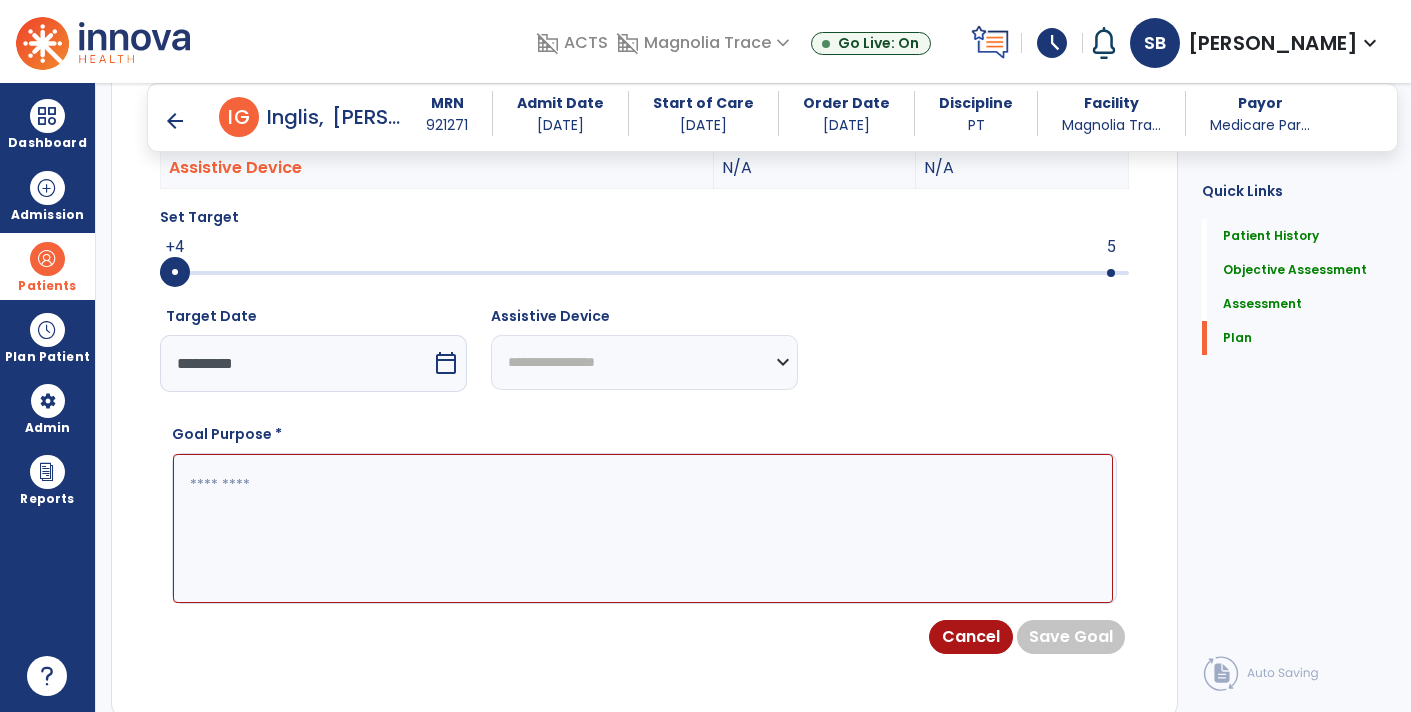 click 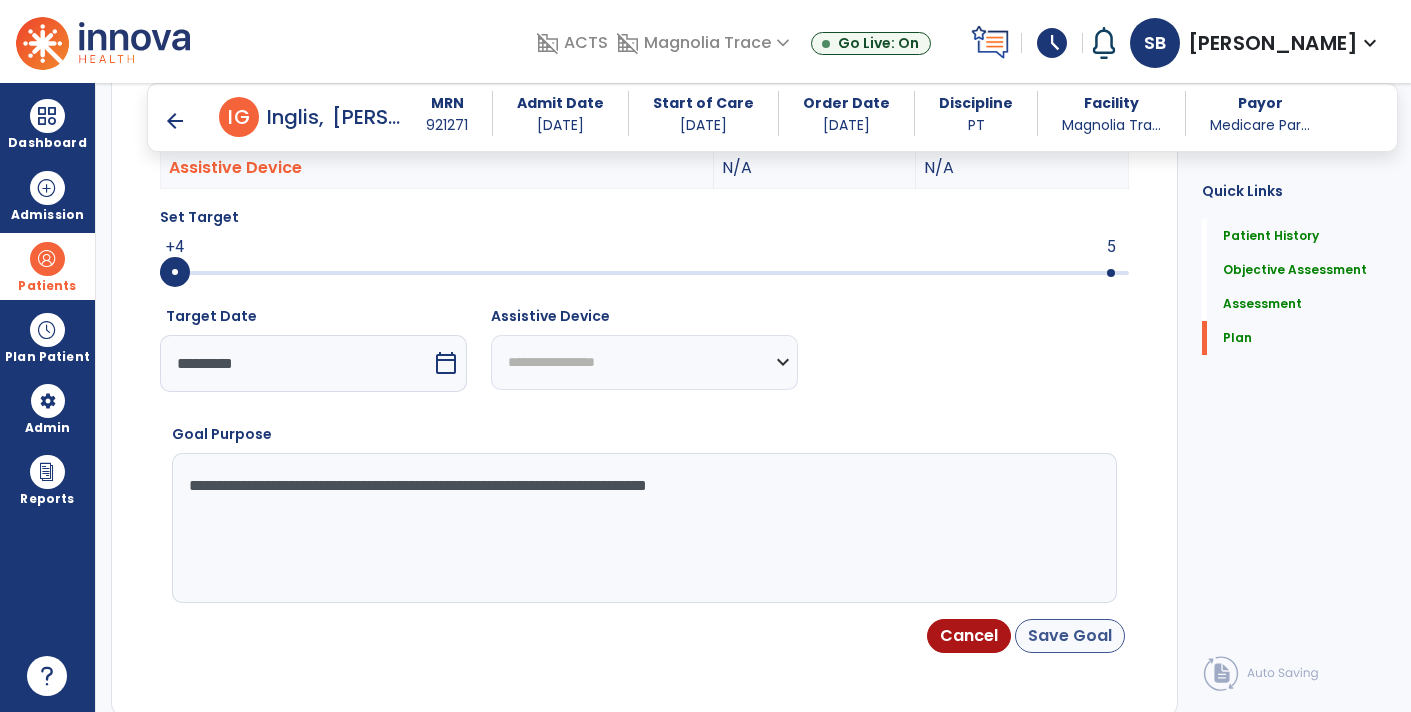 click on "Save Goal" 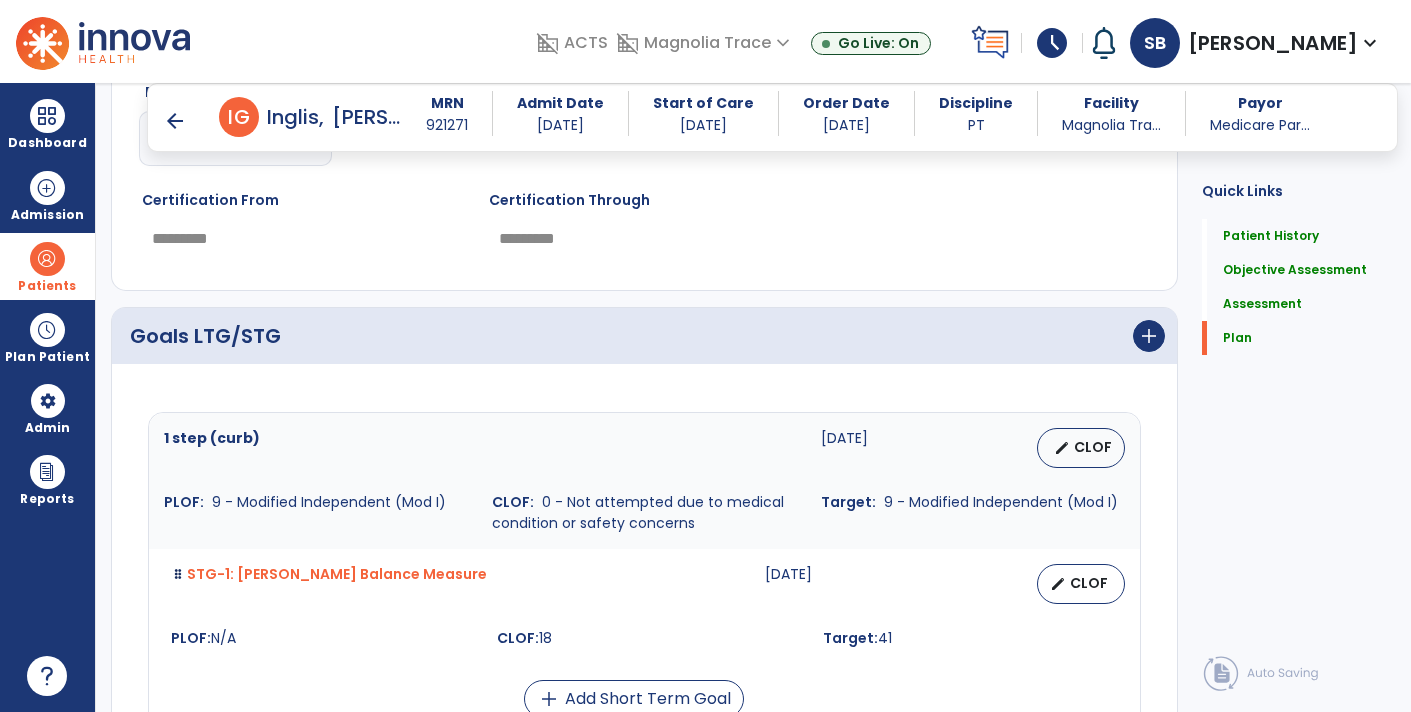 scroll, scrollTop: 2431, scrollLeft: 0, axis: vertical 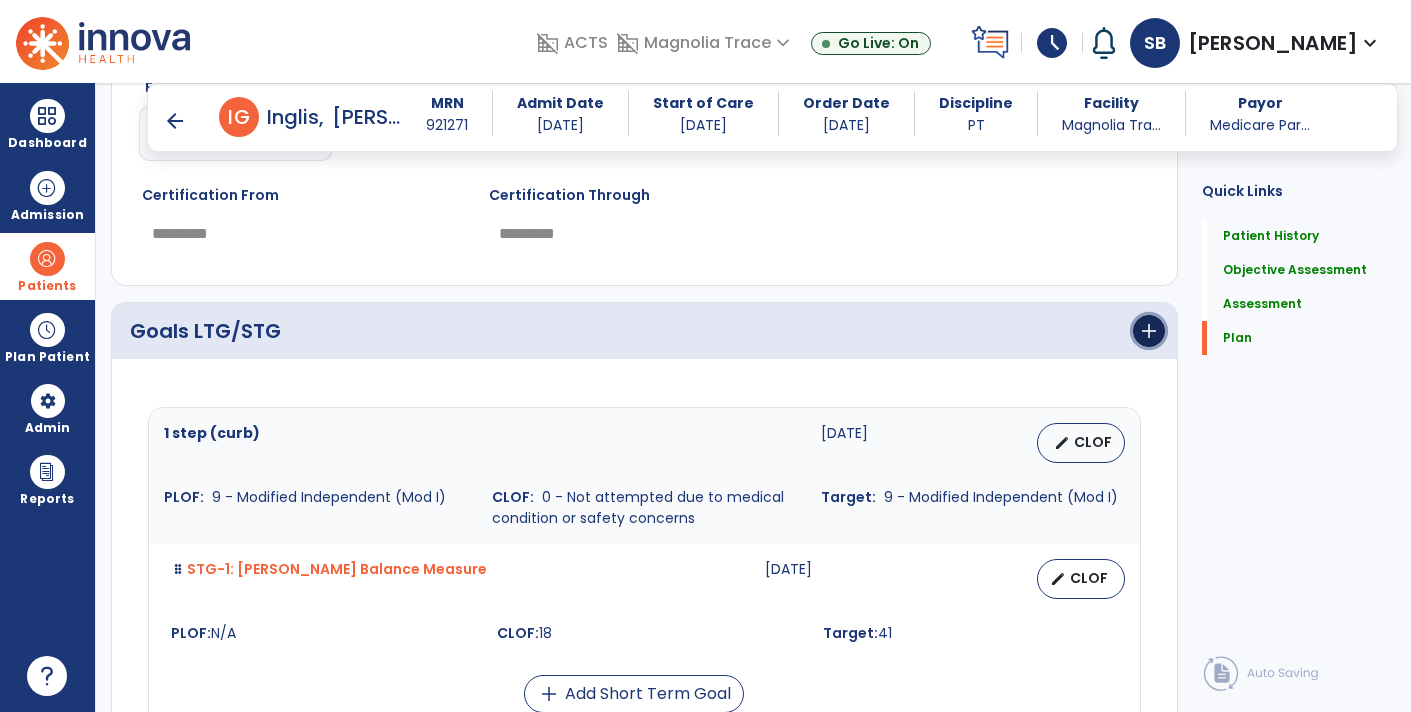 click on "add" 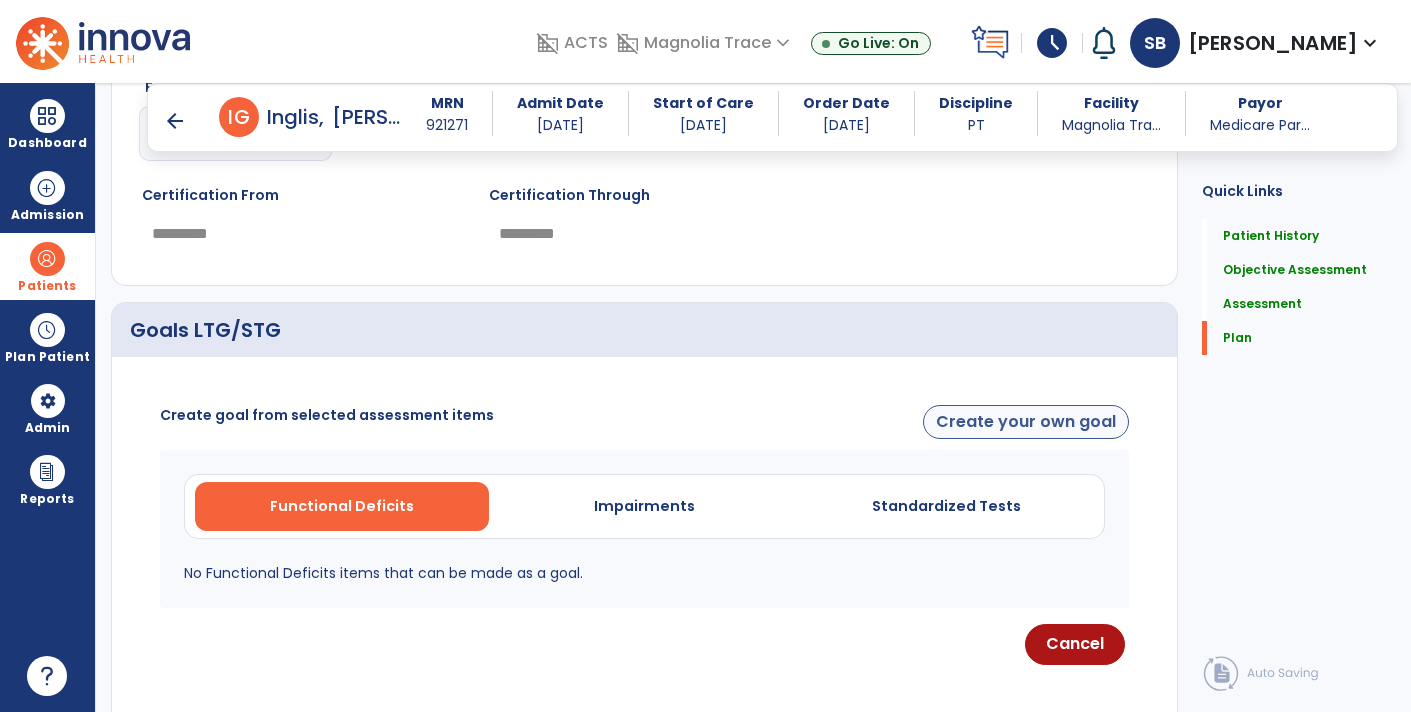 click on "Create your own goal" 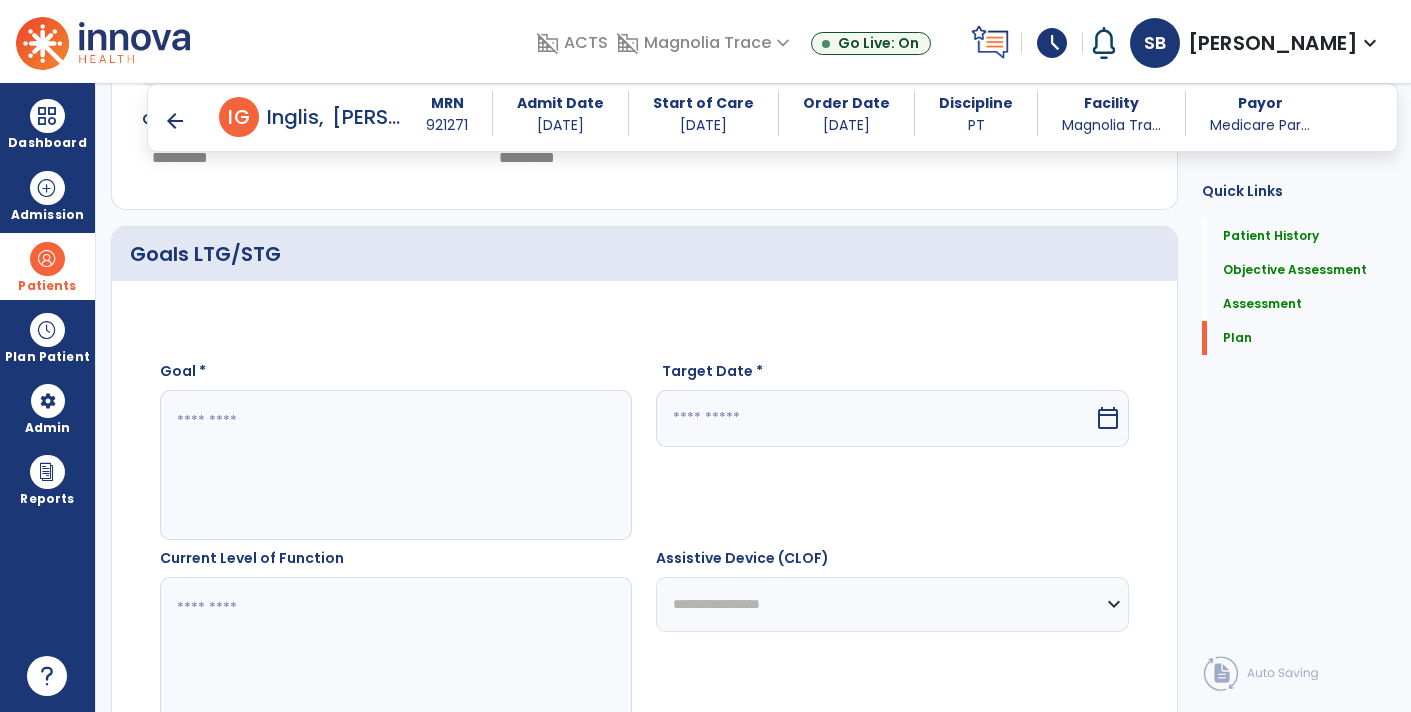 scroll, scrollTop: 2558, scrollLeft: 0, axis: vertical 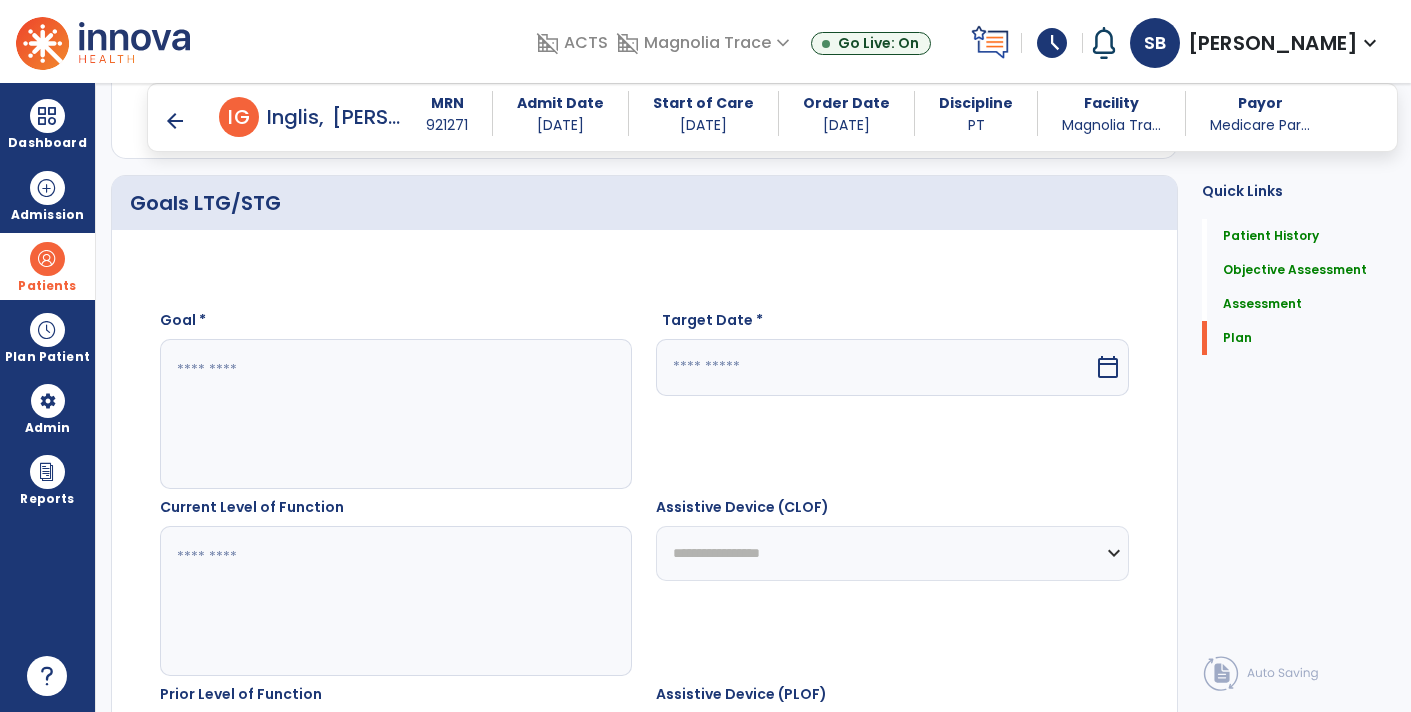 click 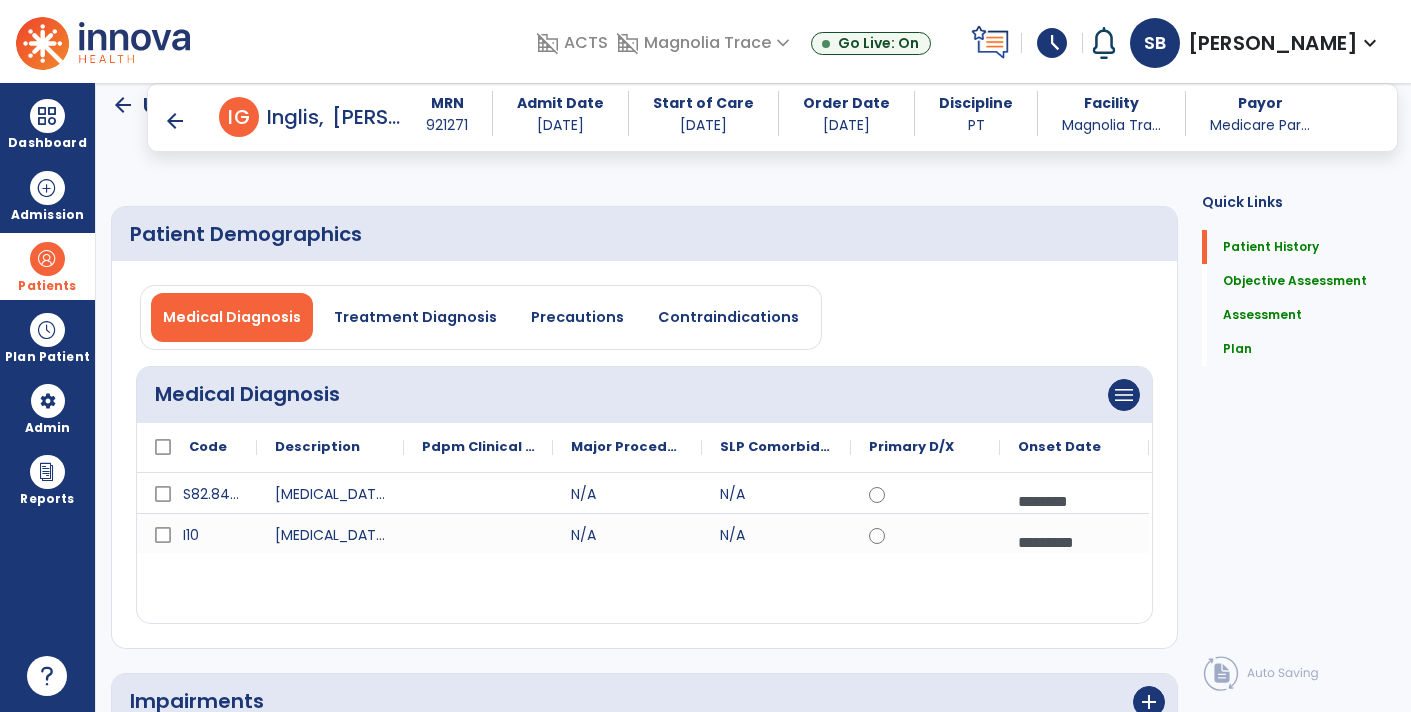 scroll, scrollTop: 0, scrollLeft: 0, axis: both 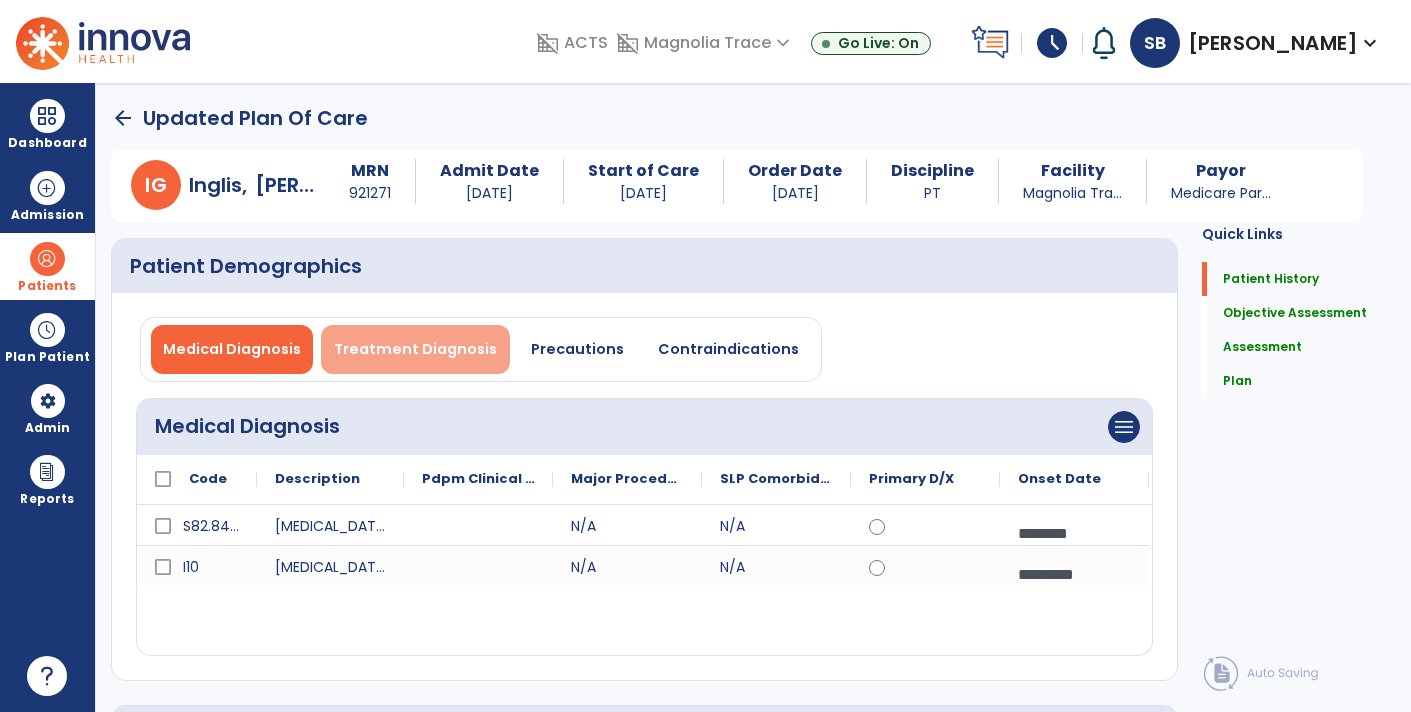 click on "Treatment Diagnosis" at bounding box center (415, 349) 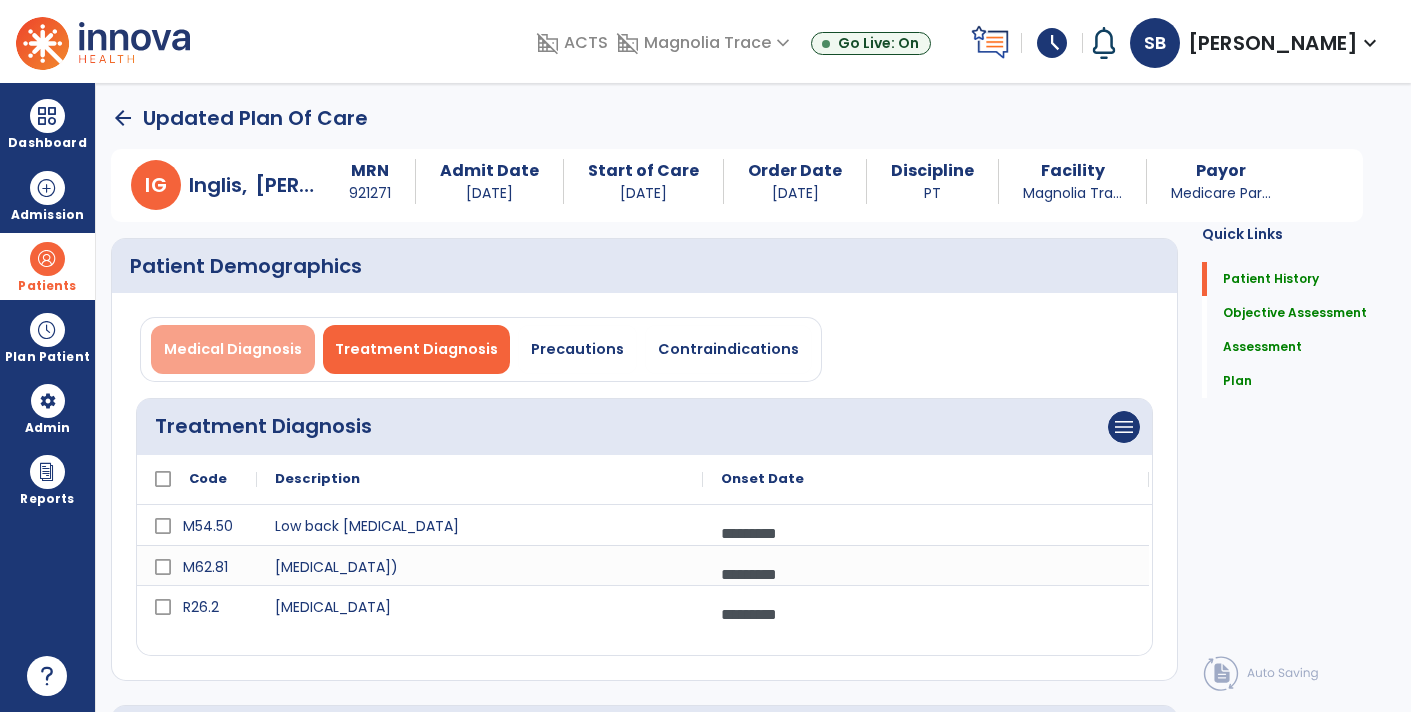 click on "Medical Diagnosis" at bounding box center (233, 349) 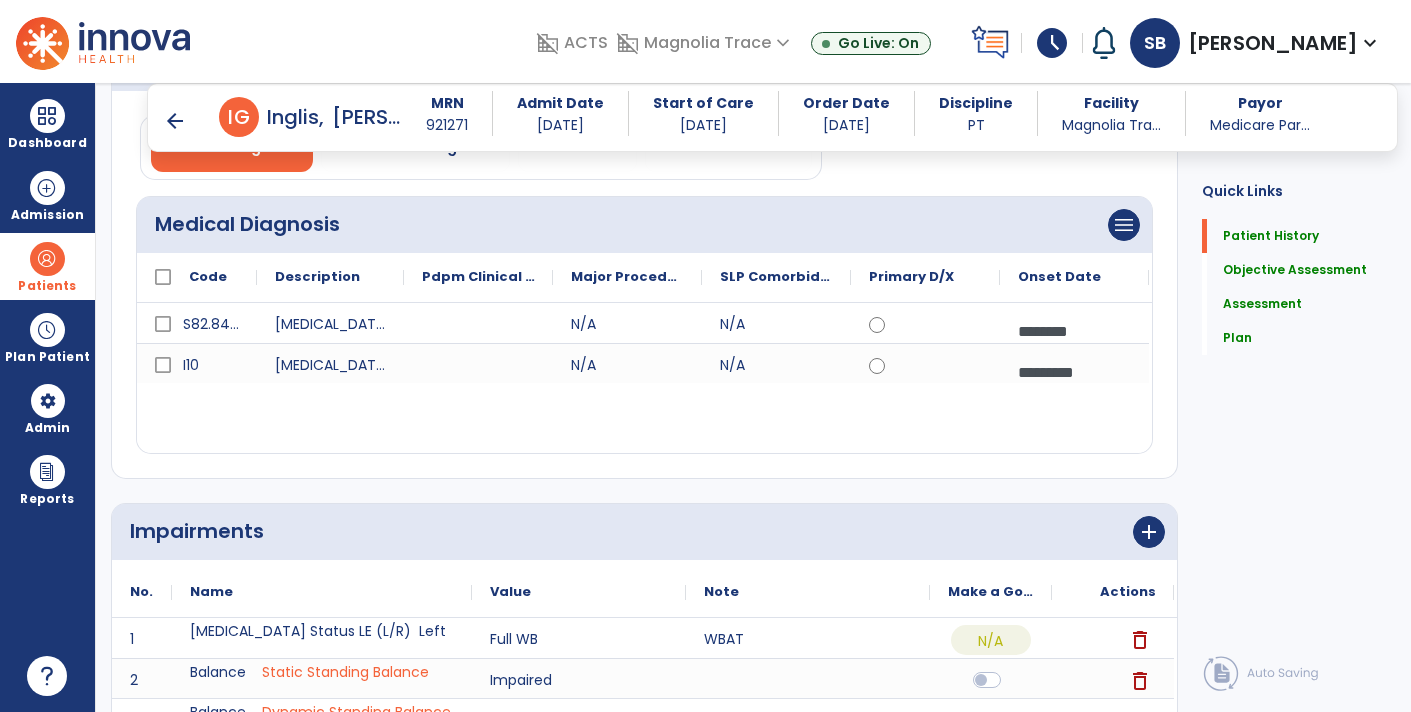scroll, scrollTop: 188, scrollLeft: 0, axis: vertical 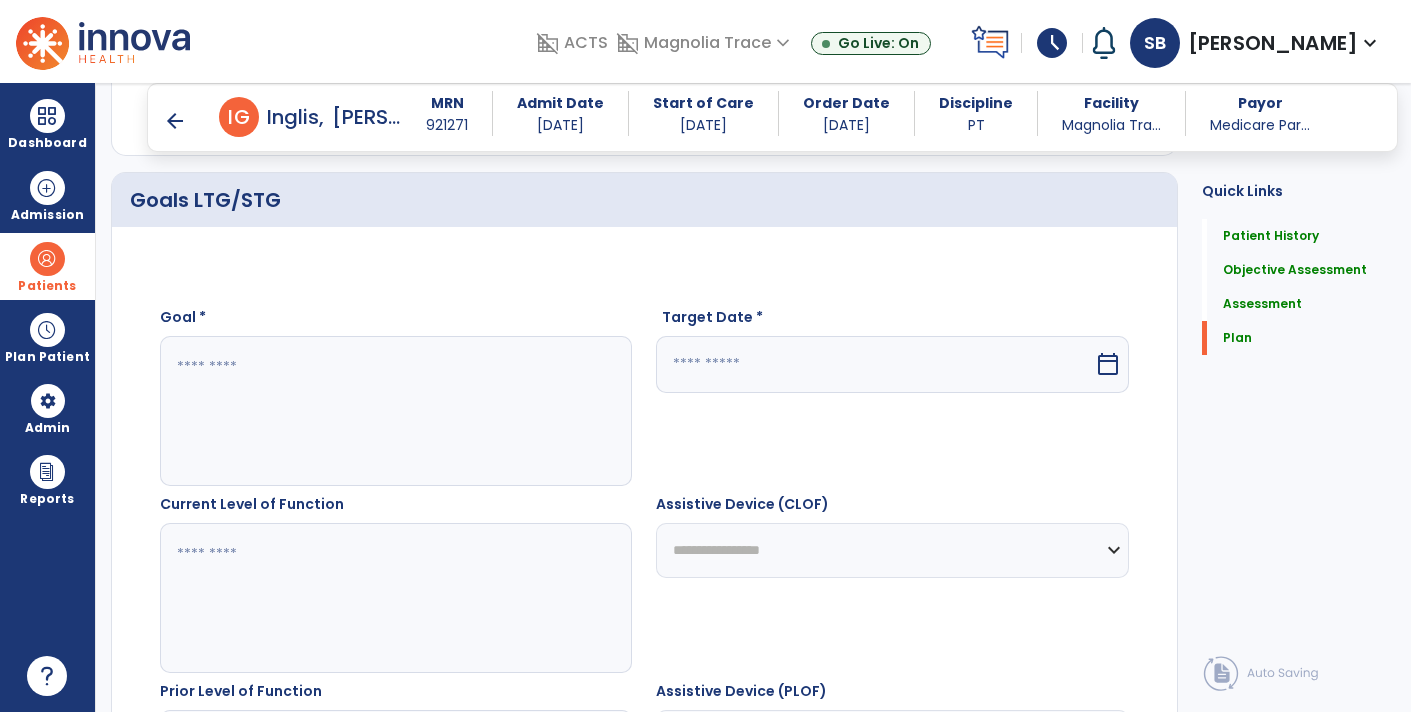 click 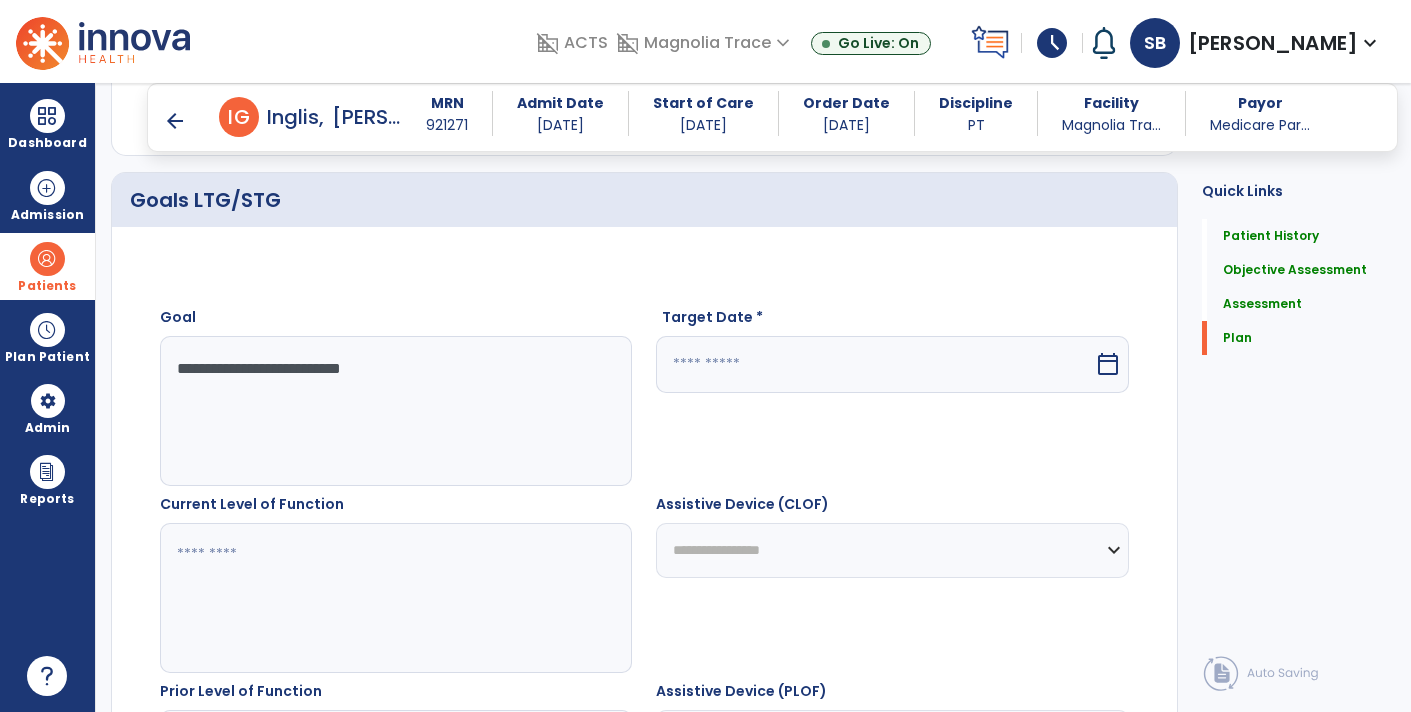 type on "**********" 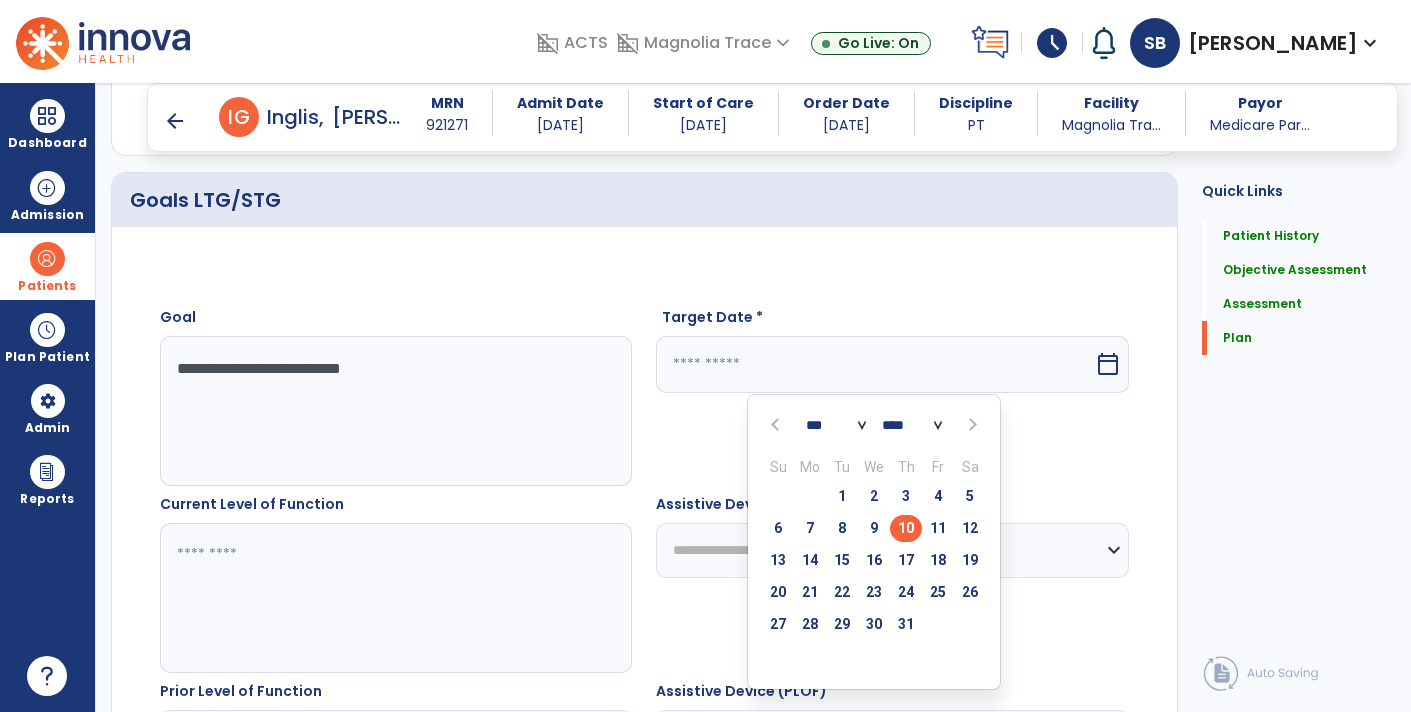 click at bounding box center (971, 424) 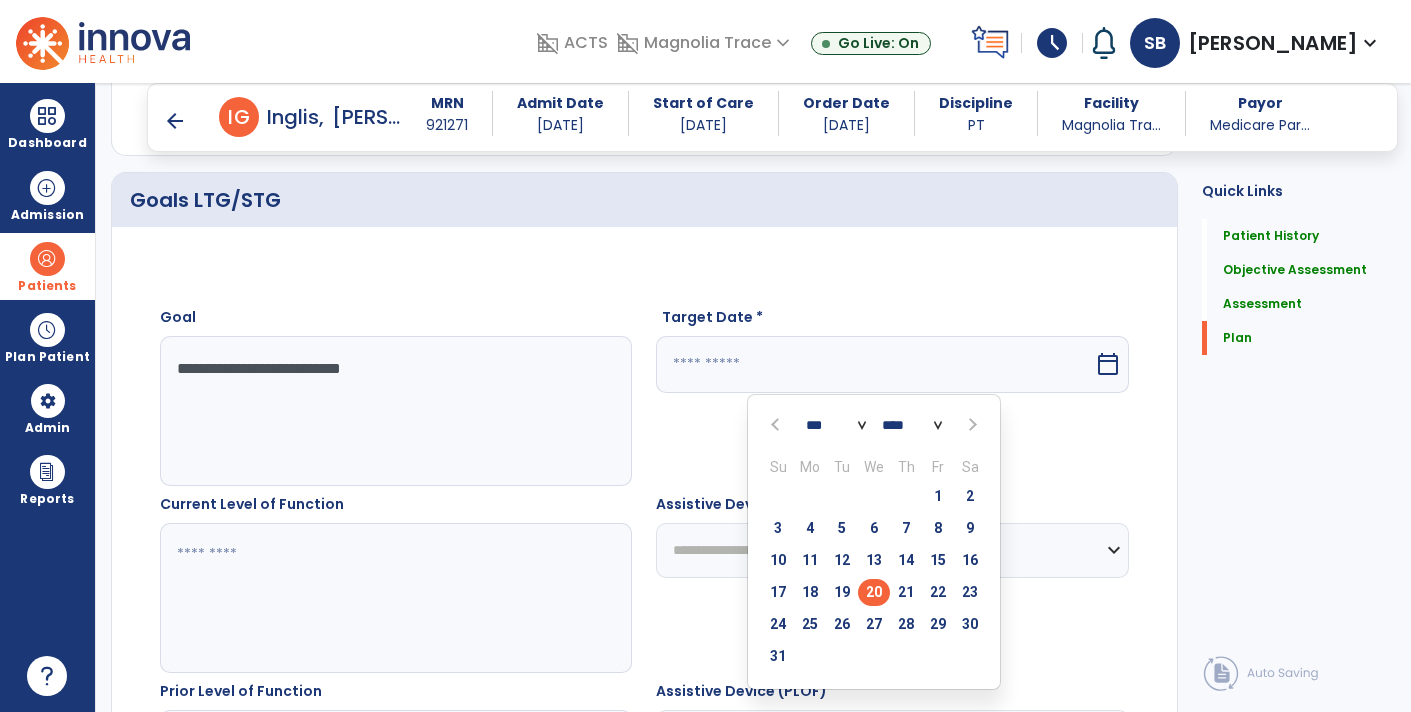 click on "20" at bounding box center (874, 592) 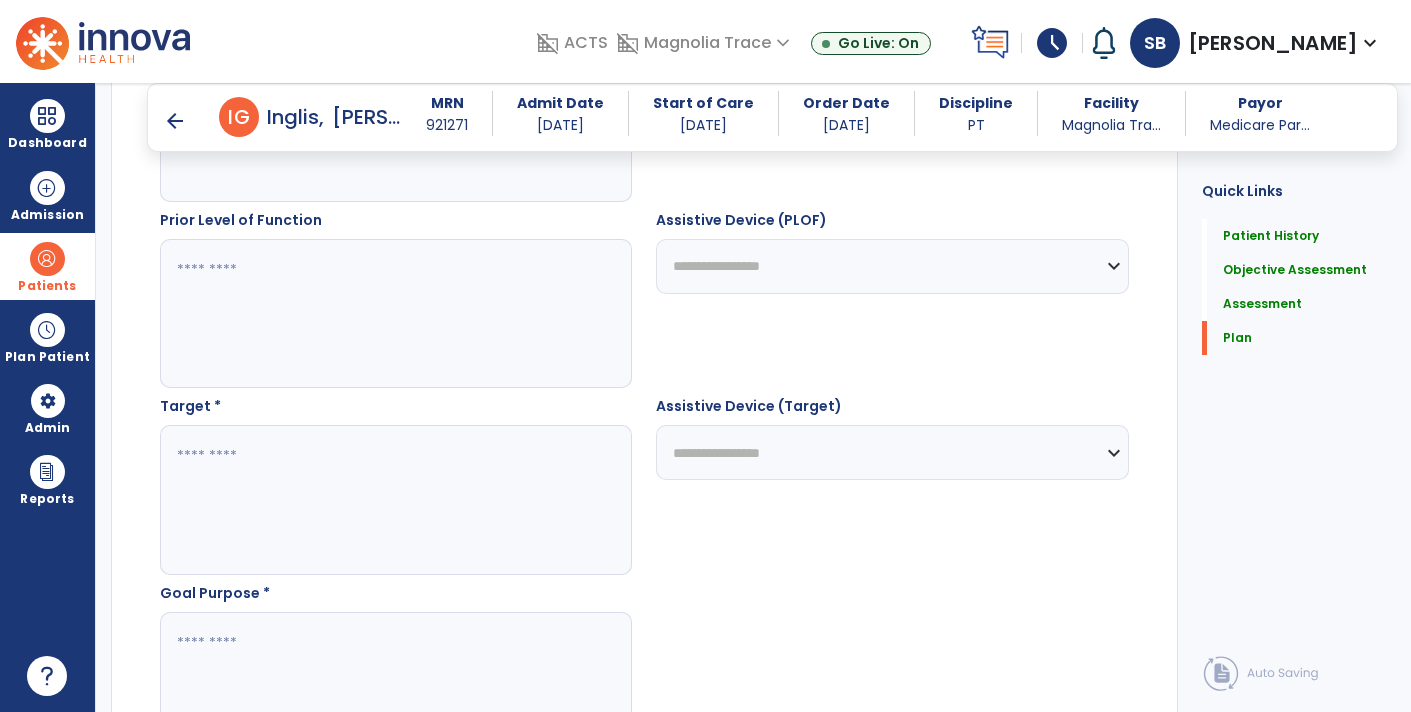 scroll, scrollTop: 3035, scrollLeft: 0, axis: vertical 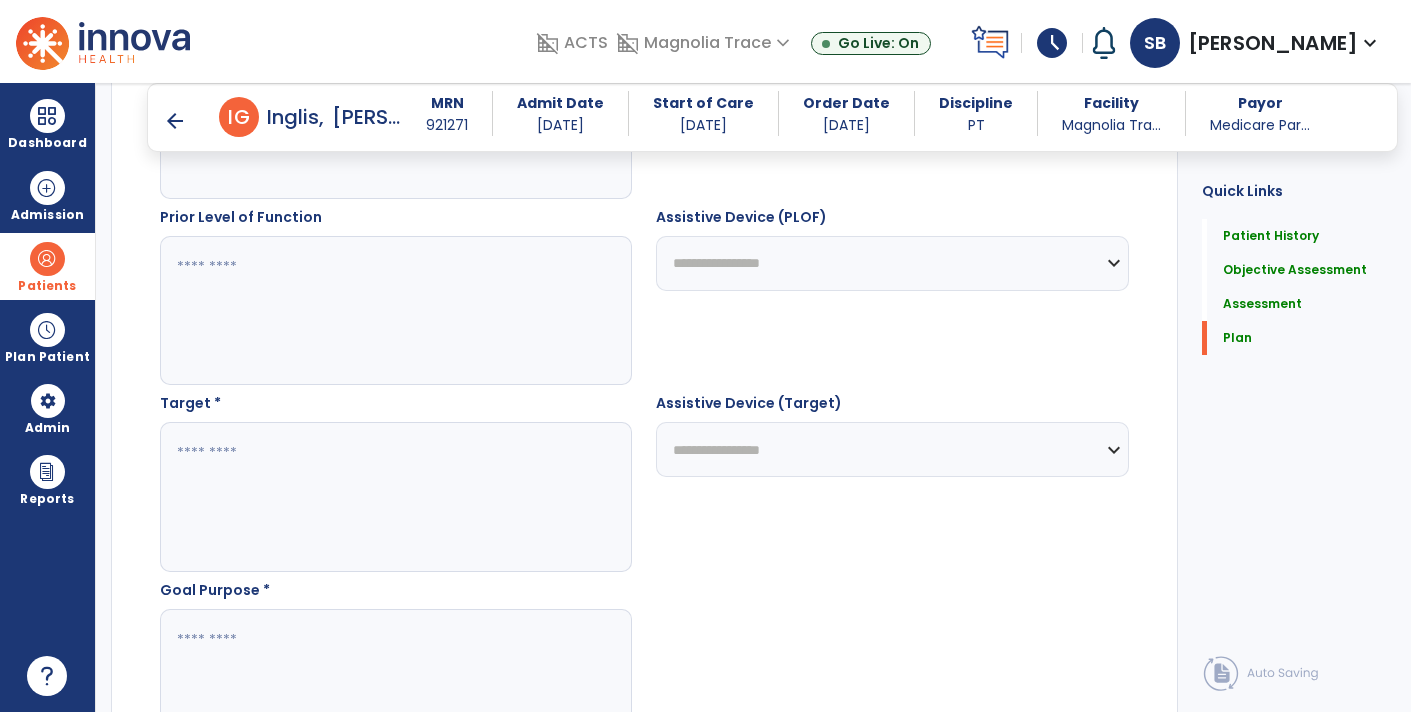 click 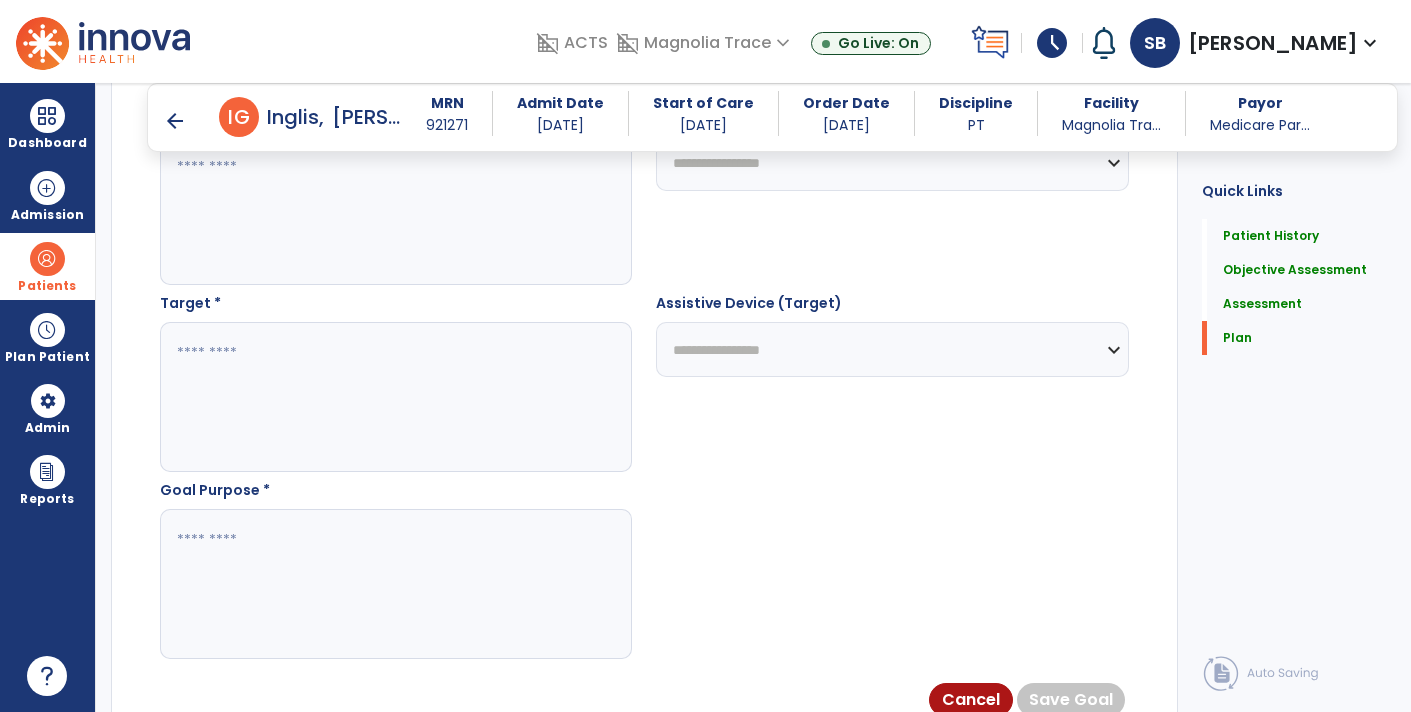 scroll, scrollTop: 3135, scrollLeft: 0, axis: vertical 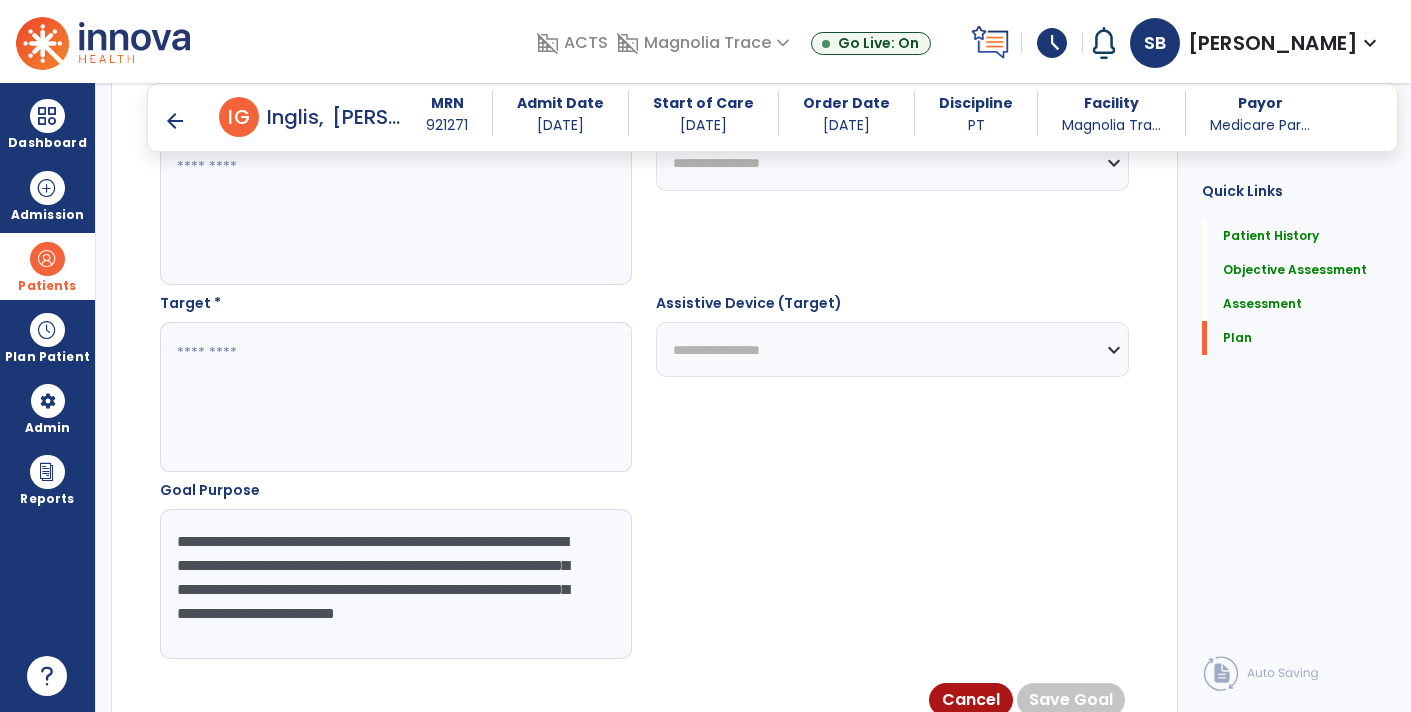 type on "**********" 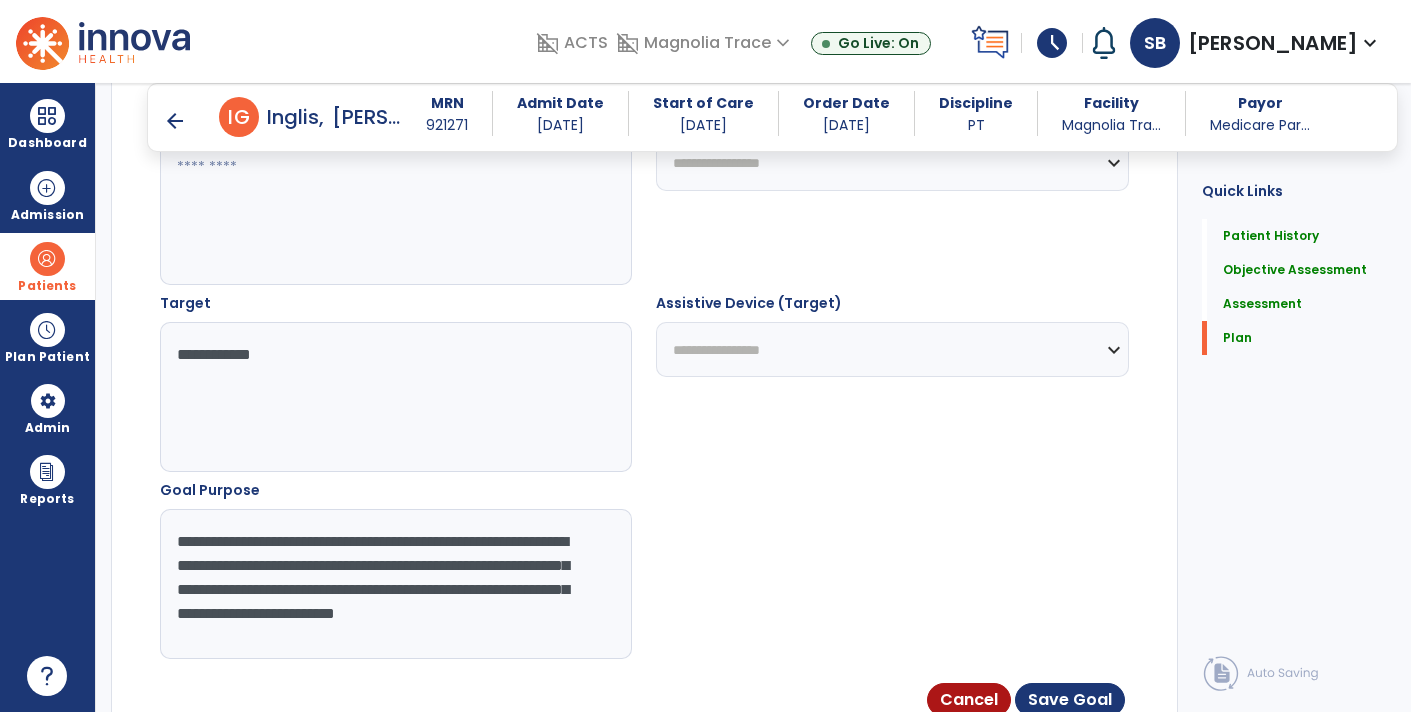 type on "**********" 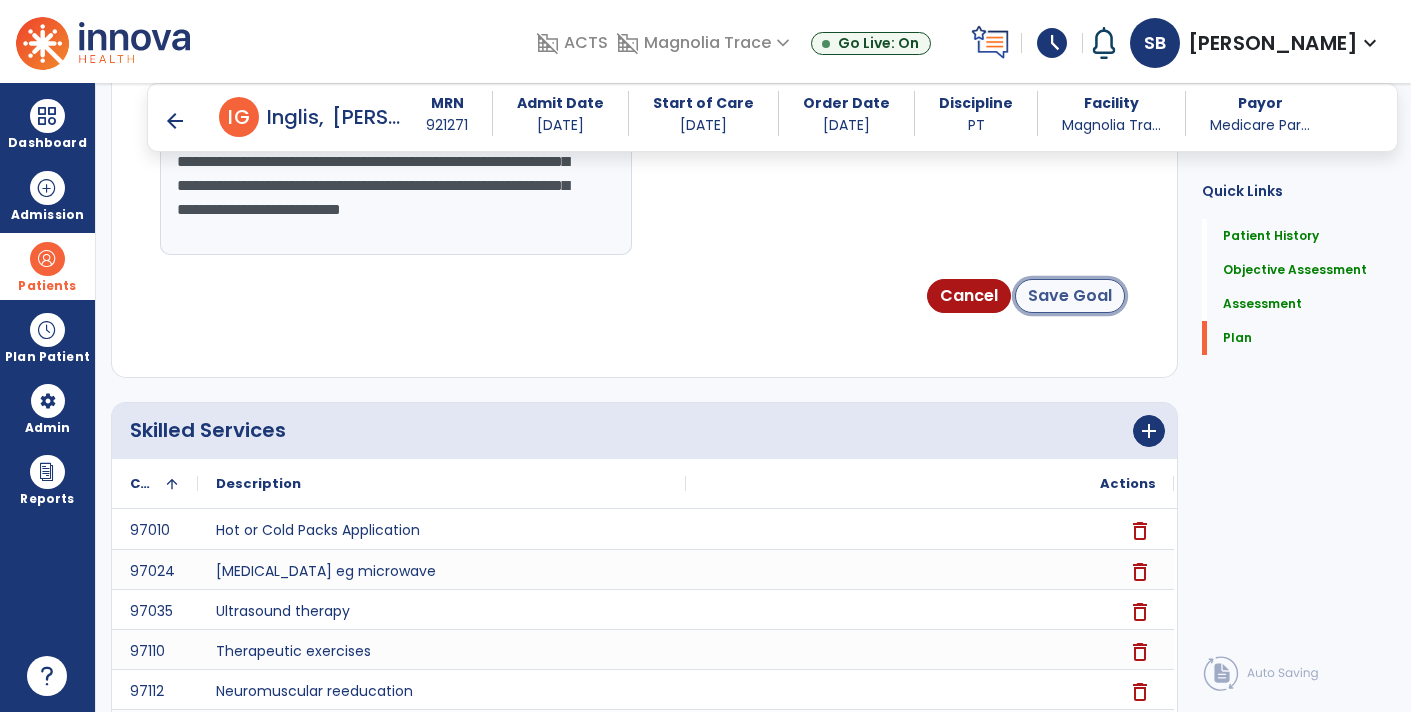 click on "Save Goal" 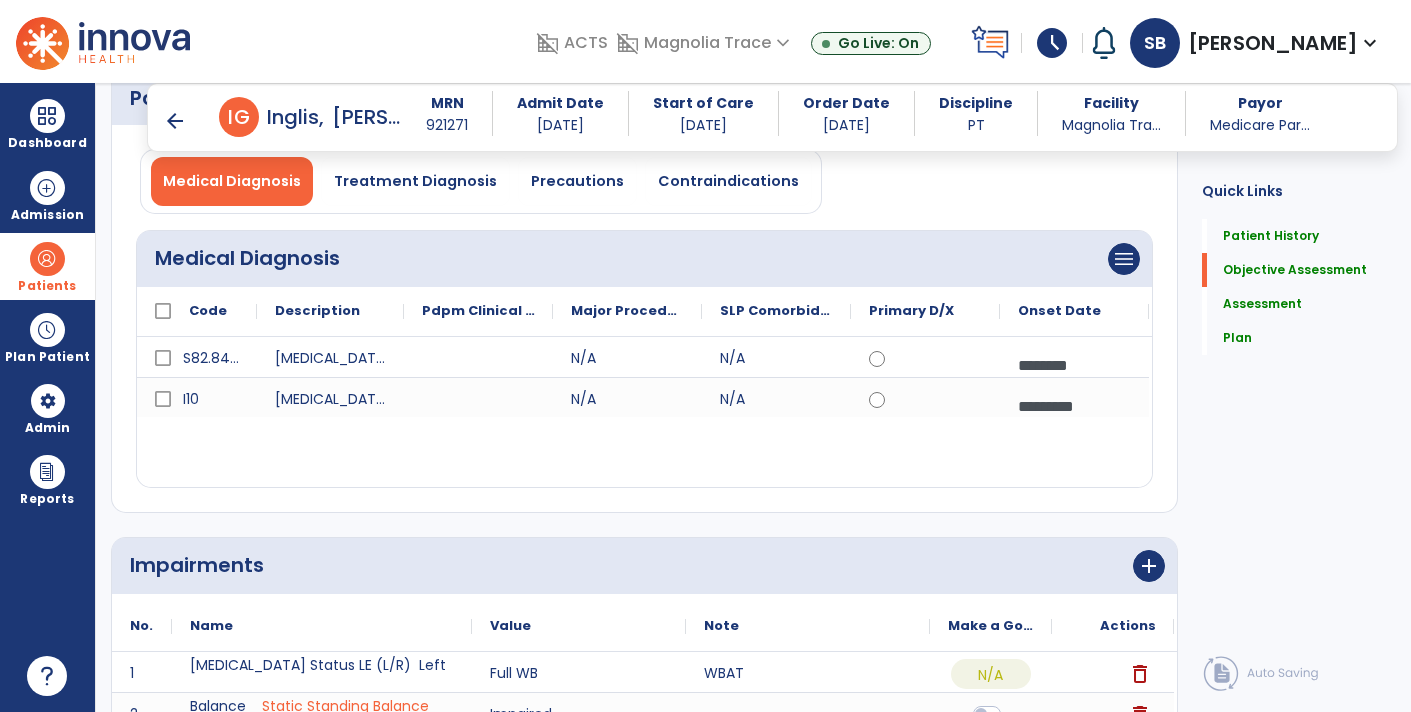 scroll, scrollTop: 0, scrollLeft: 0, axis: both 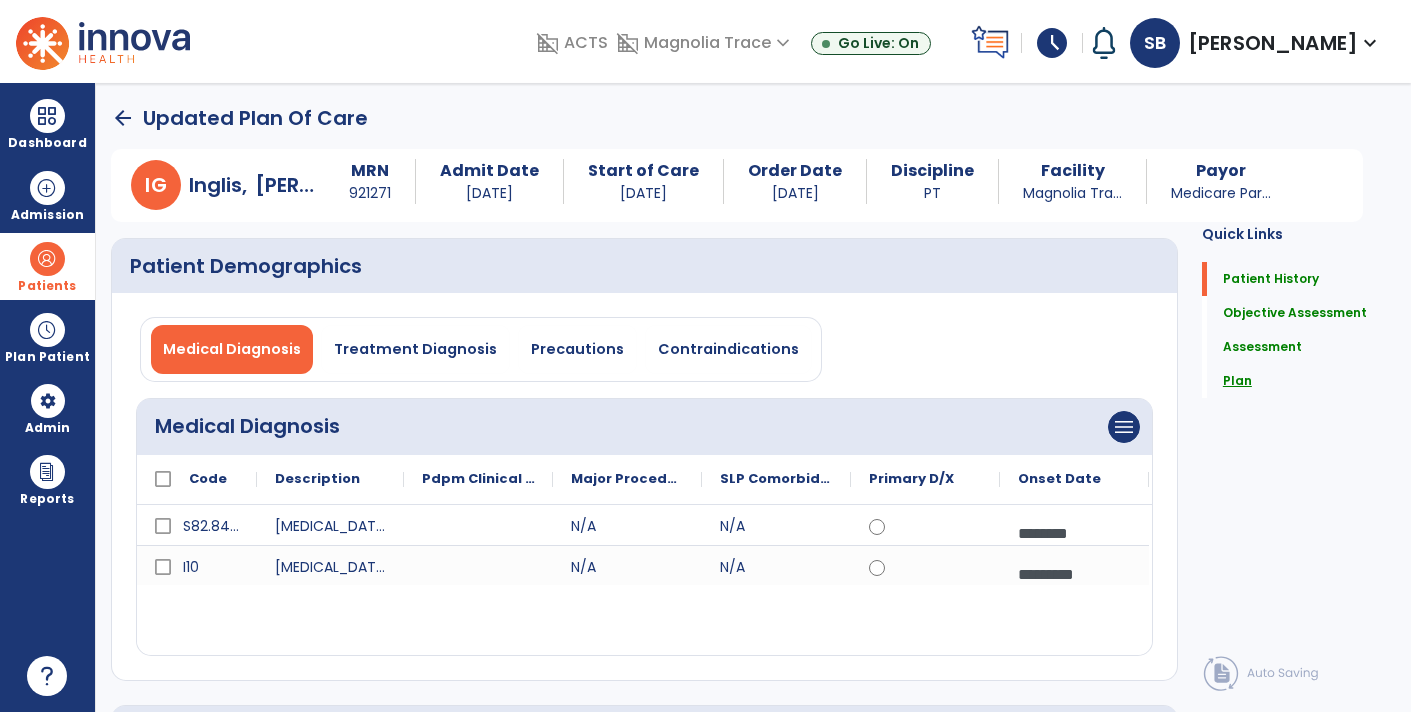 click on "Plan" 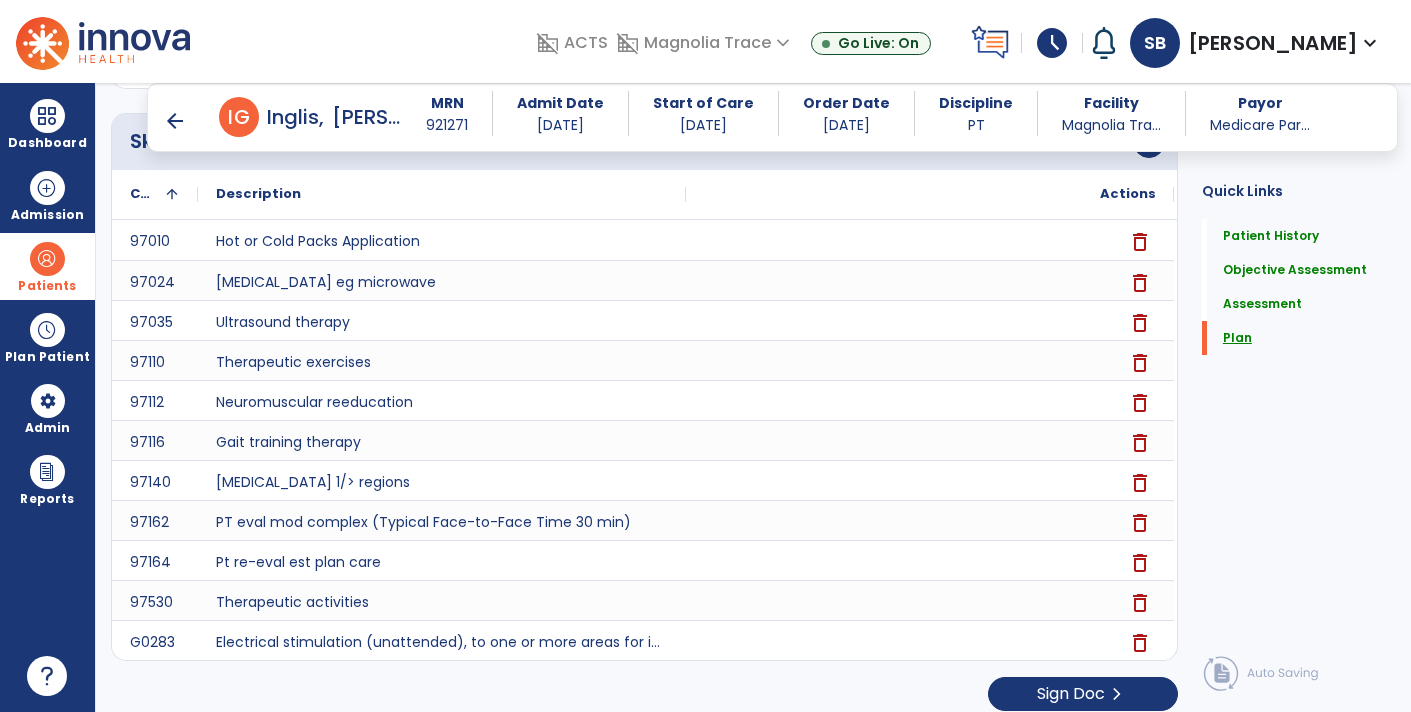 scroll, scrollTop: 4255, scrollLeft: 0, axis: vertical 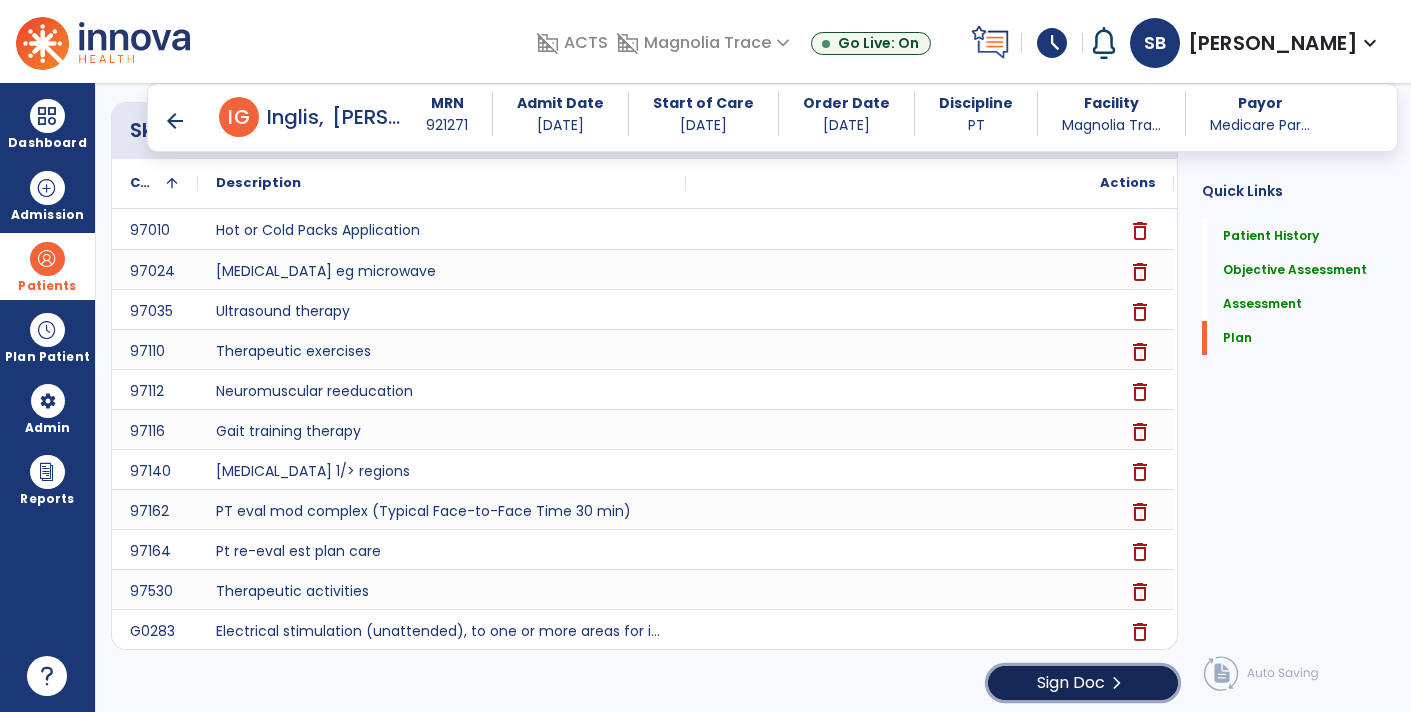 click on "Sign Doc" 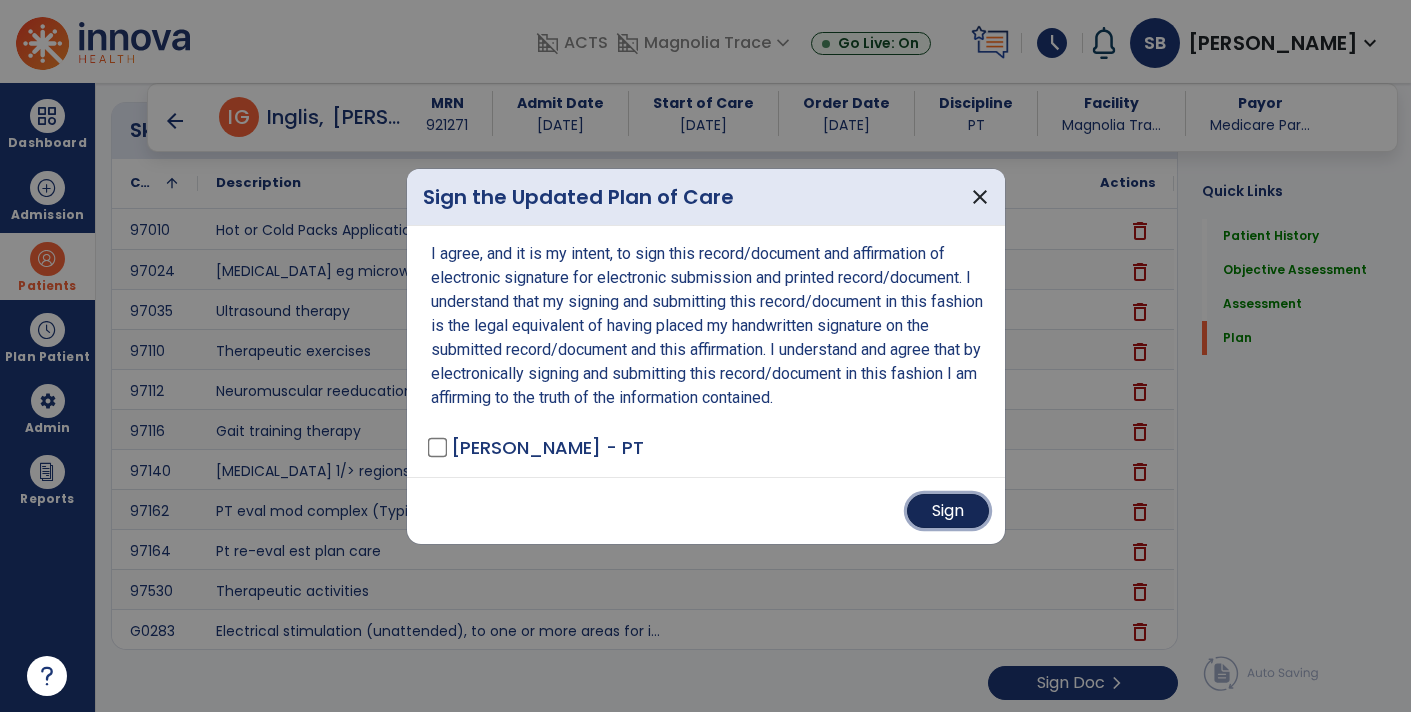 click on "Sign" at bounding box center (948, 511) 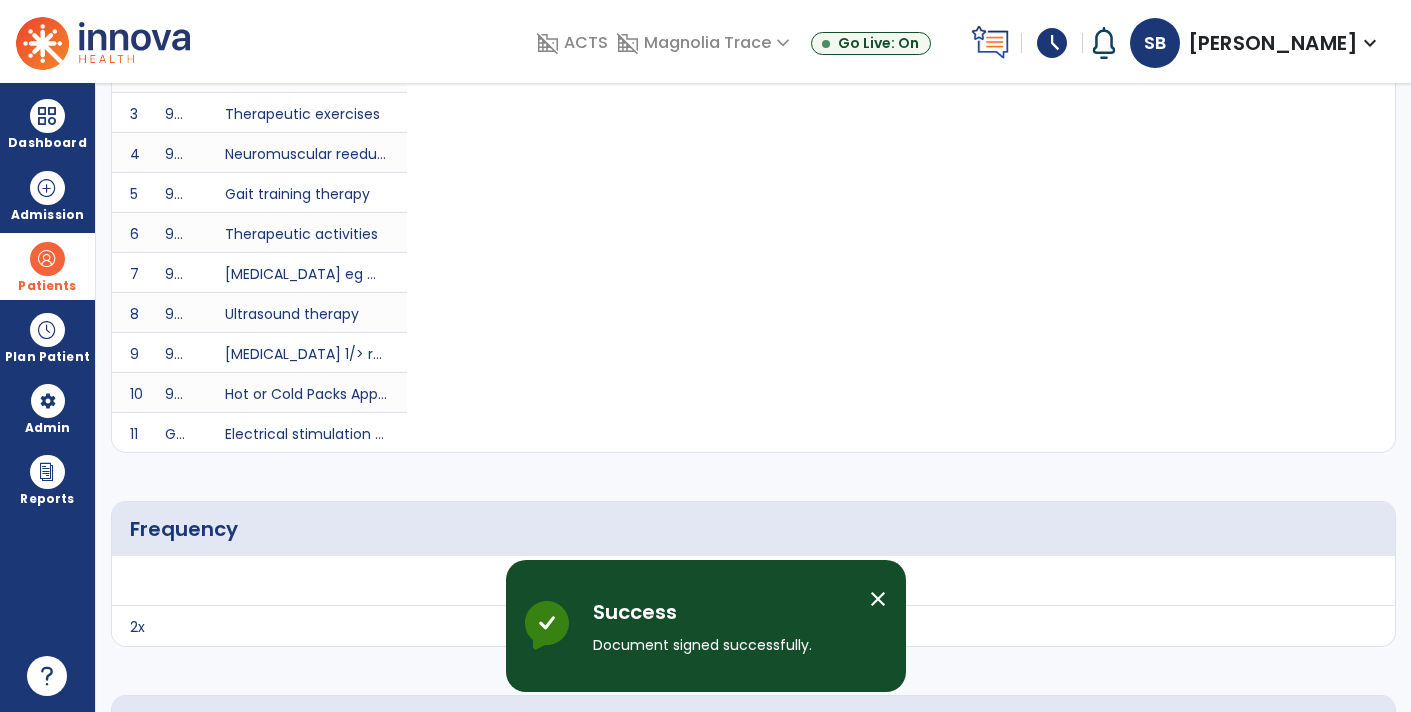 scroll, scrollTop: 0, scrollLeft: 0, axis: both 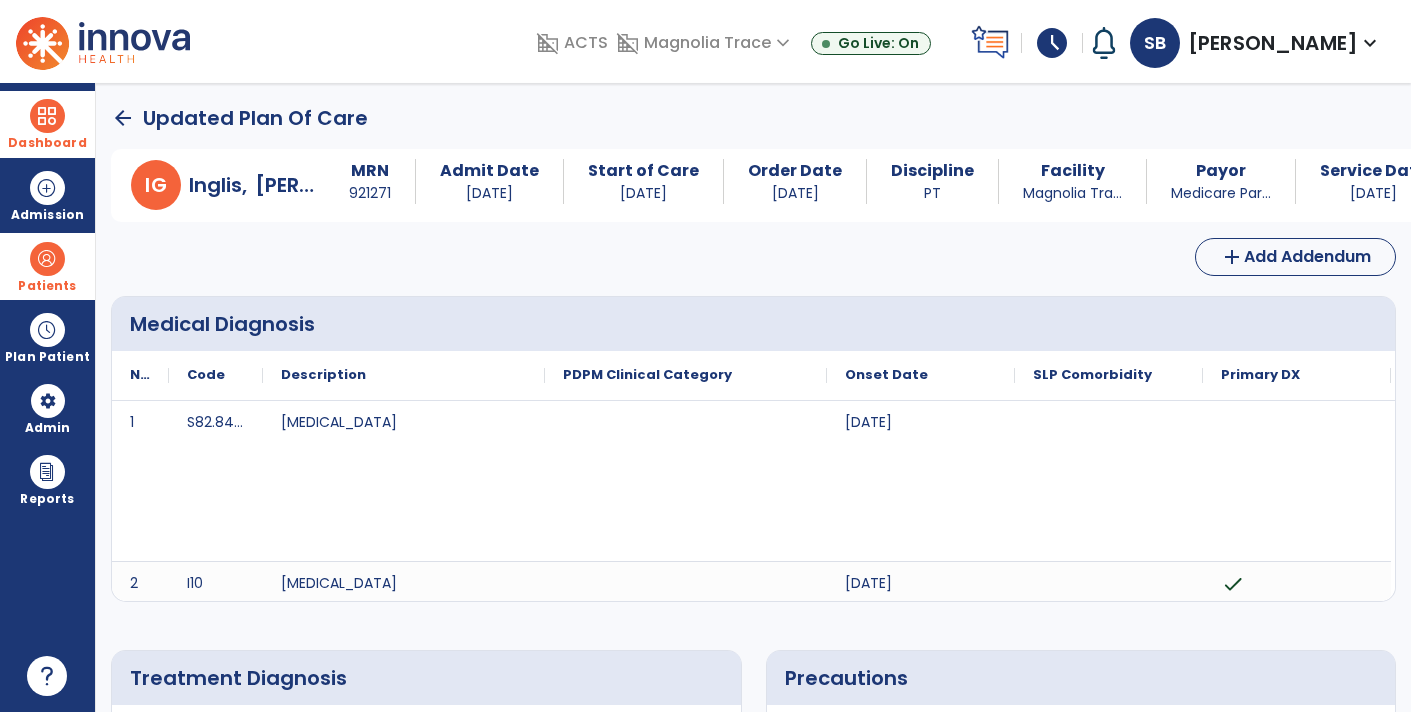 click at bounding box center [47, 116] 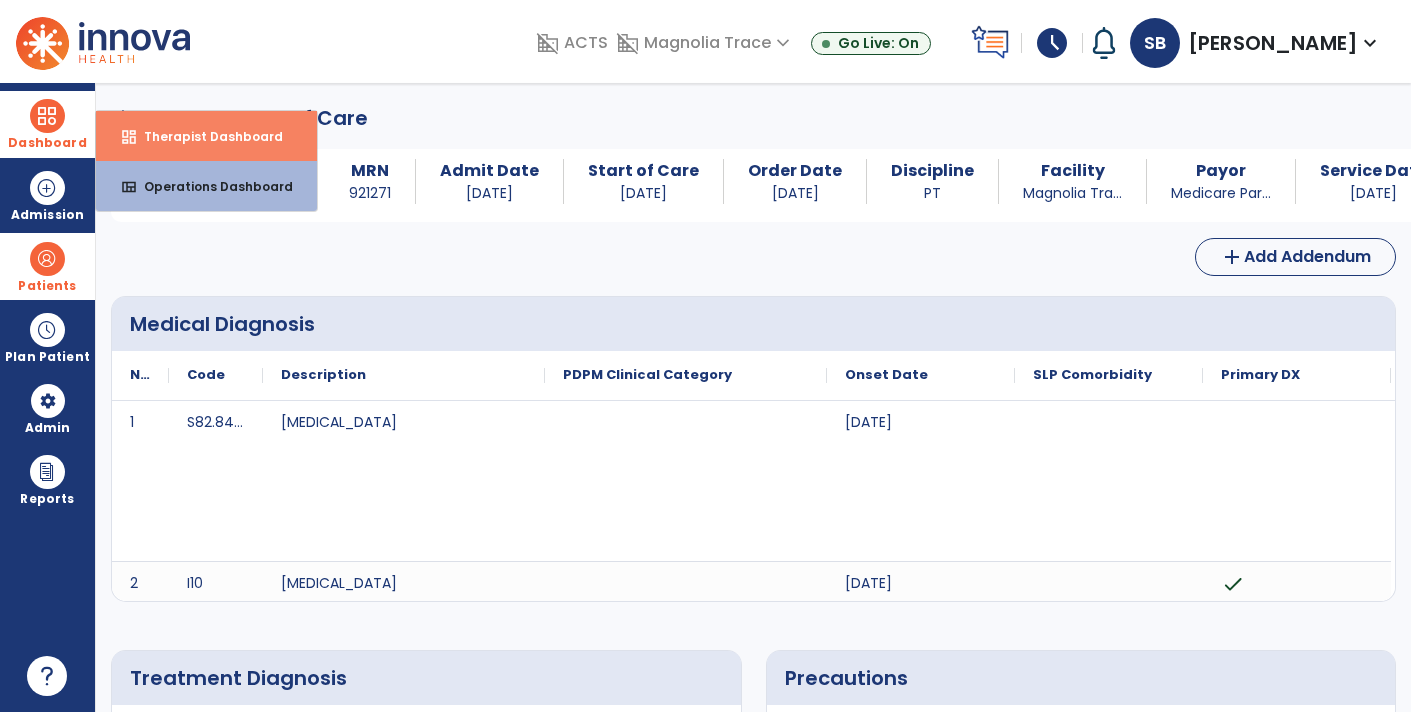 click on "Therapist Dashboard" at bounding box center [205, 136] 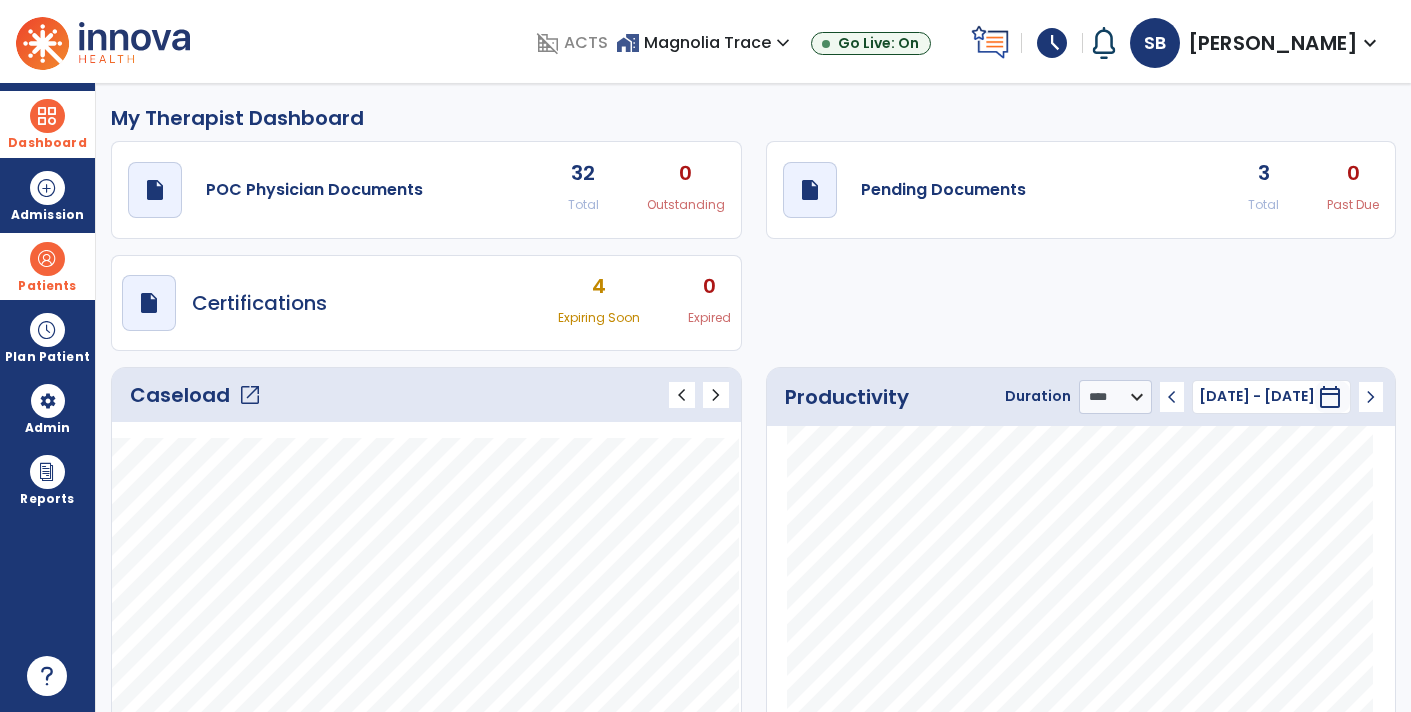 click on "draft   open_in_new  Pending Documents 3 Total 0 Past Due" 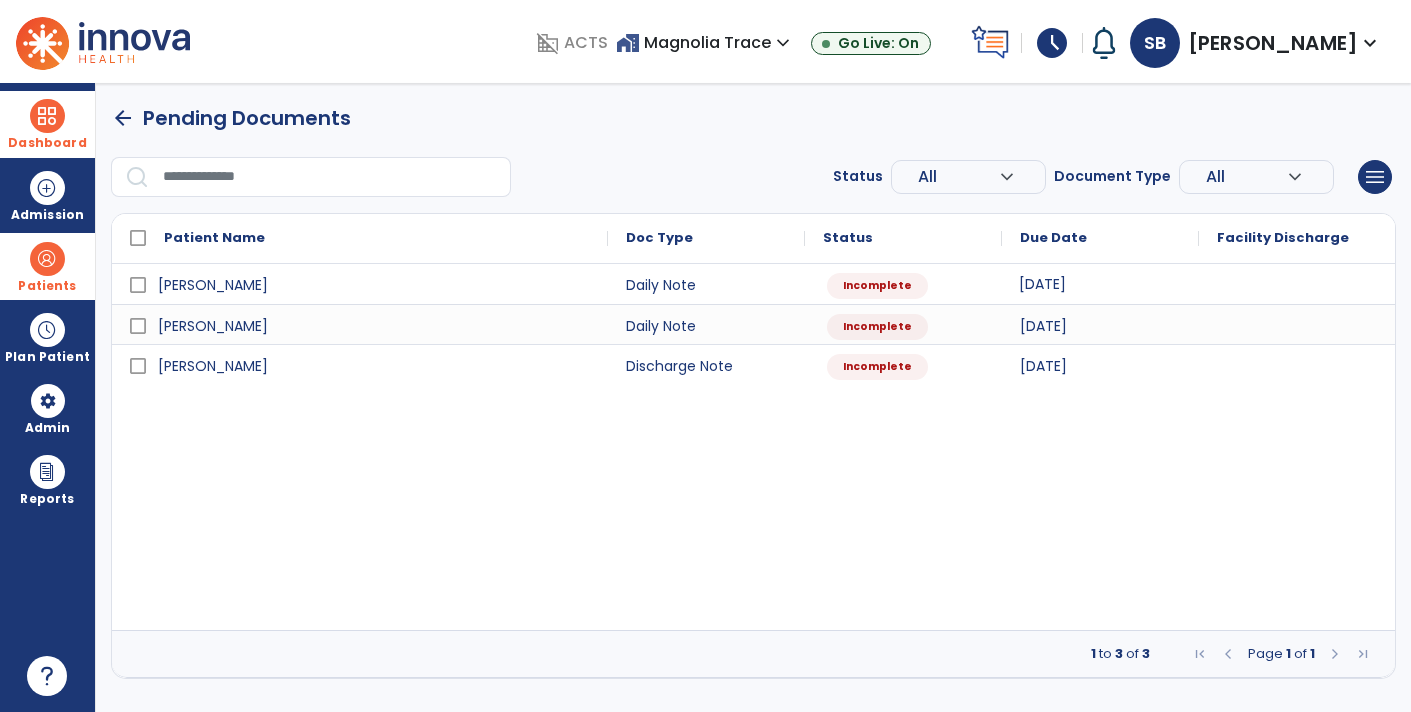 click on "[DATE]" at bounding box center (1100, 284) 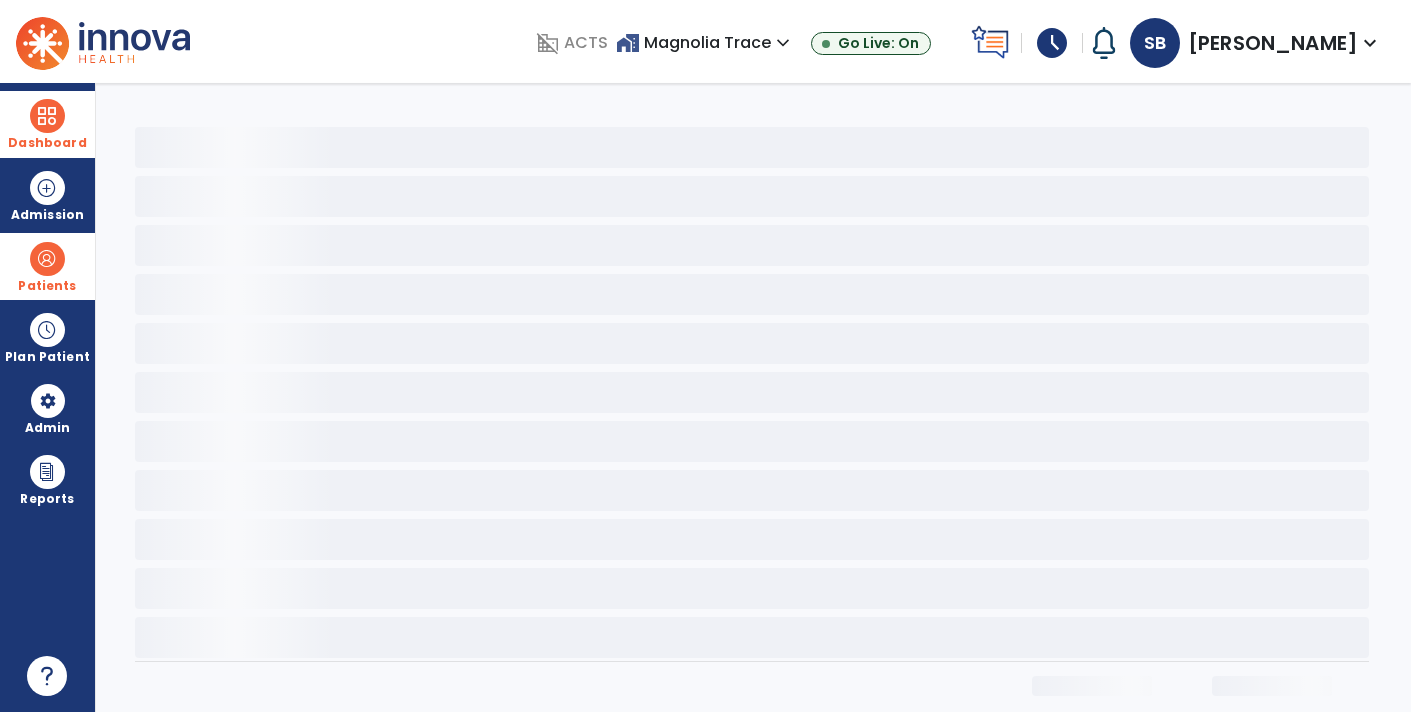 select on "*" 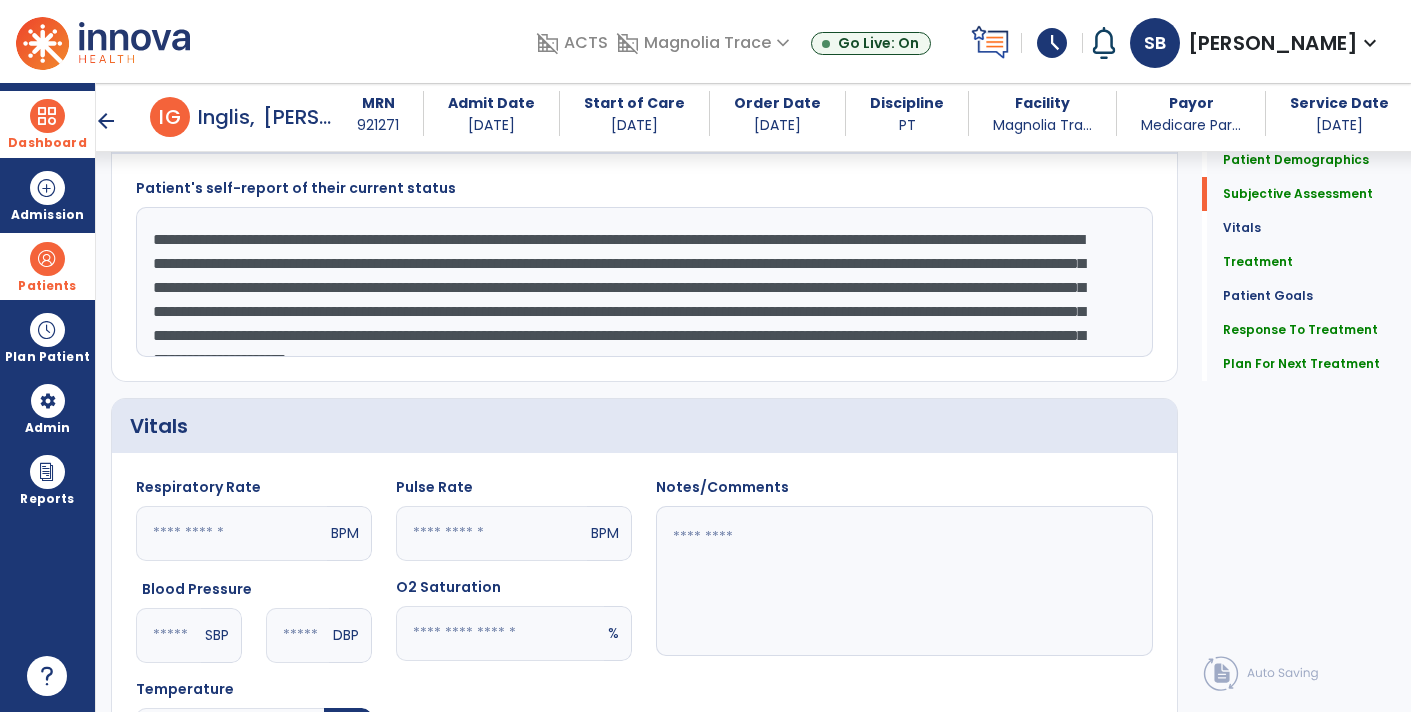 scroll, scrollTop: 470, scrollLeft: 0, axis: vertical 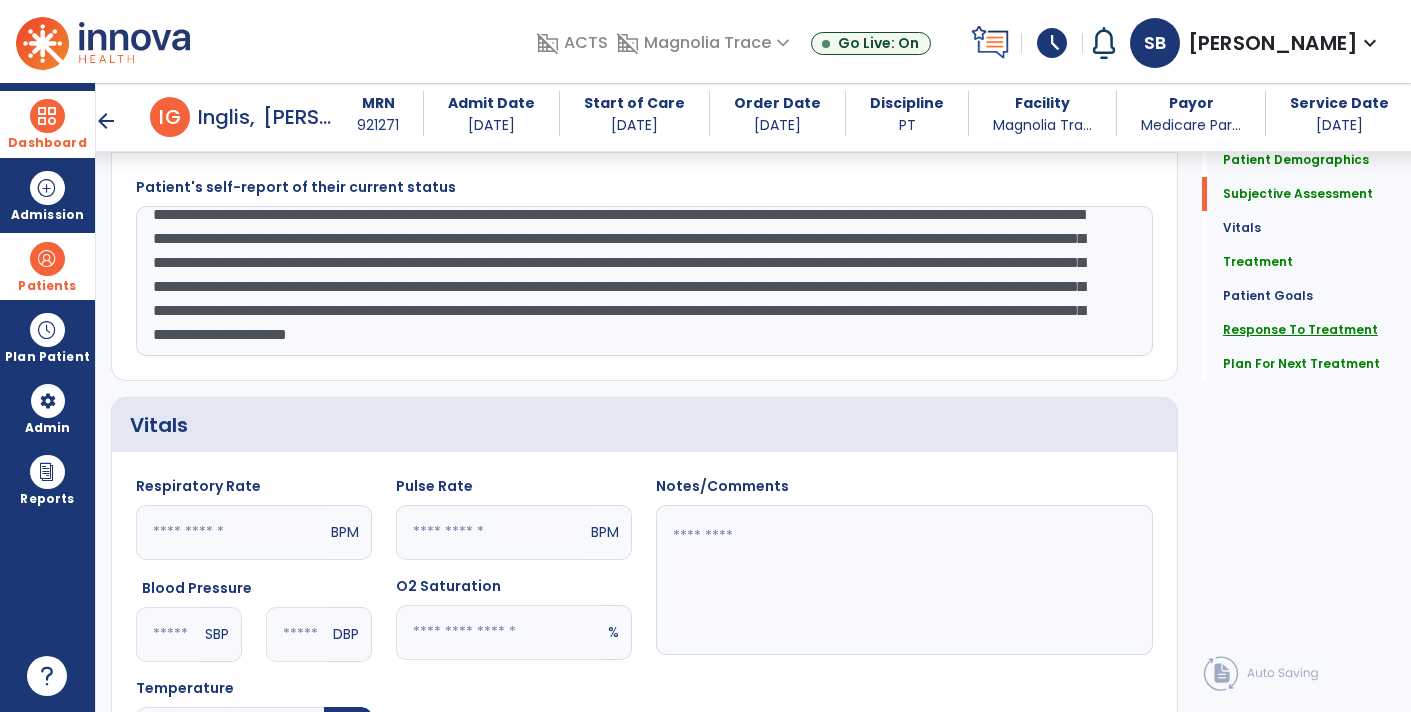 click on "Response To Treatment" 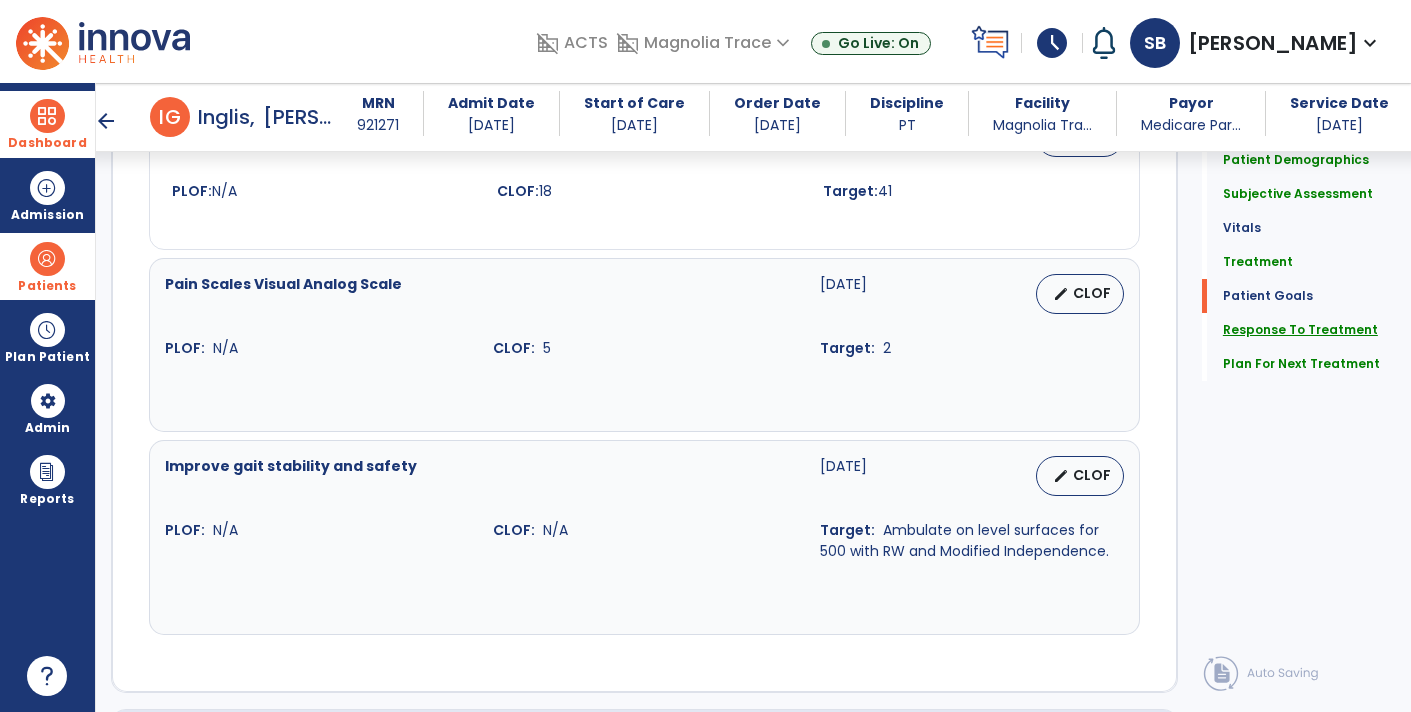 scroll, scrollTop: 2334, scrollLeft: 0, axis: vertical 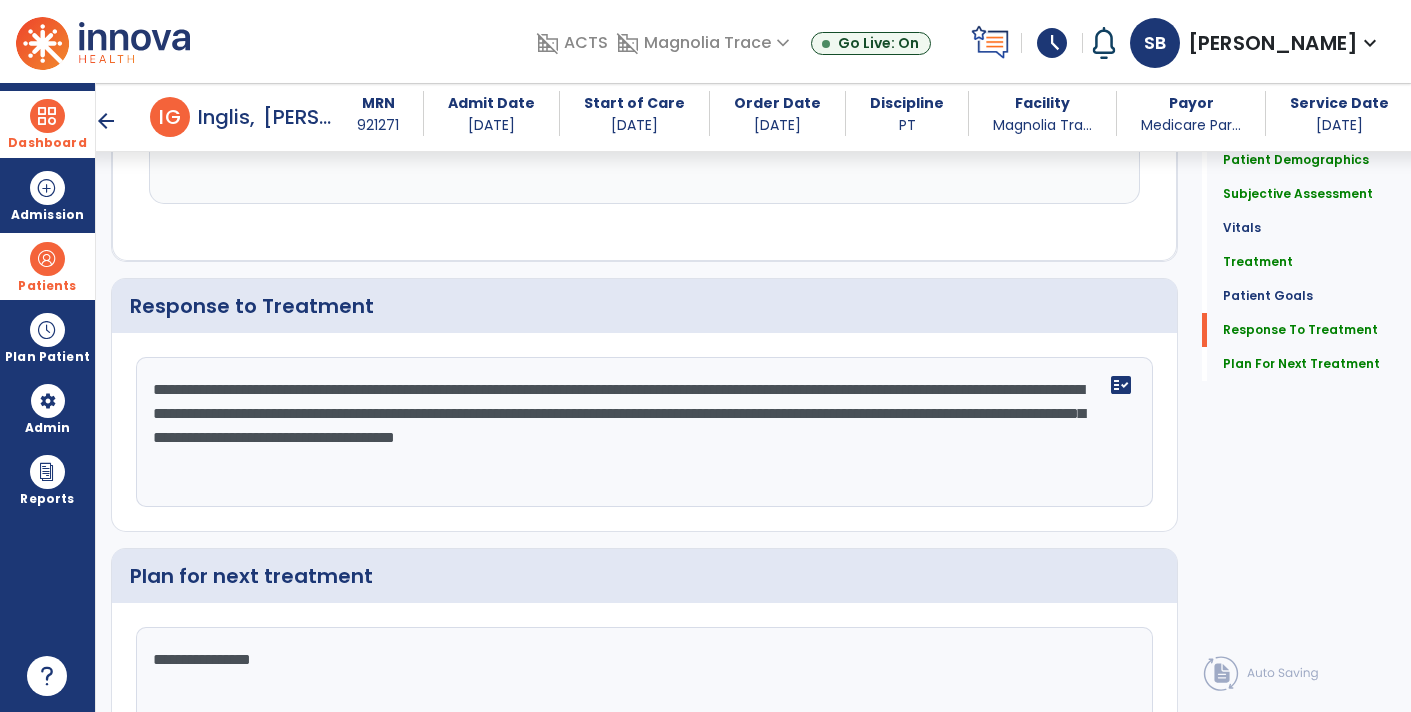 click on "**********" 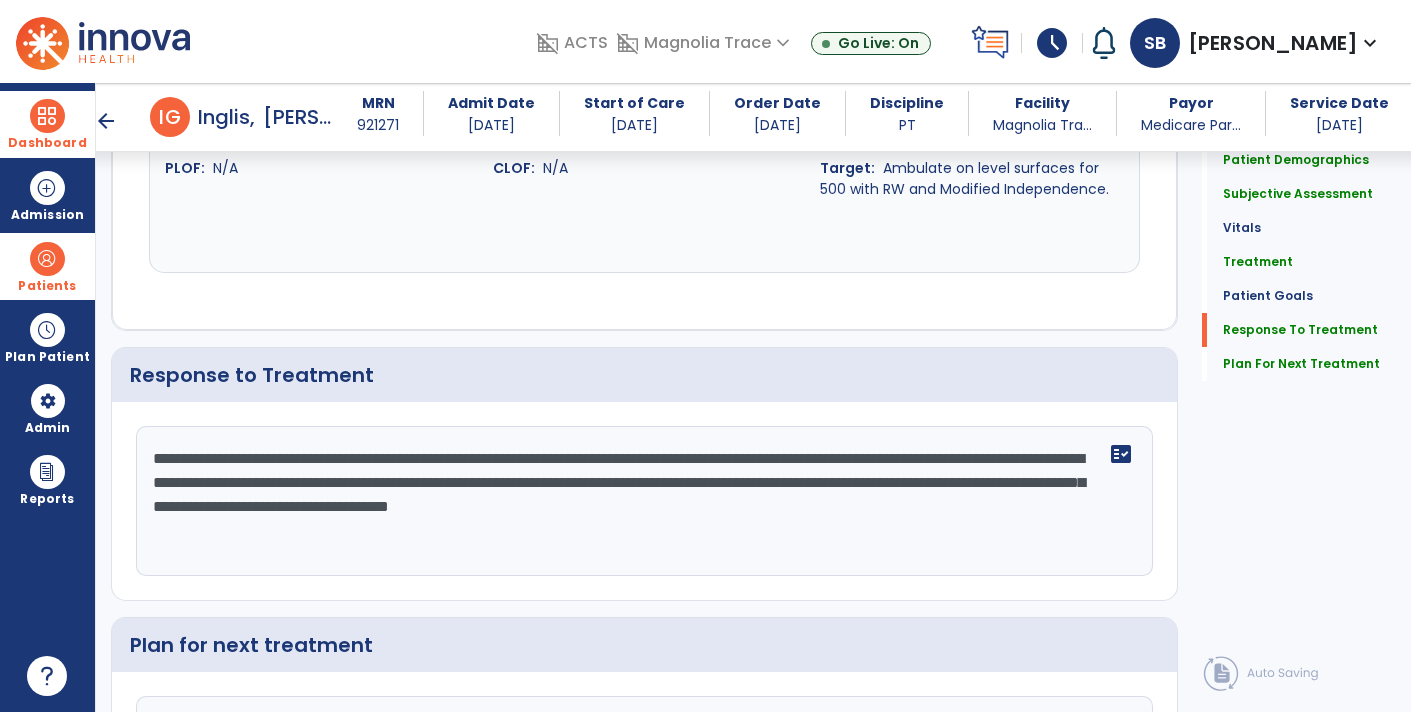 scroll, scrollTop: 2334, scrollLeft: 0, axis: vertical 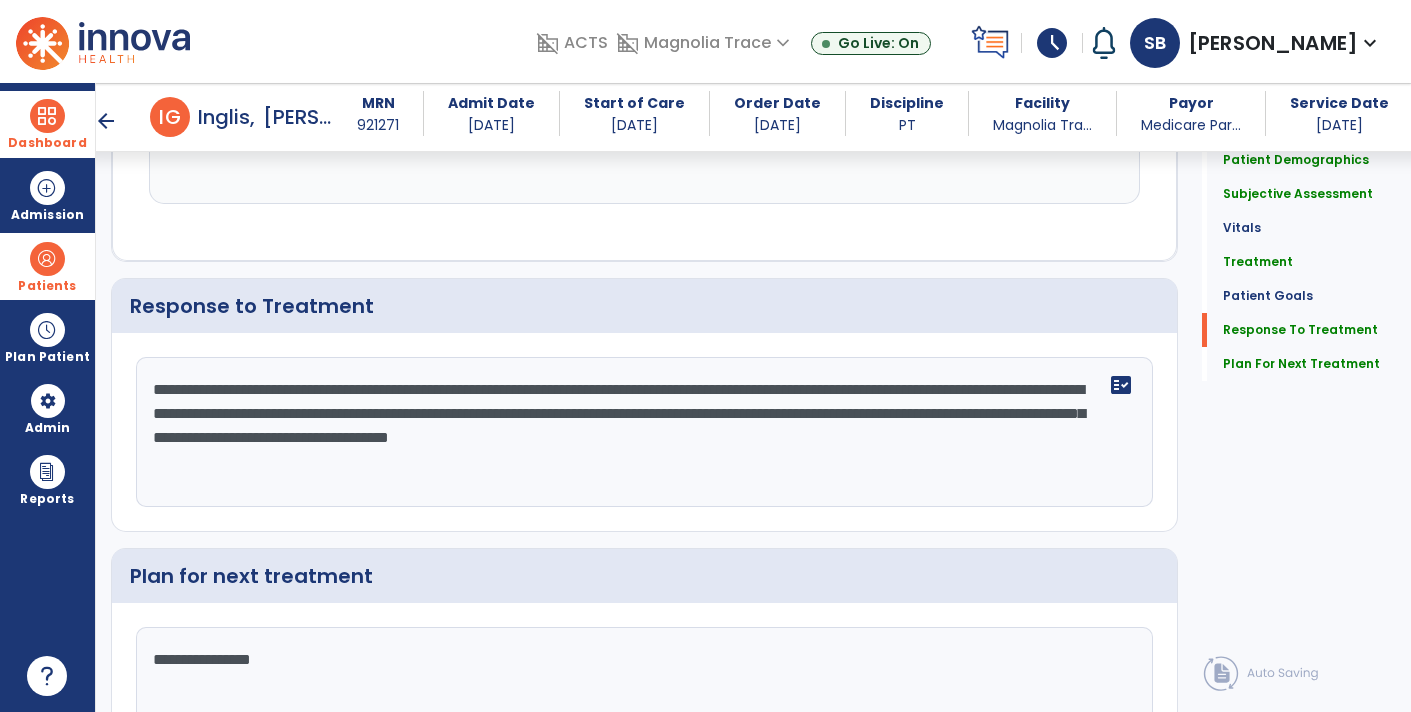 click on "**********" 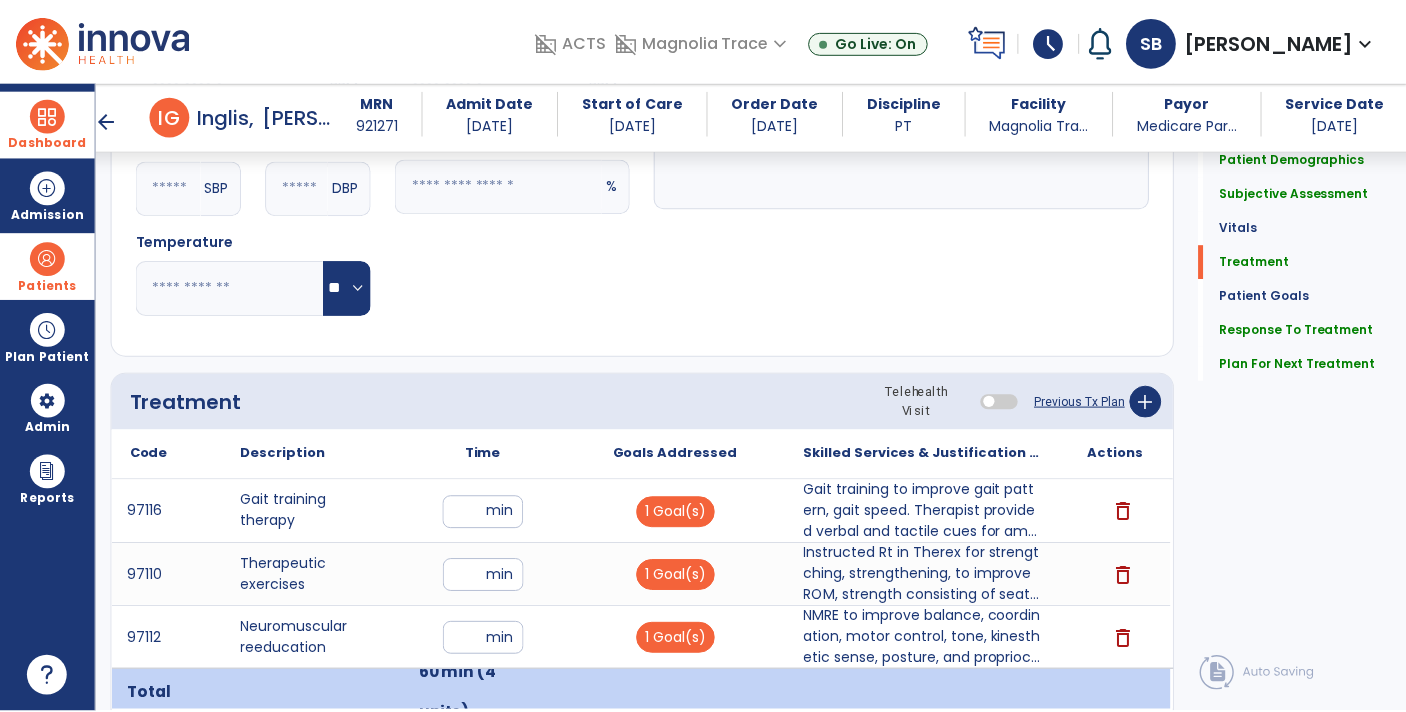 scroll, scrollTop: 914, scrollLeft: 0, axis: vertical 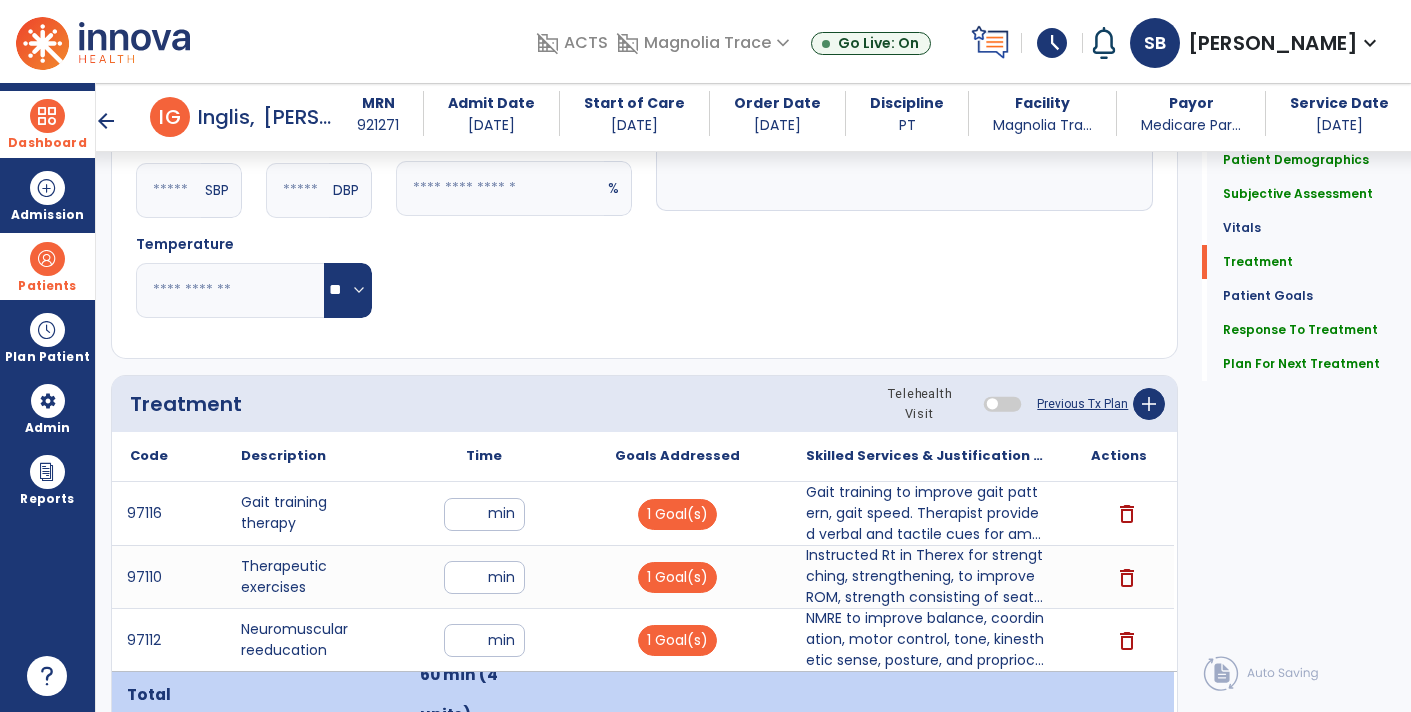 type on "**********" 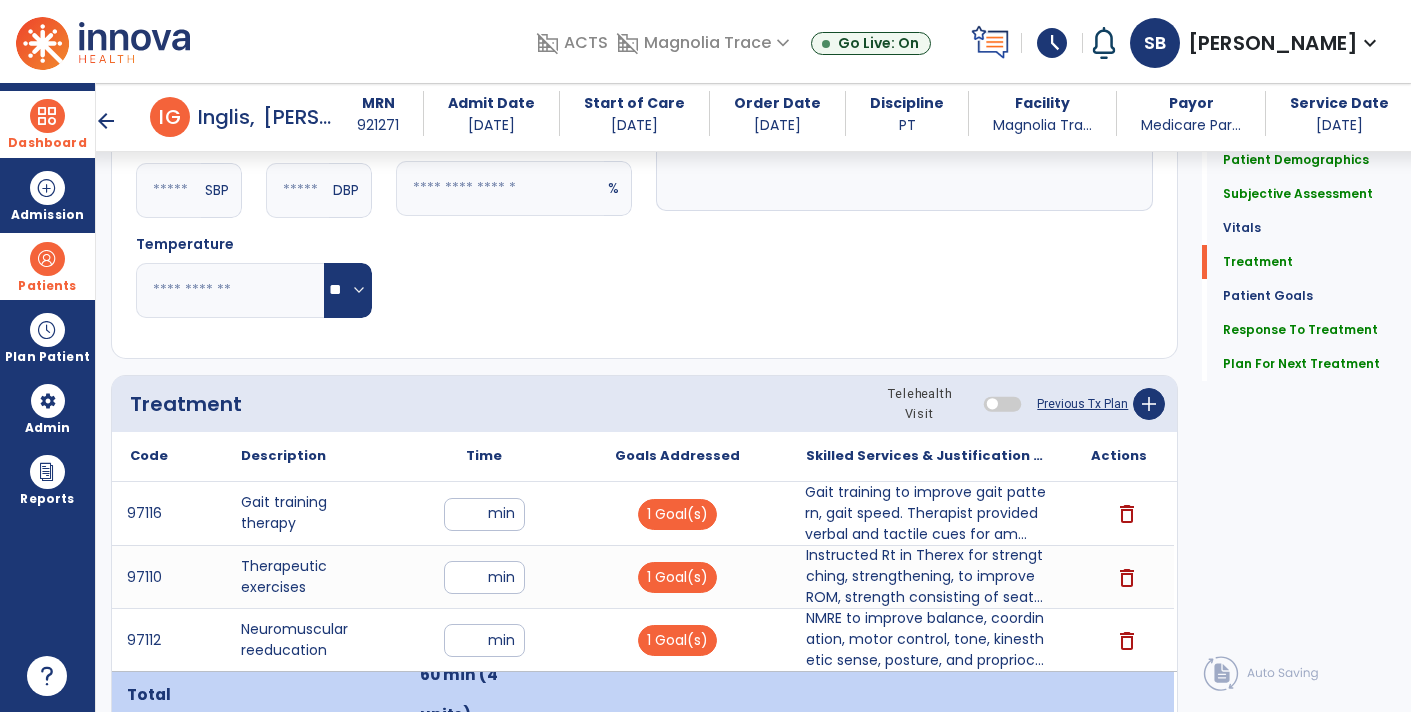 click on "Gait training to improve gait pattern, gait speed. Therapist provided verbal and tactile cues for am..." at bounding box center (926, 513) 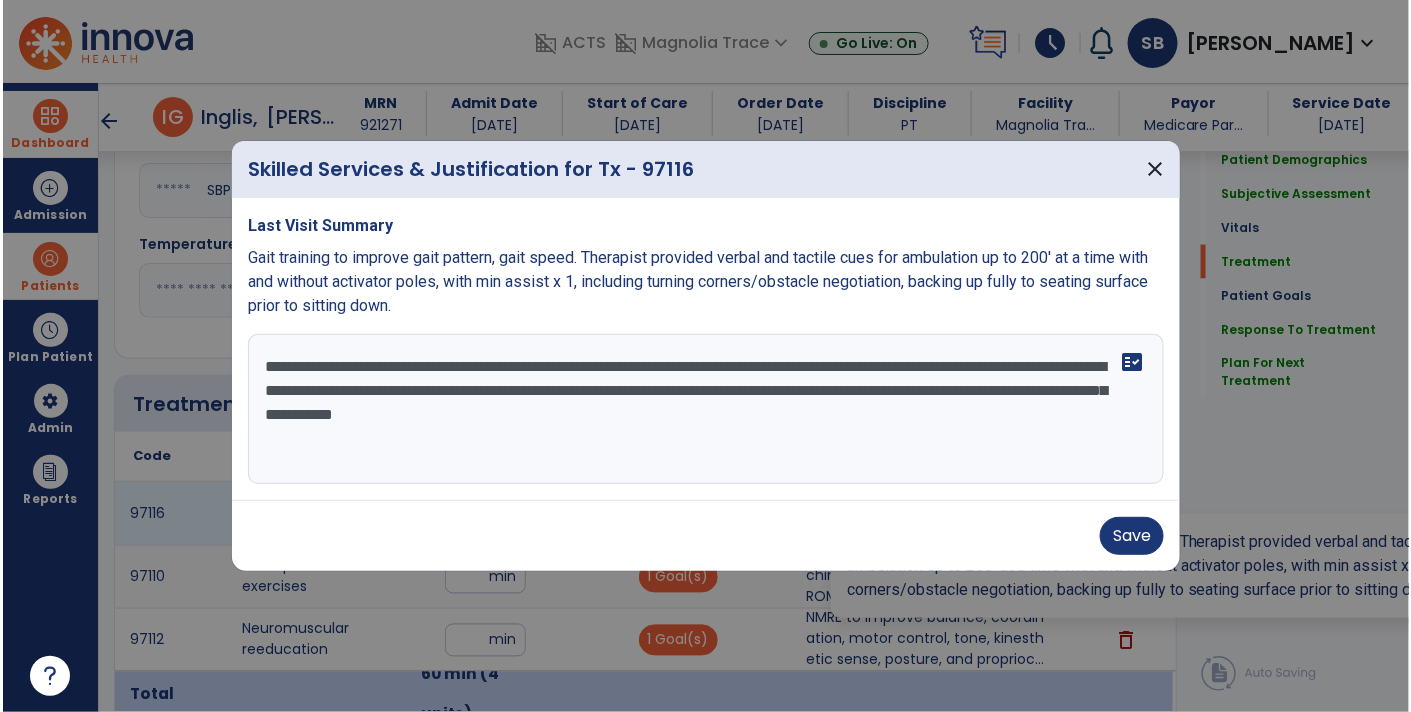 scroll, scrollTop: 914, scrollLeft: 0, axis: vertical 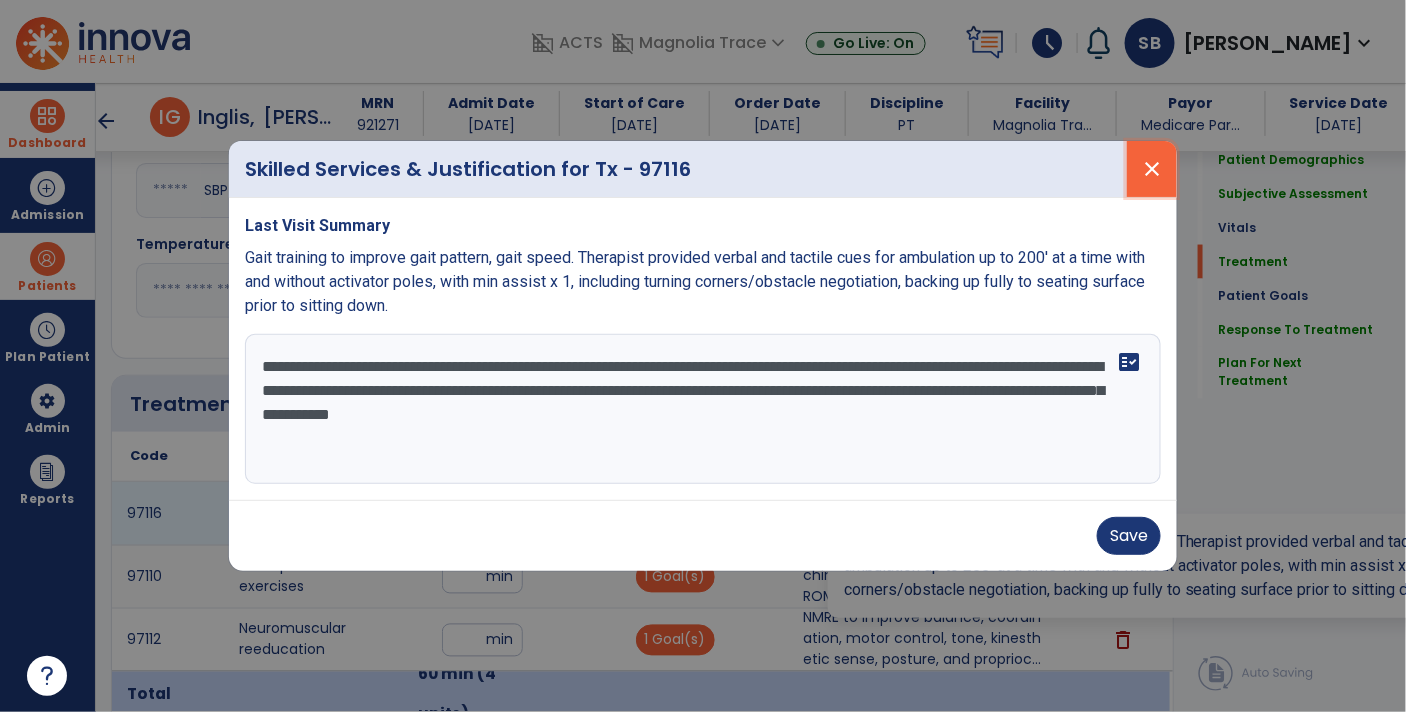 click on "close" at bounding box center [1152, 169] 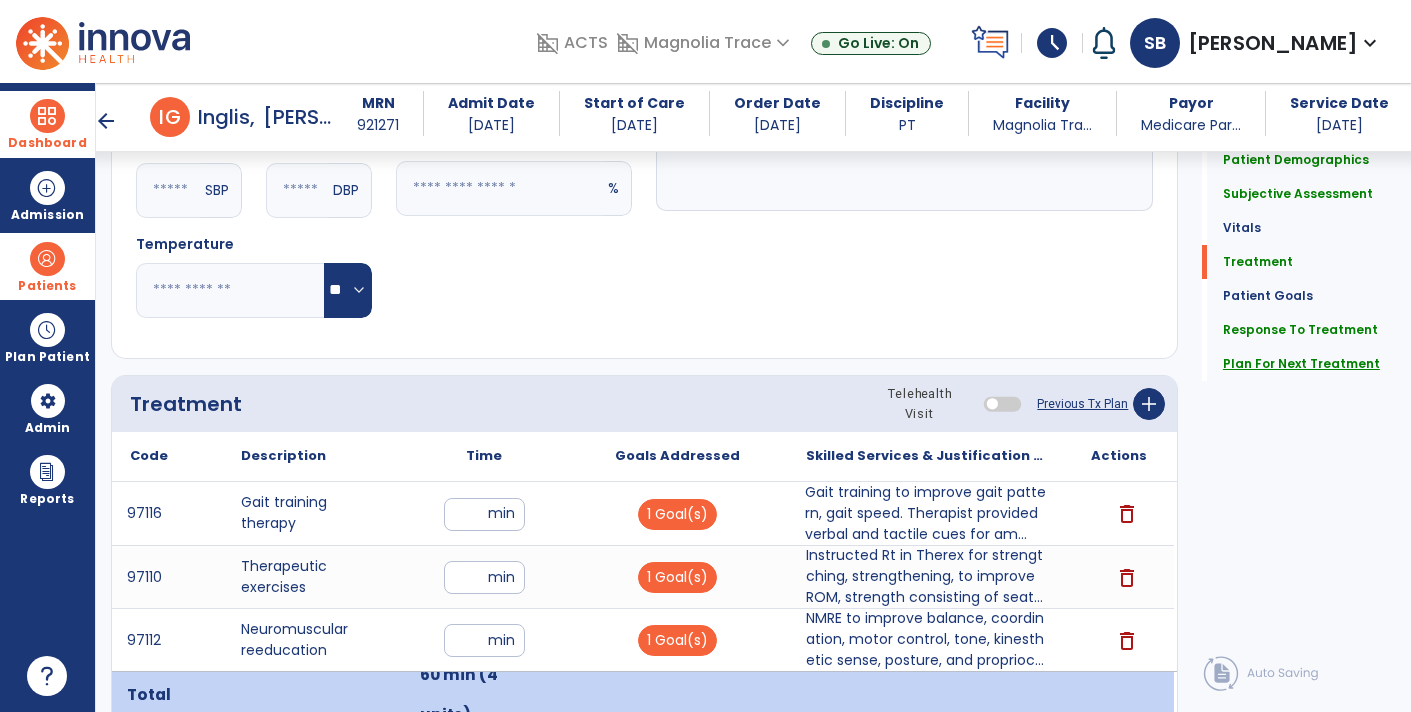 click on "Plan For Next Treatment" 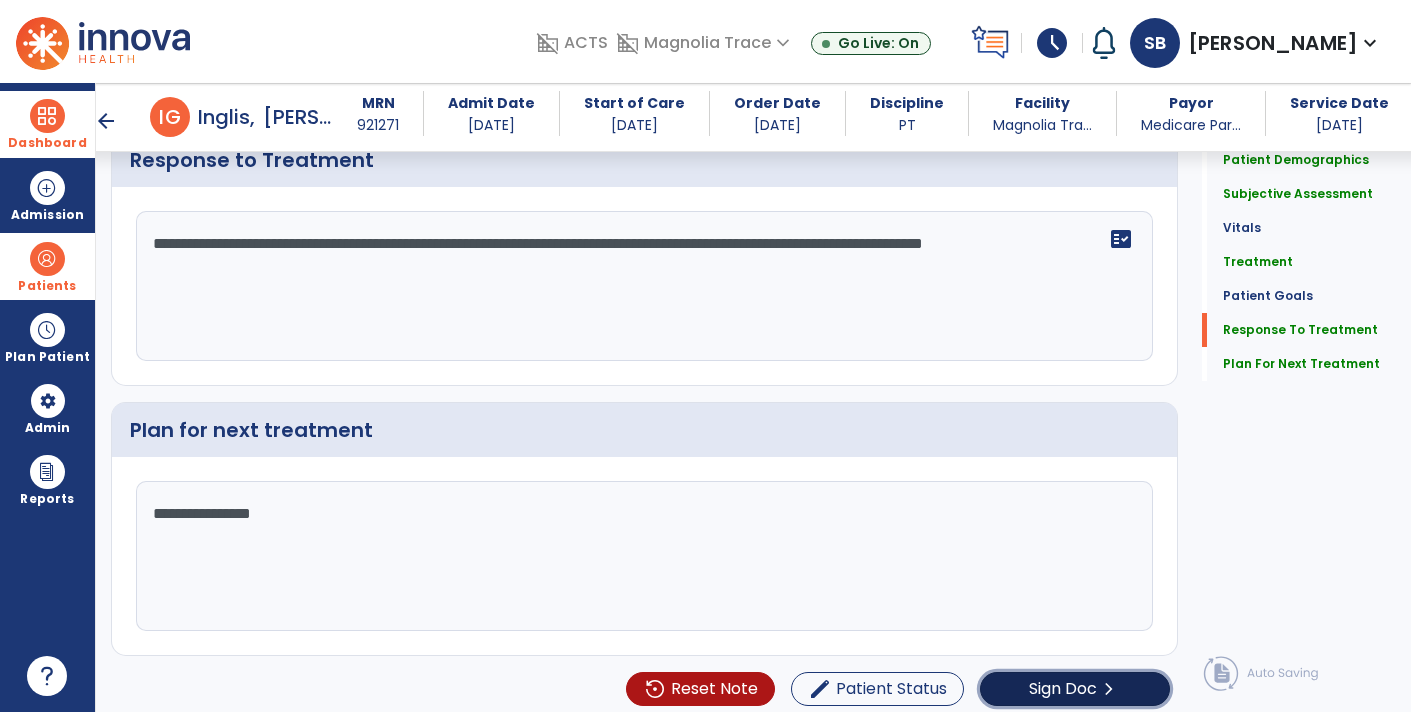 click on "Sign Doc" 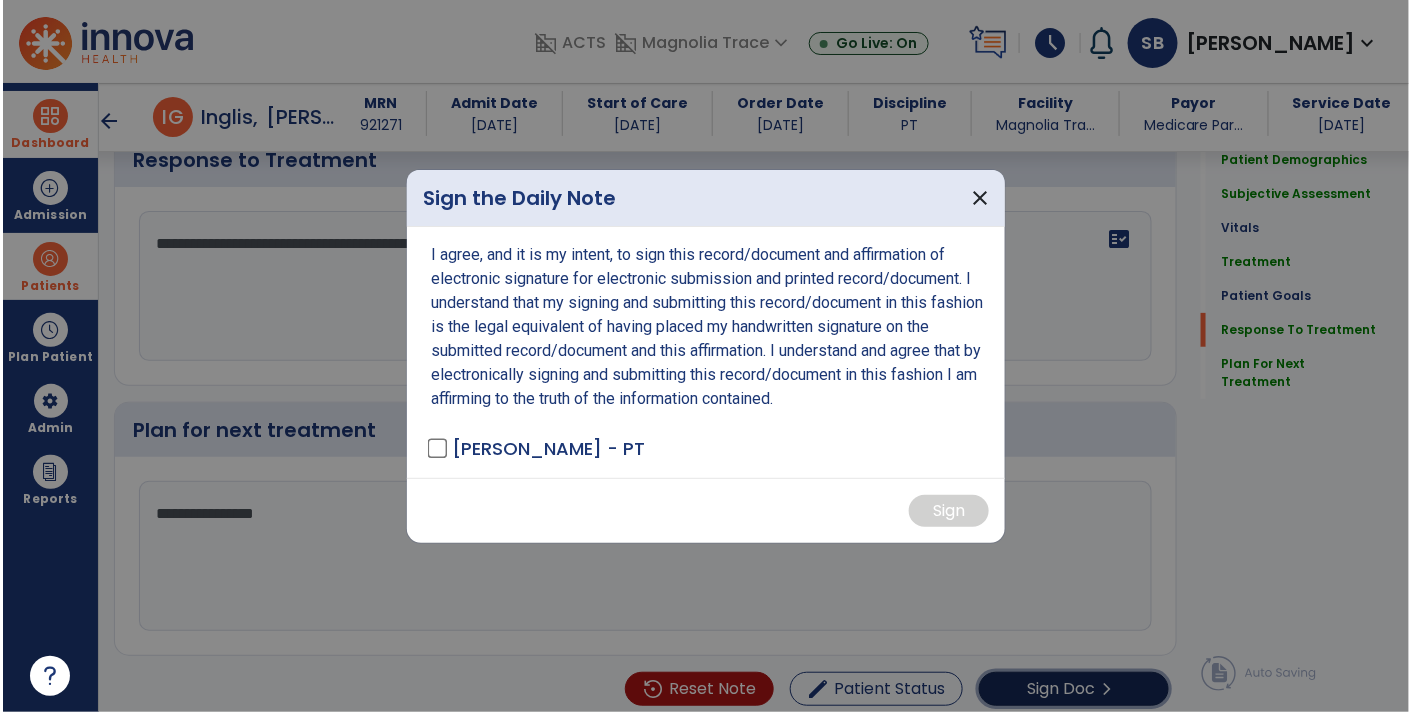 scroll, scrollTop: 2480, scrollLeft: 0, axis: vertical 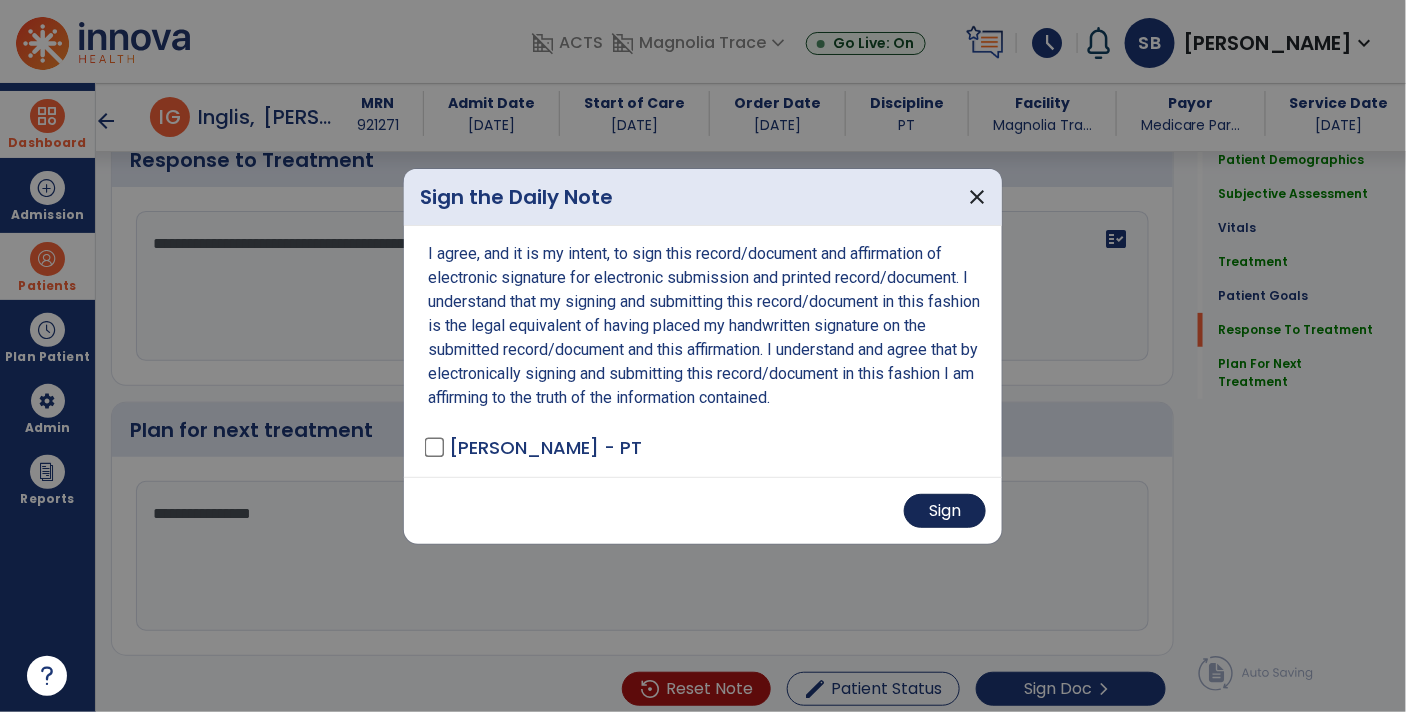 click on "Sign" at bounding box center [945, 511] 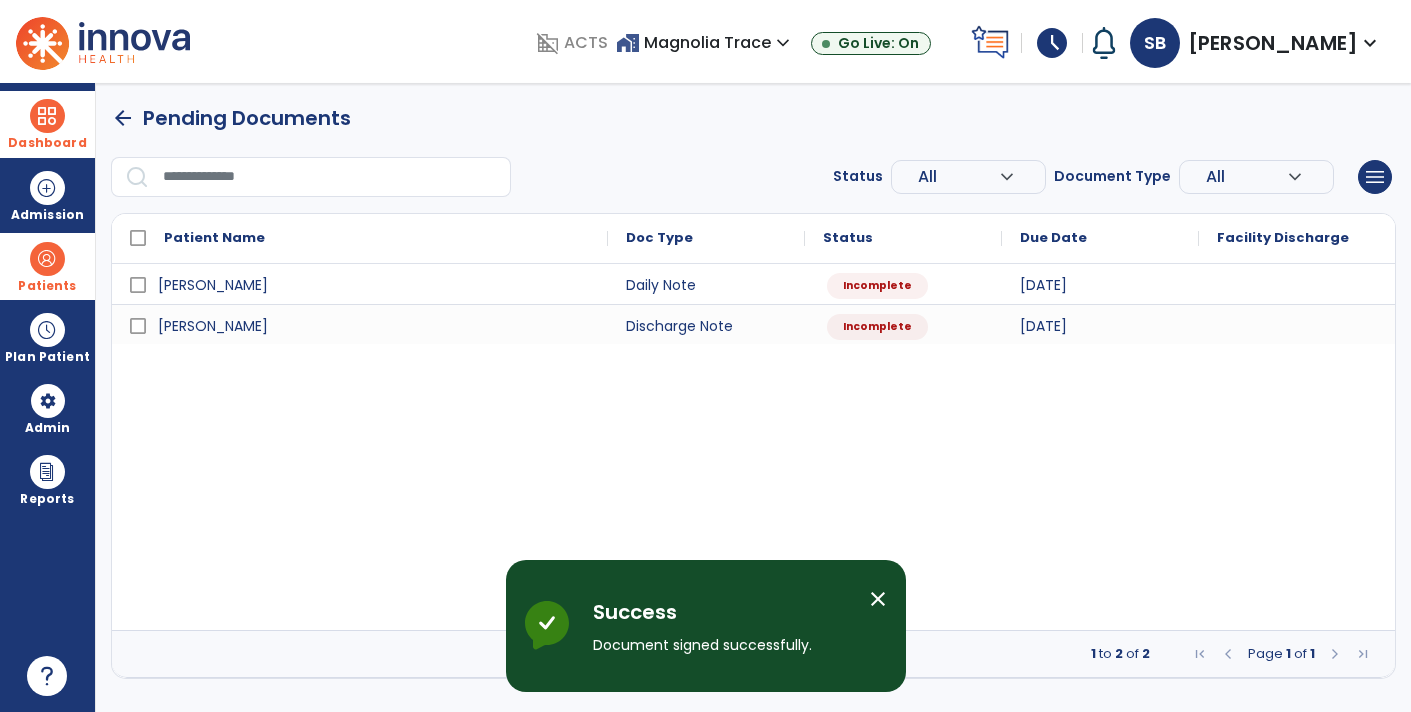 scroll, scrollTop: 0, scrollLeft: 0, axis: both 